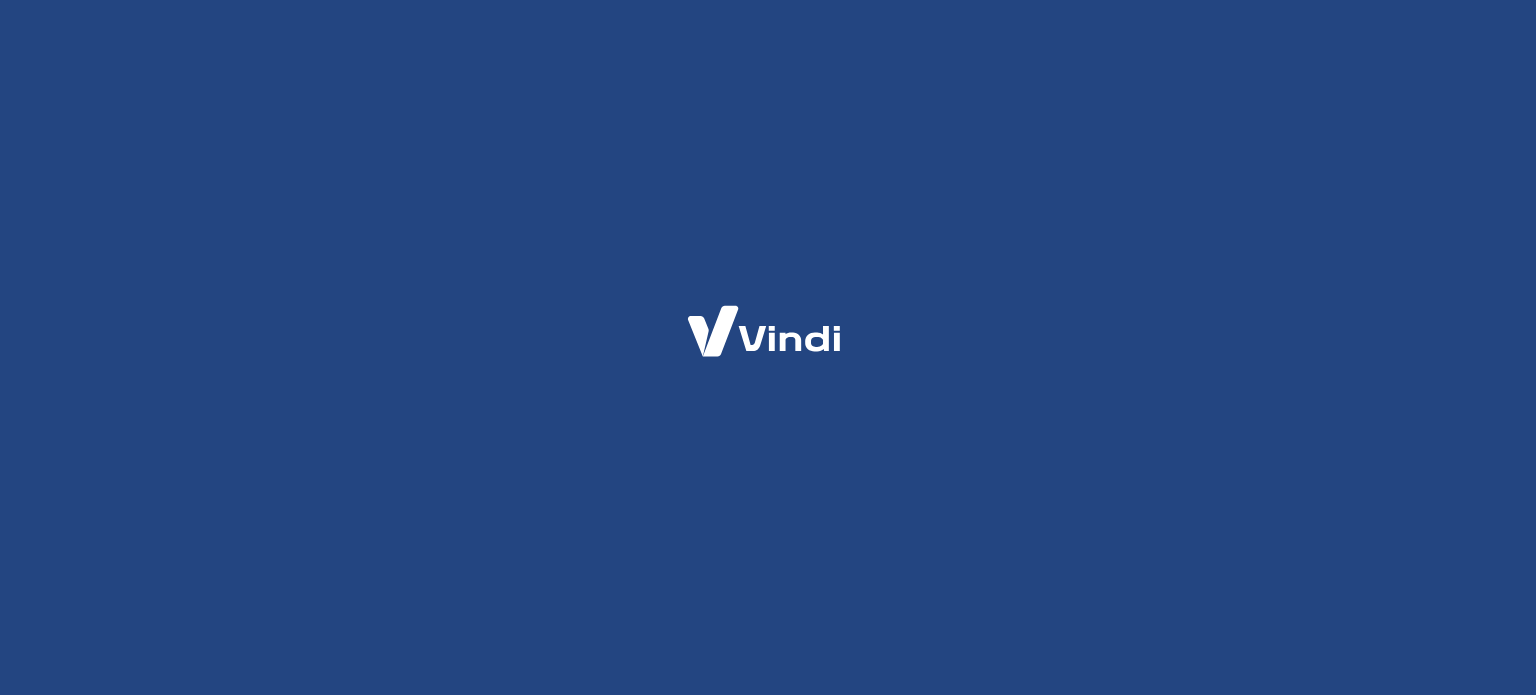scroll, scrollTop: 0, scrollLeft: 0, axis: both 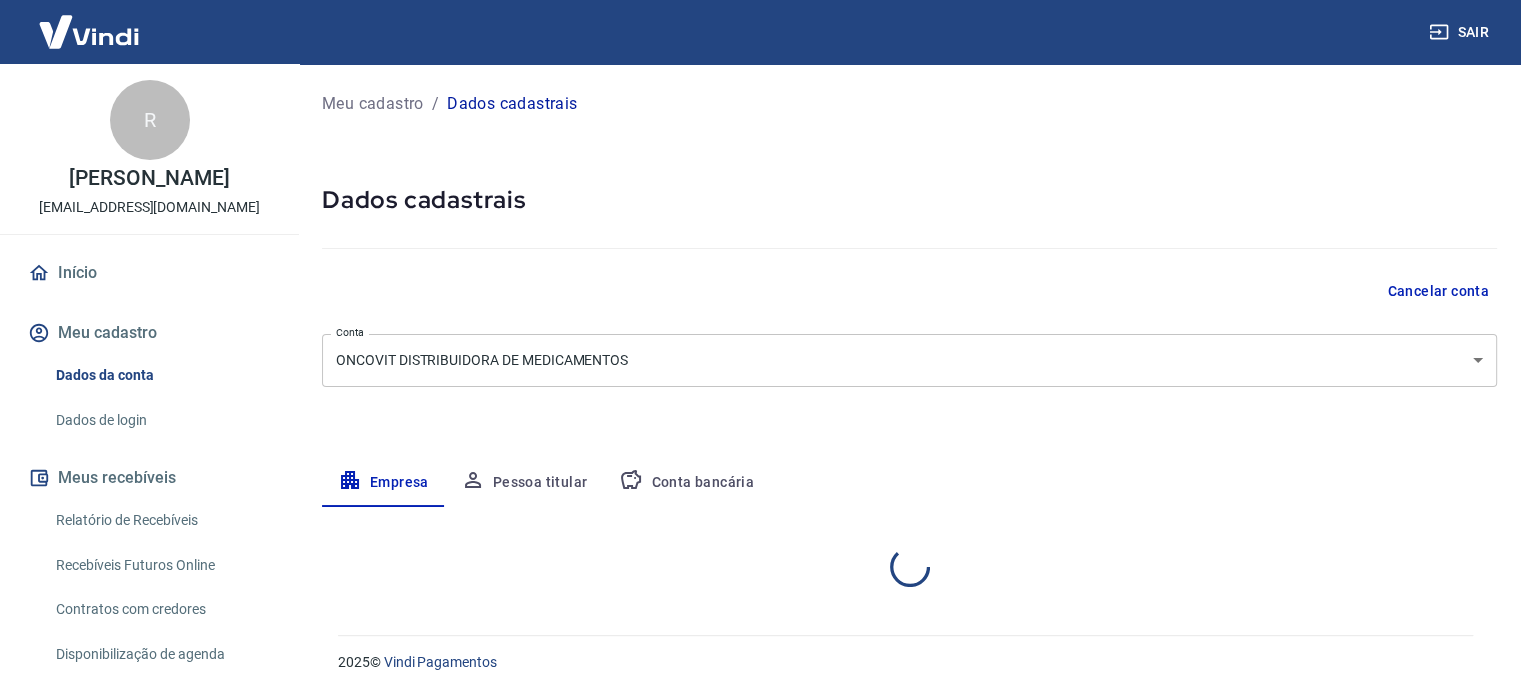 select on "ES" 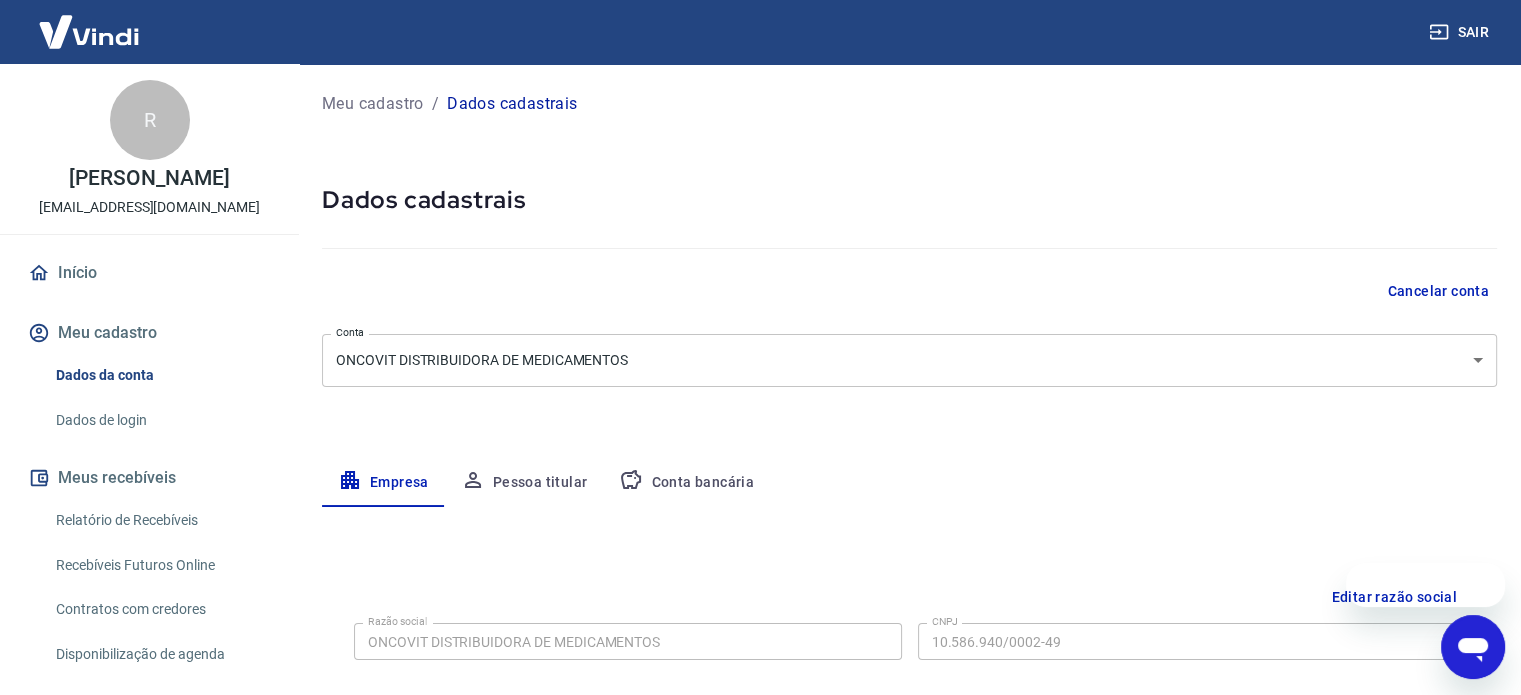 scroll, scrollTop: 0, scrollLeft: 0, axis: both 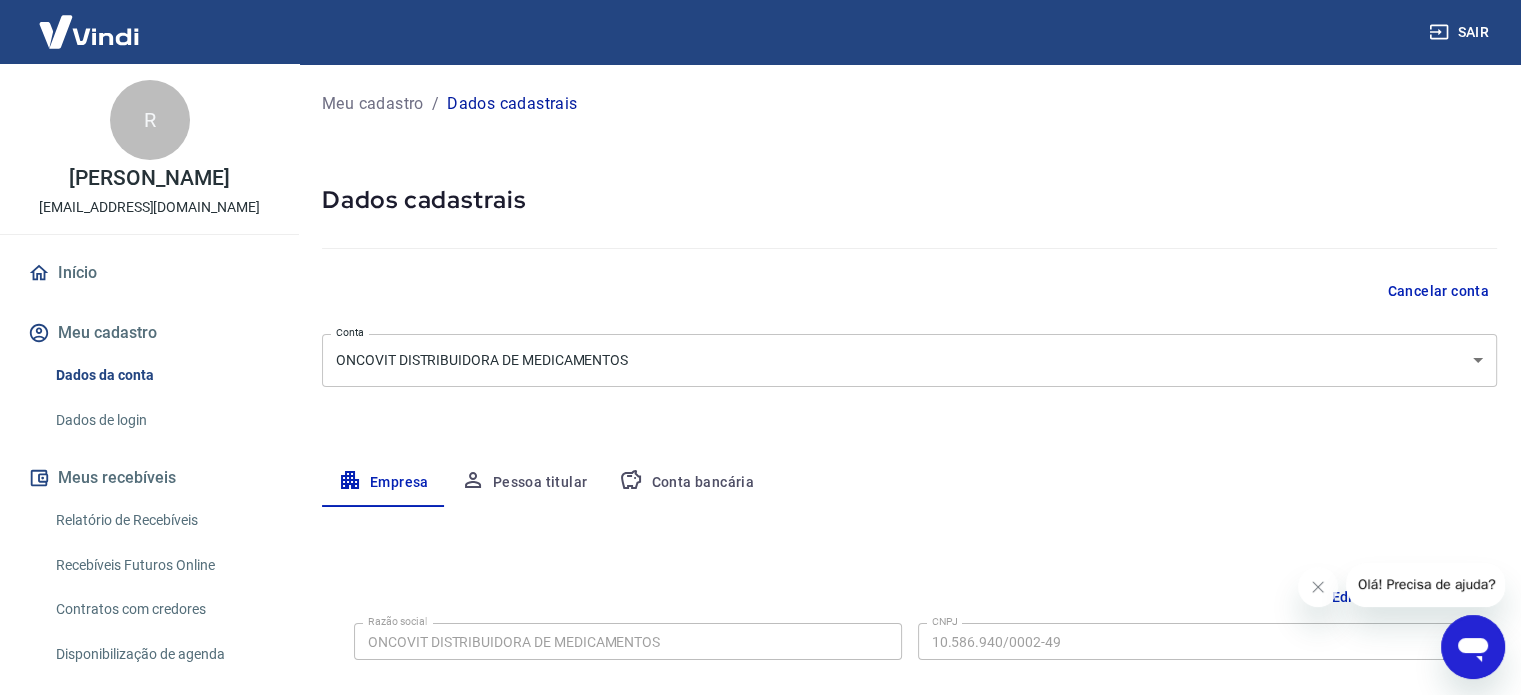 click 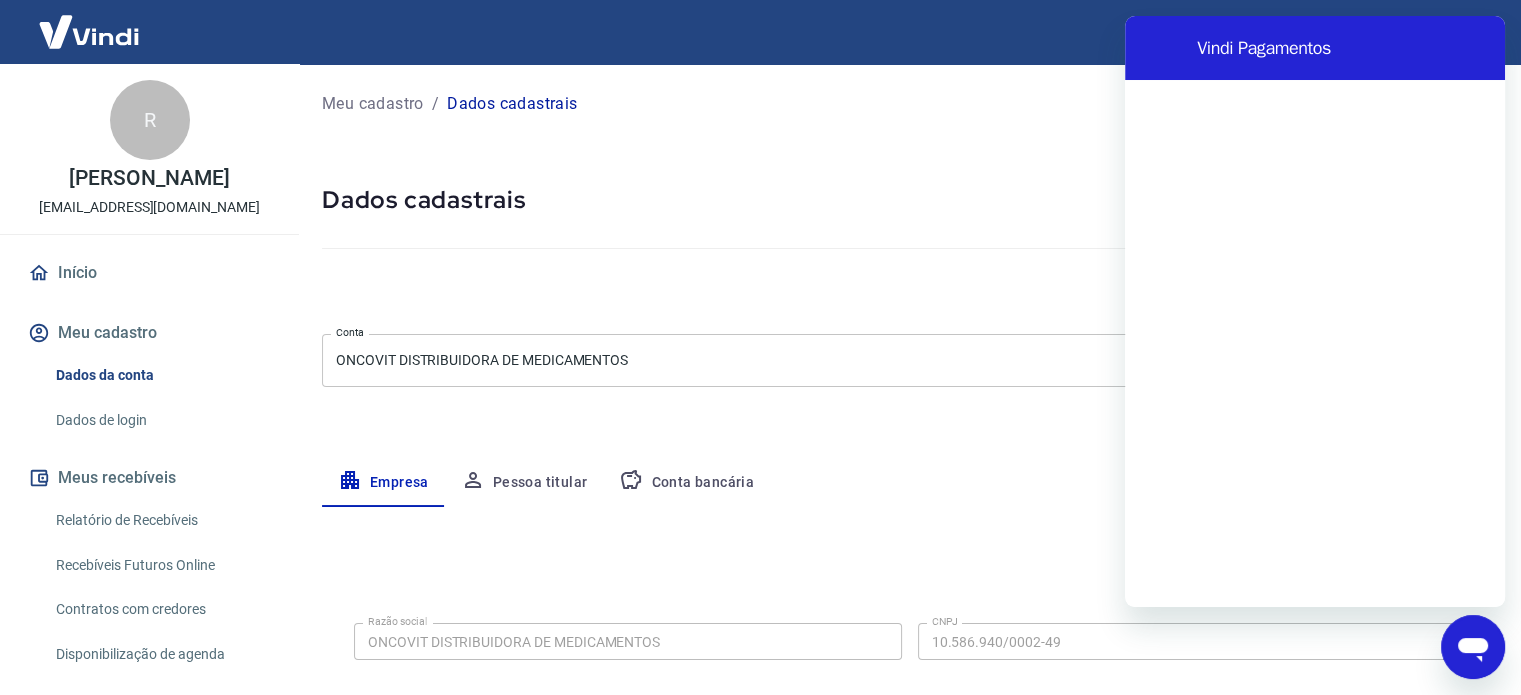 scroll, scrollTop: 0, scrollLeft: 0, axis: both 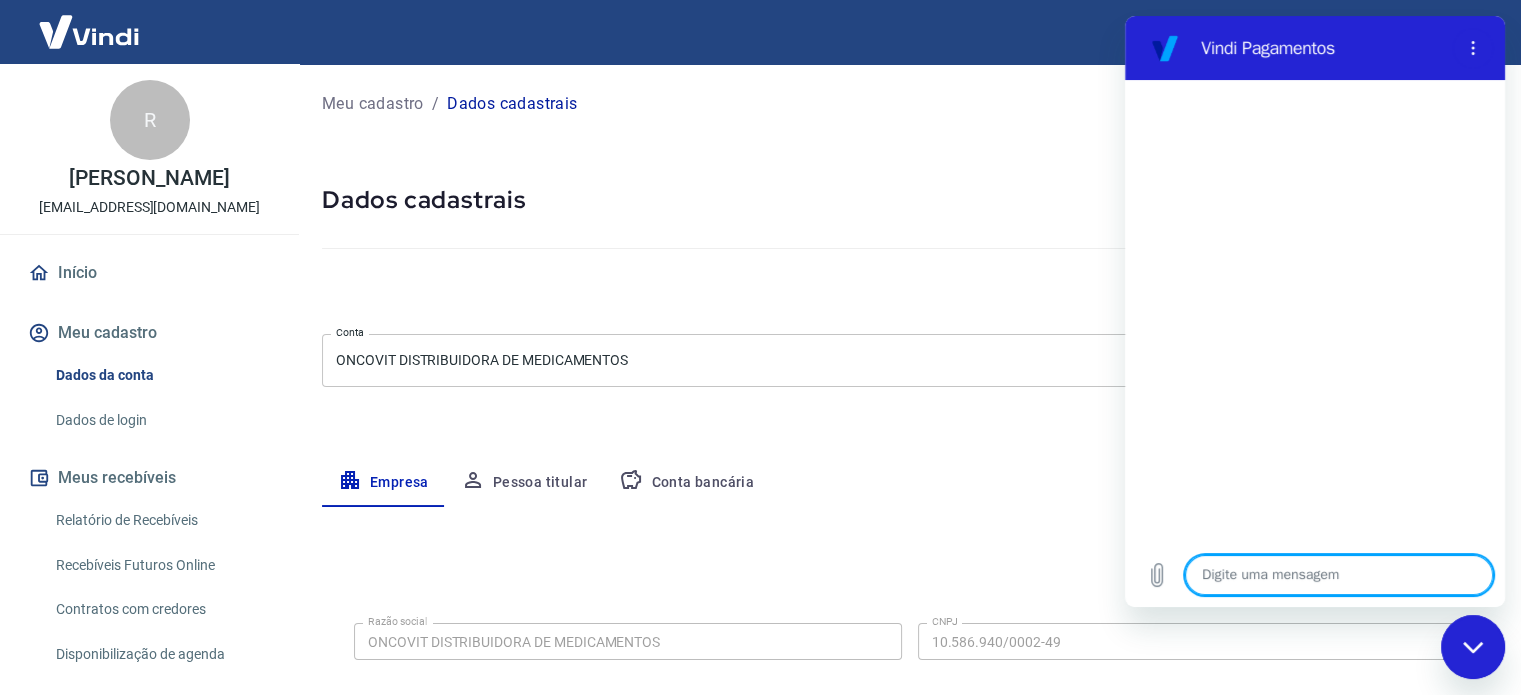 click at bounding box center (1339, 575) 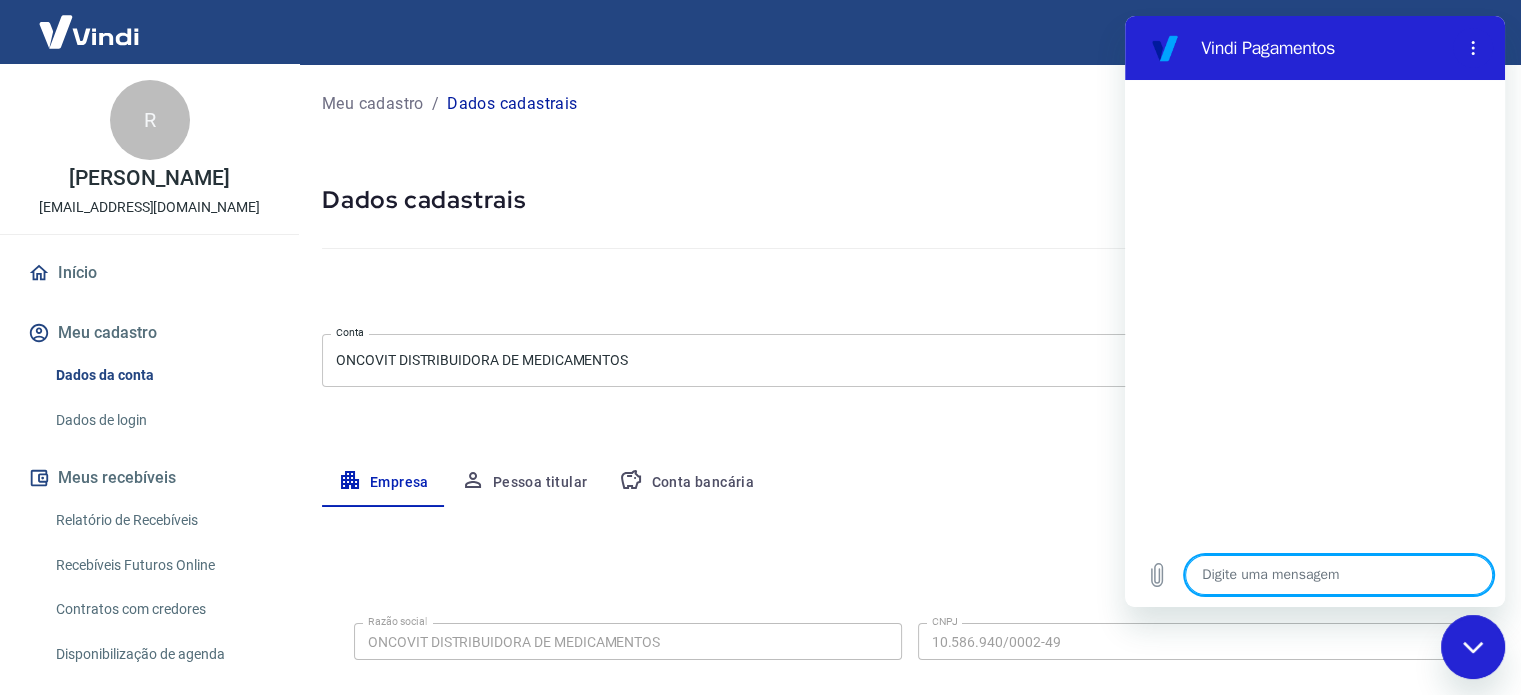 type on "B" 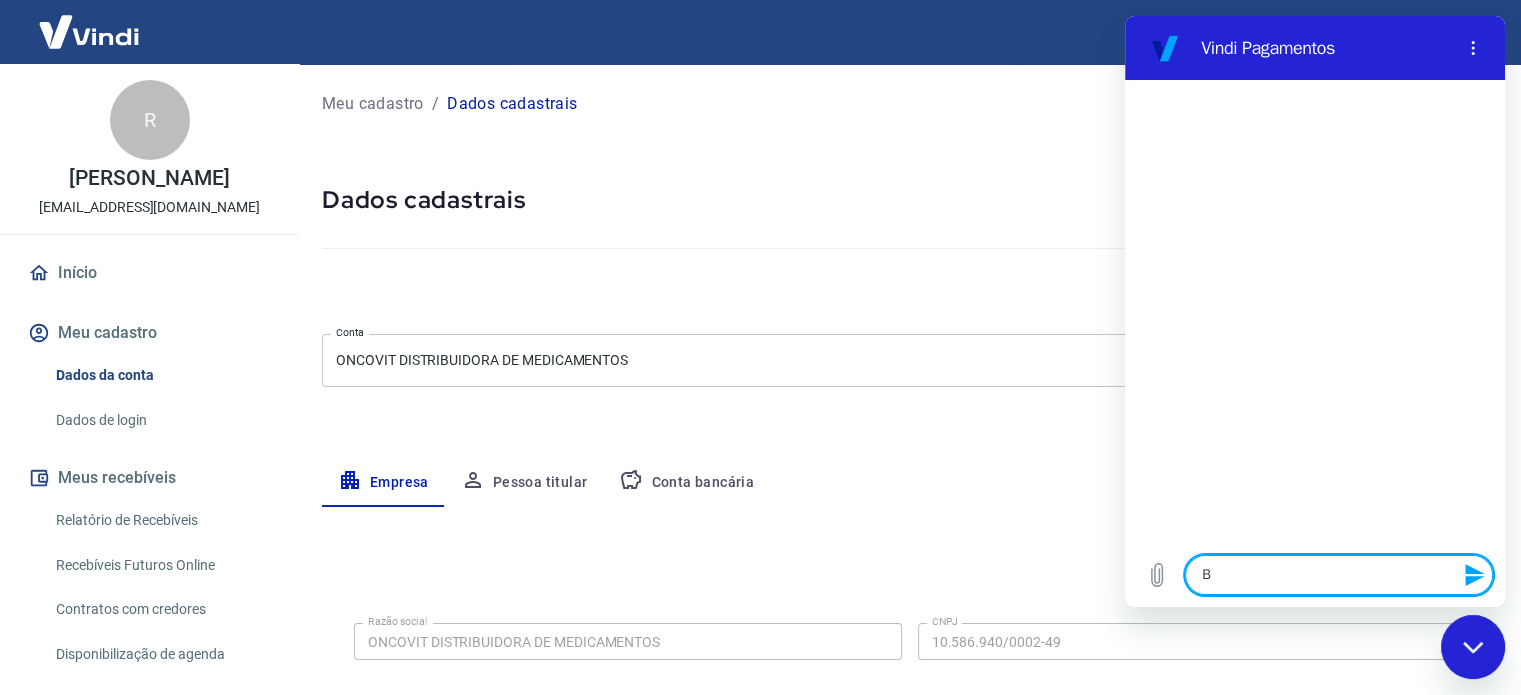 type on "Bo" 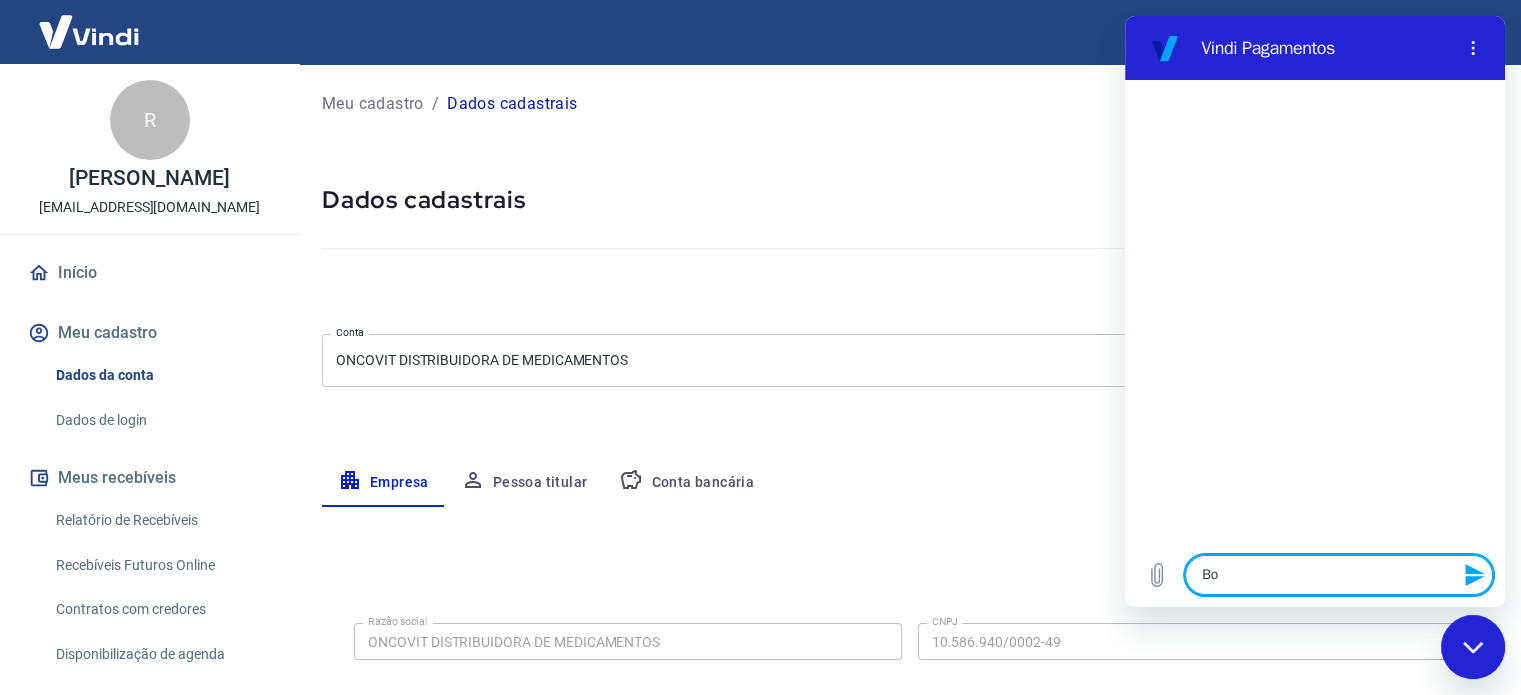type on "Bom" 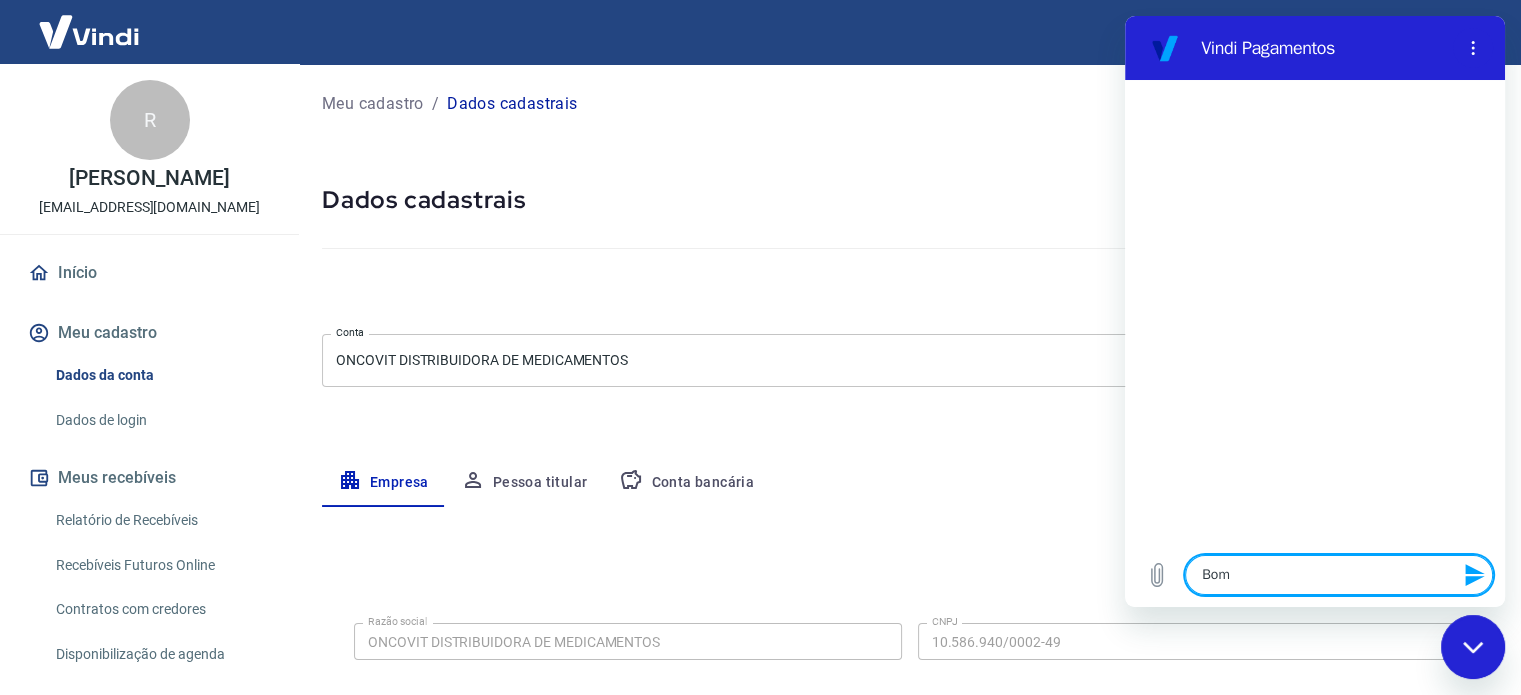 type on "Bom" 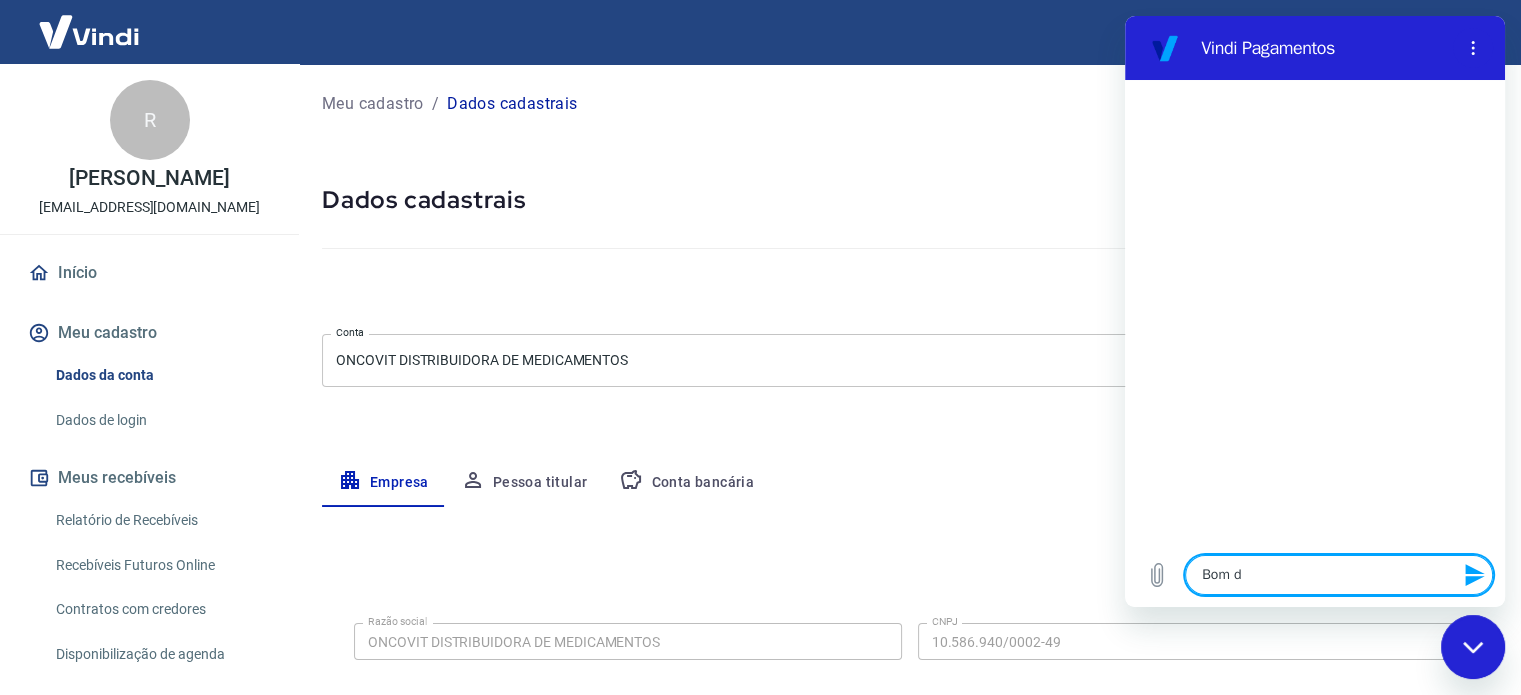 type on "x" 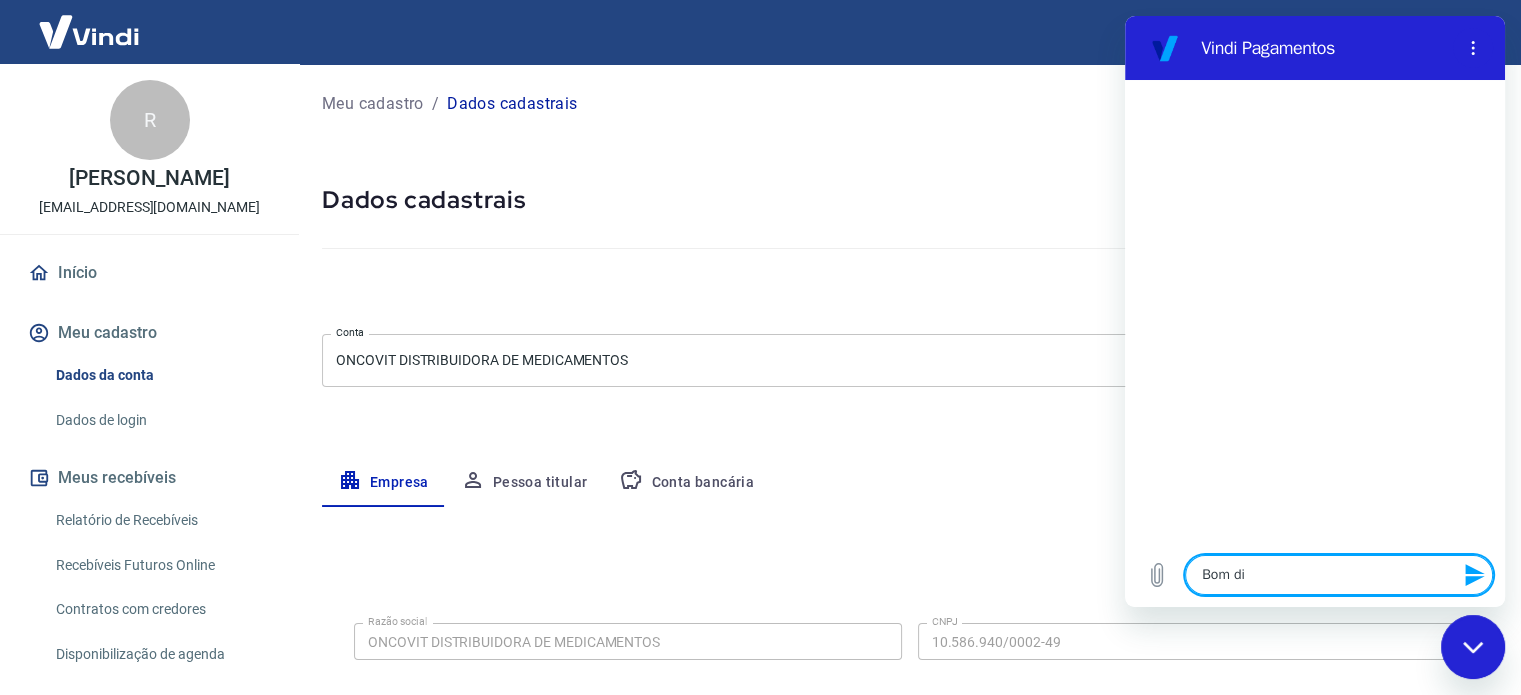 type on "Bom d" 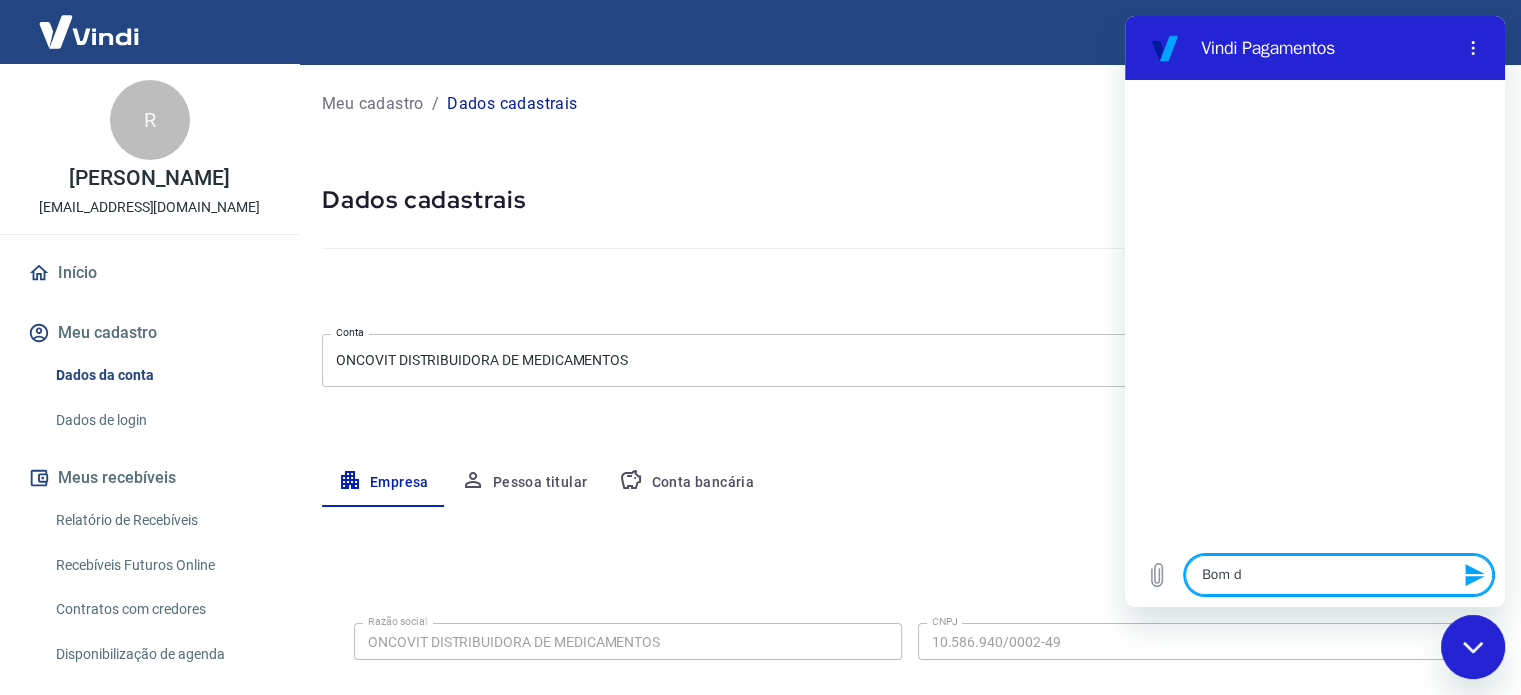 type on "Bom" 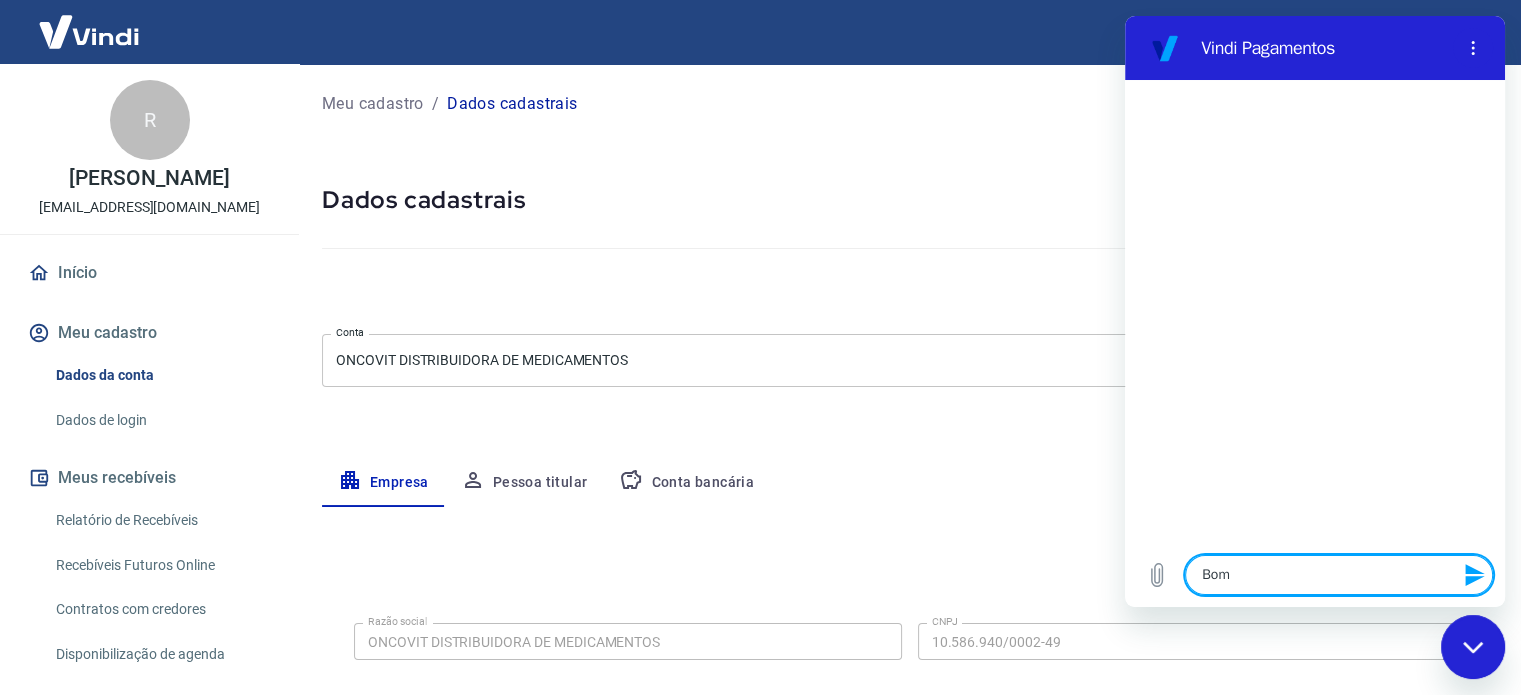 type on "Bom" 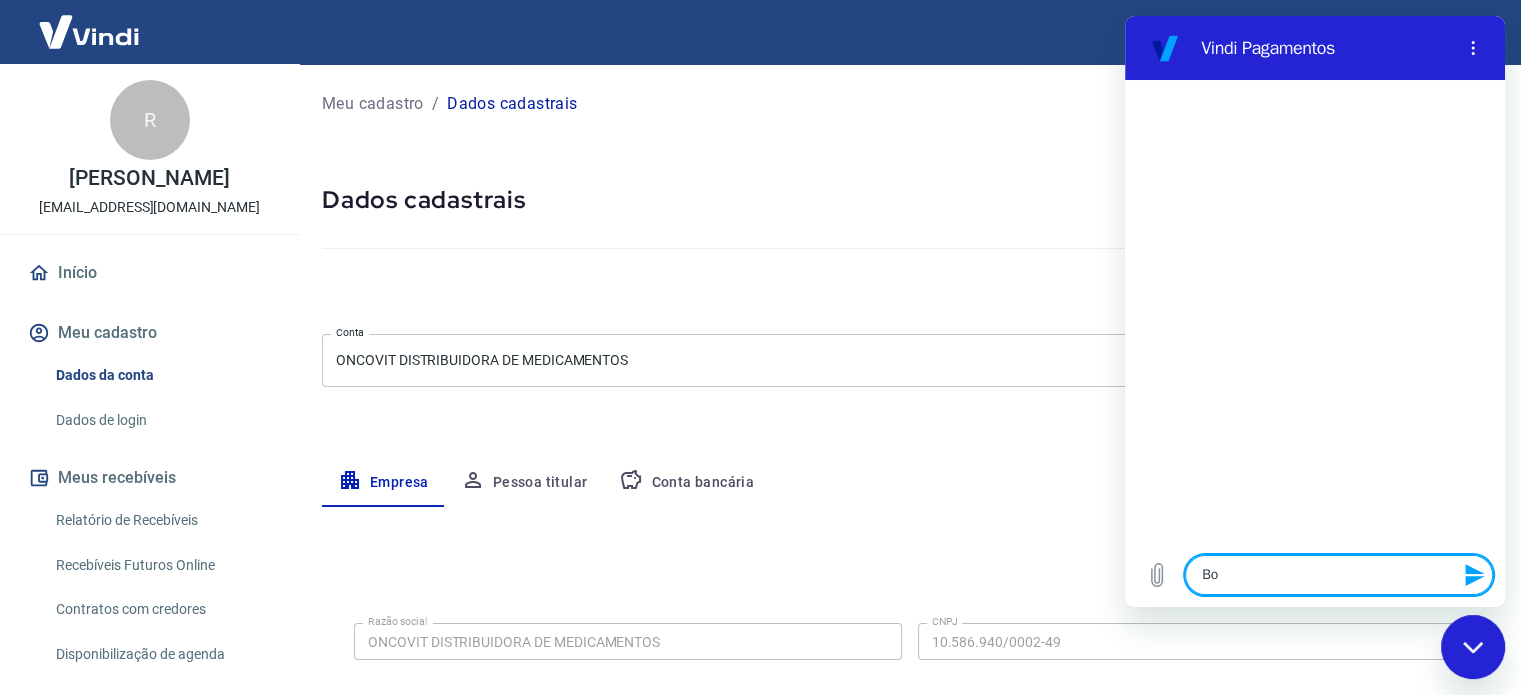 type on "Boa" 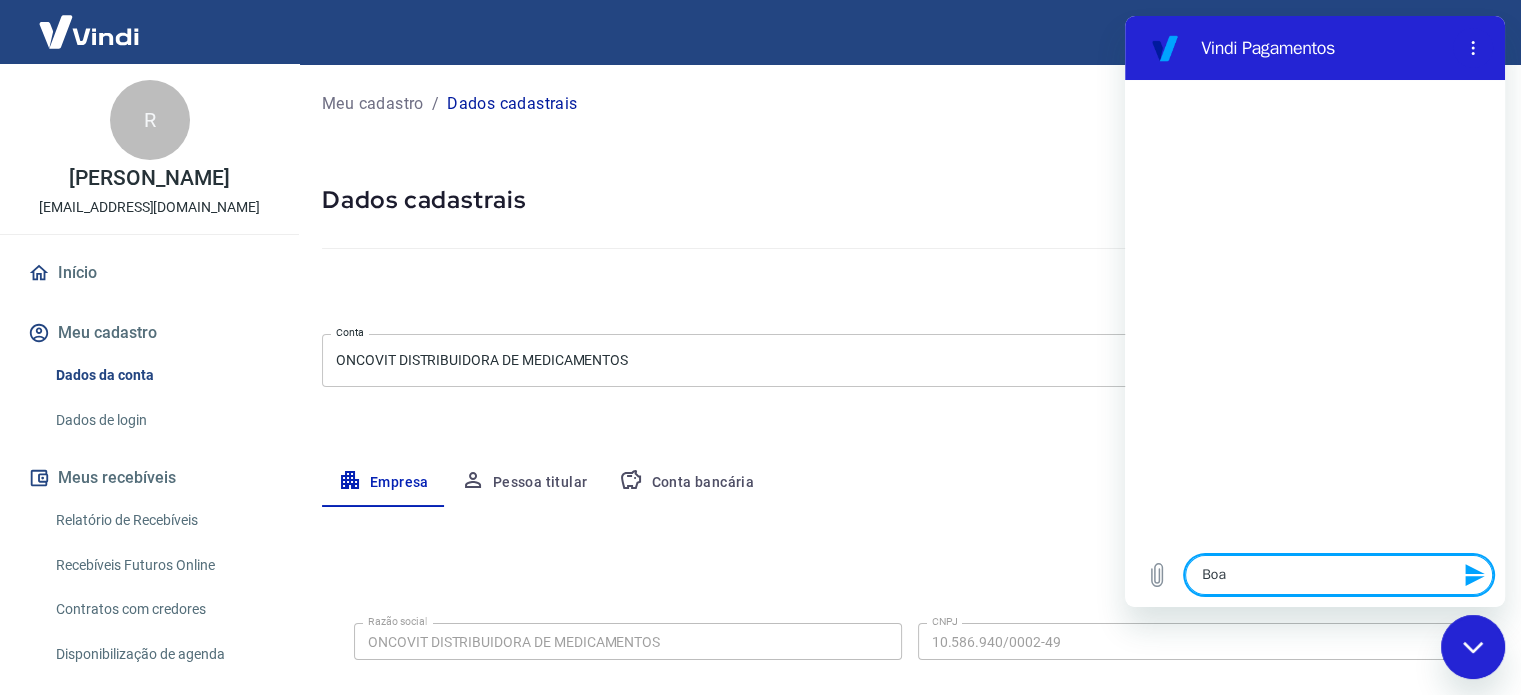 type on "Boa" 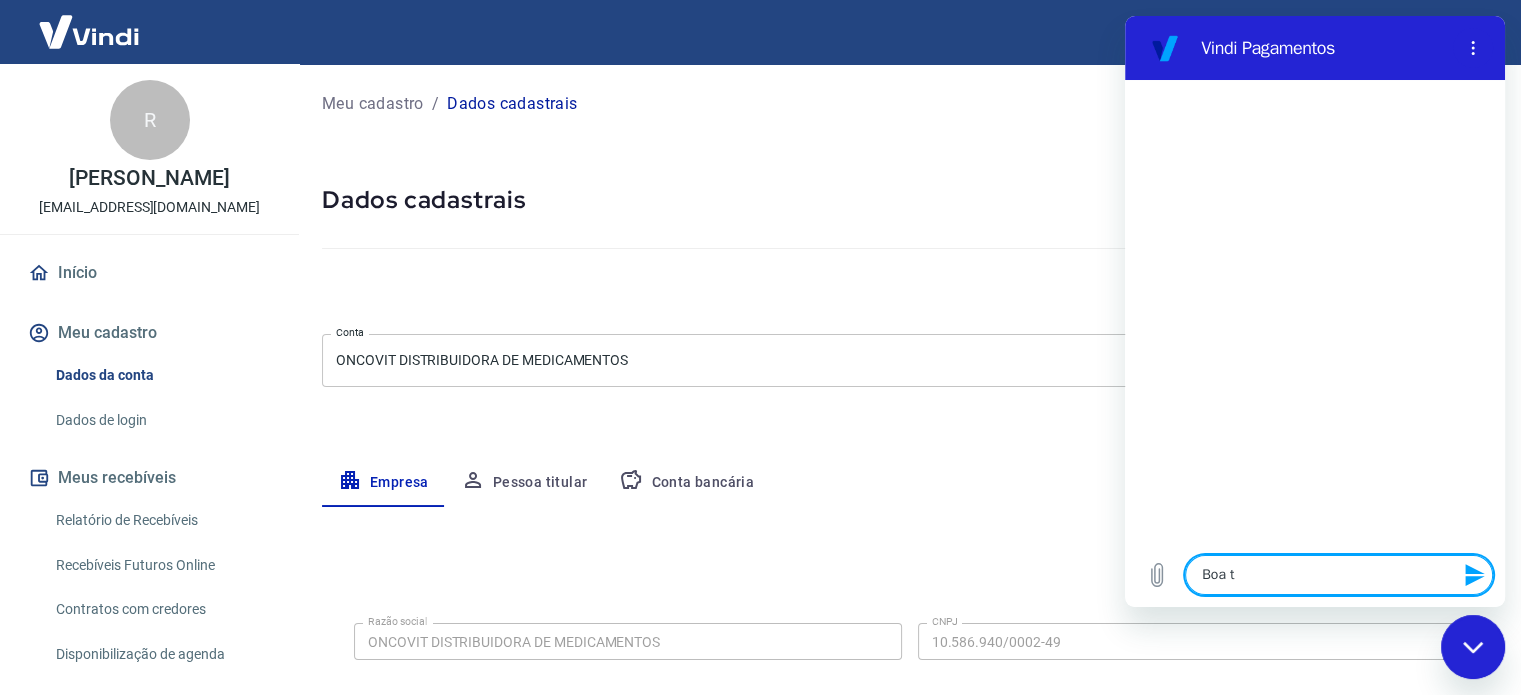type on "Boa ta" 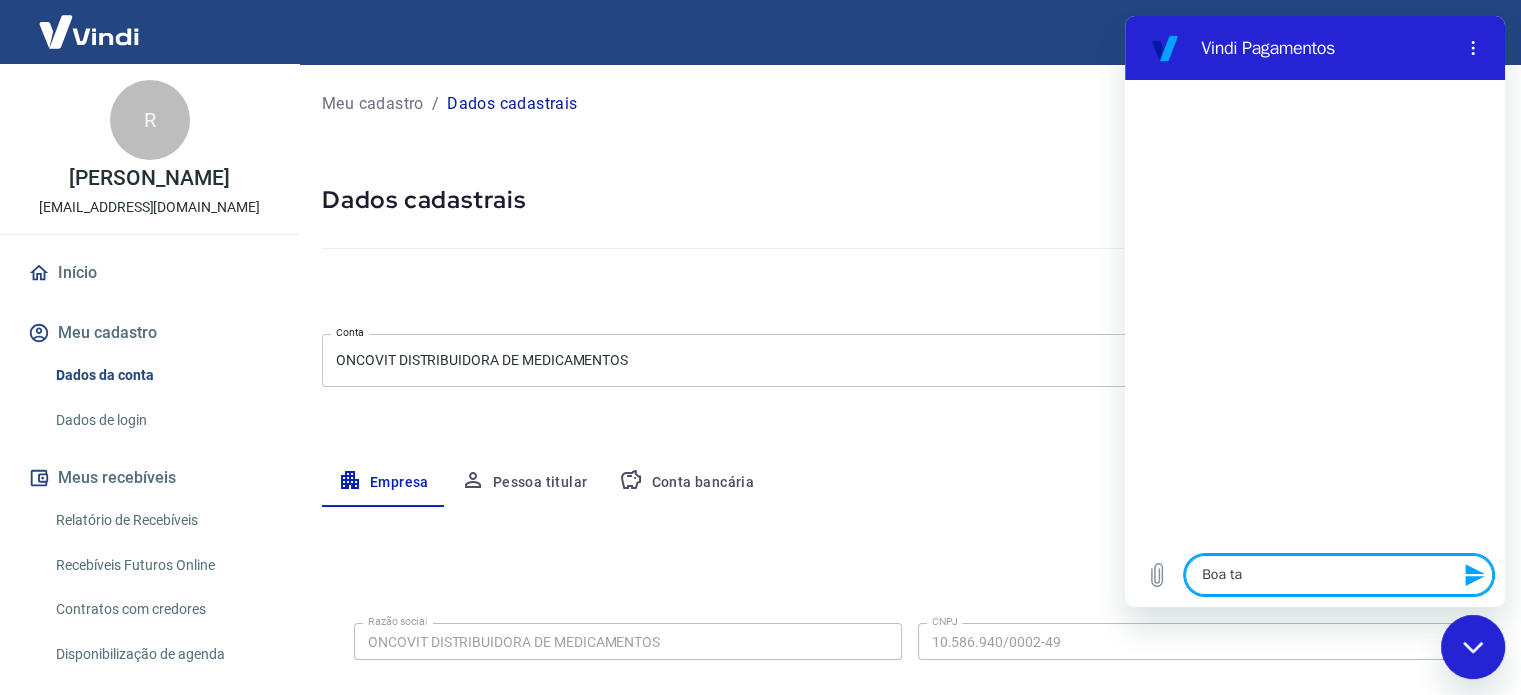 type on "Boa tar" 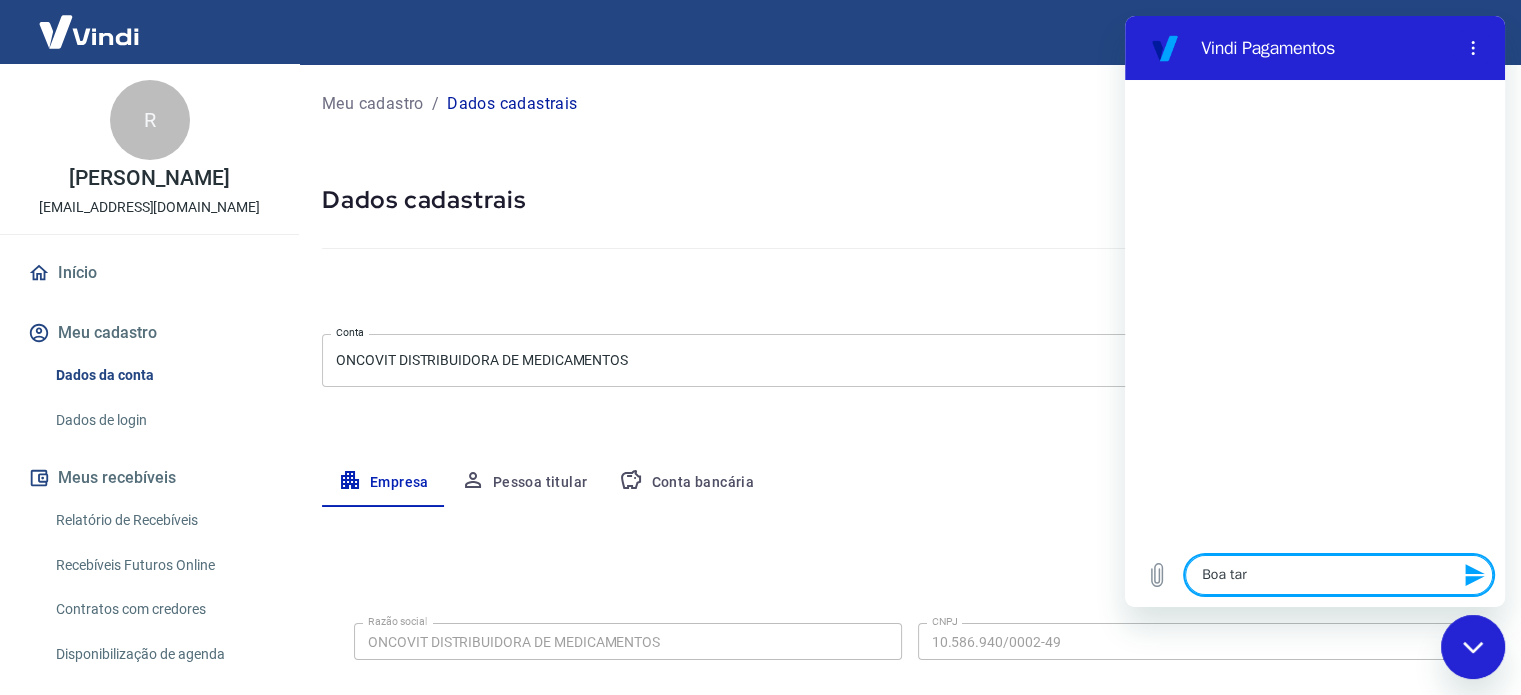 type on "Boa tard" 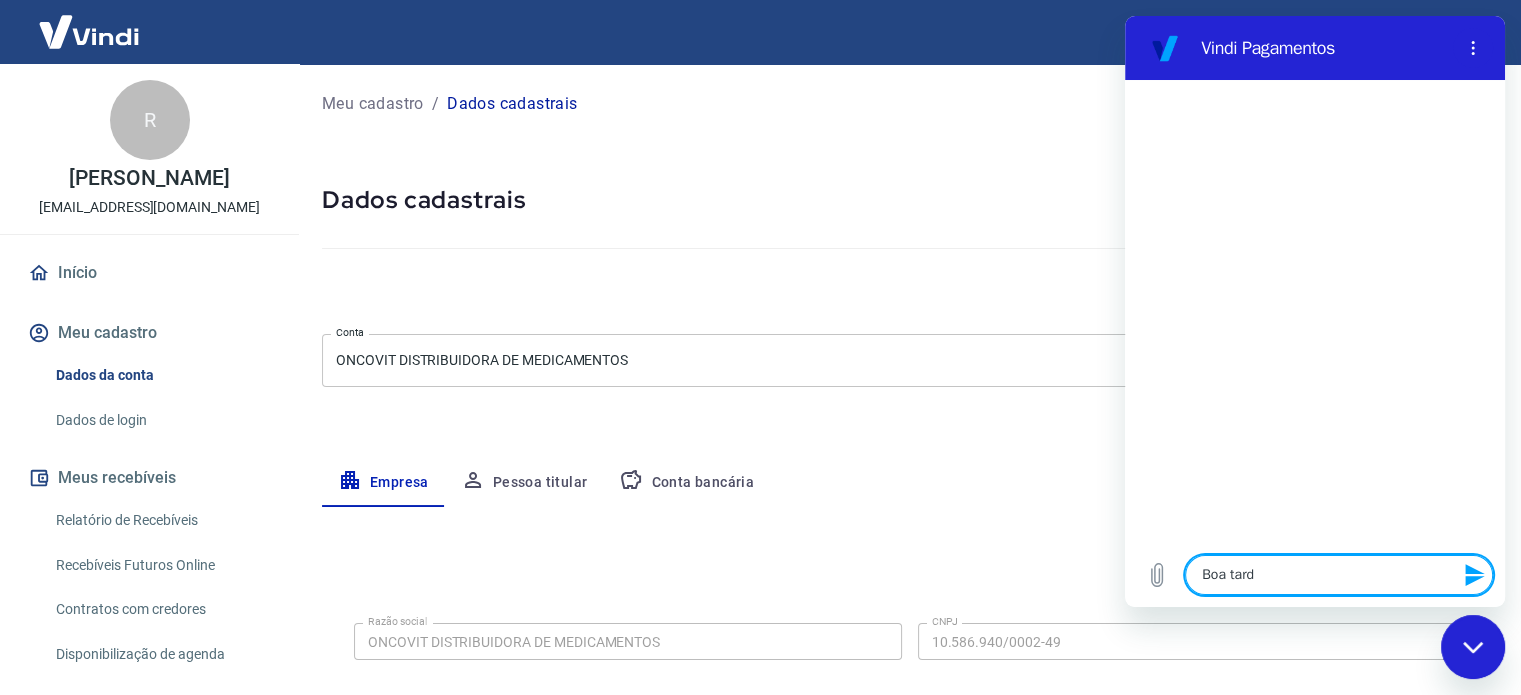 type on "Boa tarde" 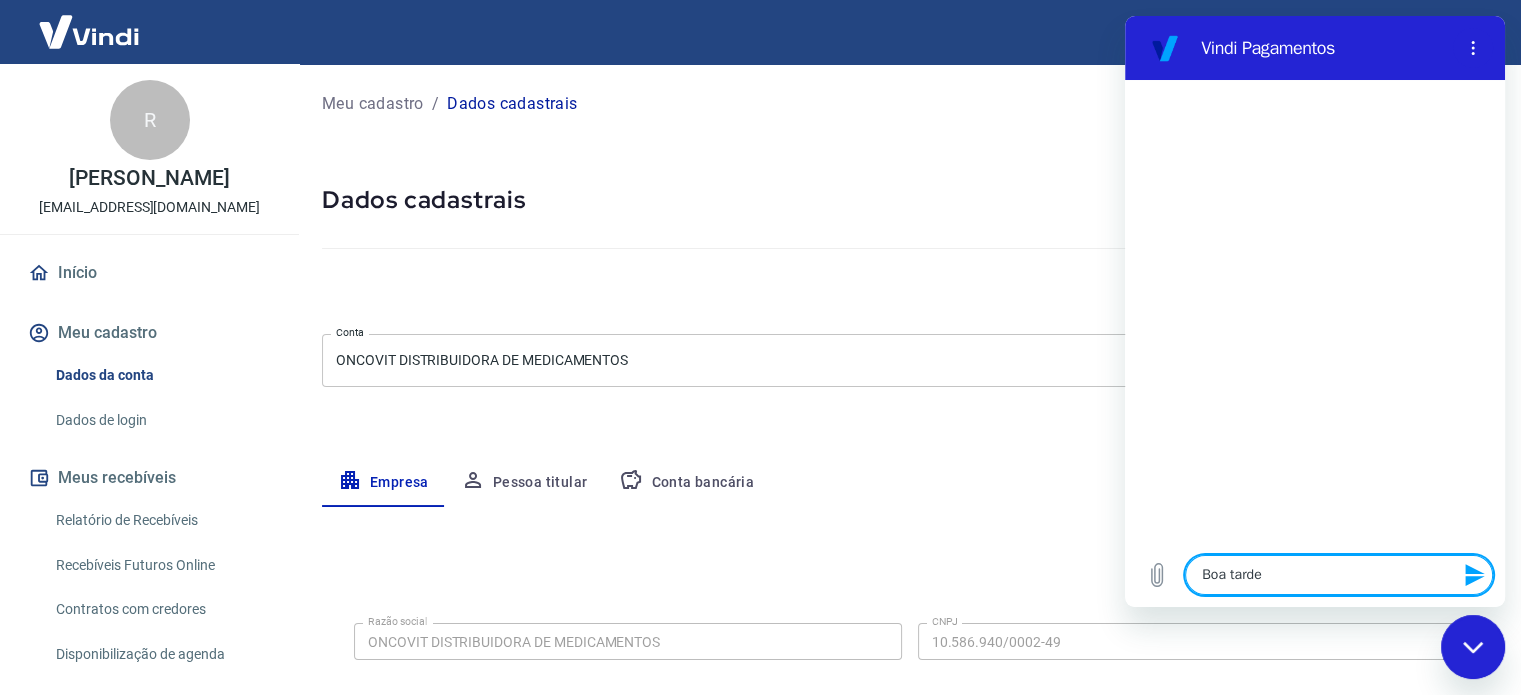 type on "Boa tarde" 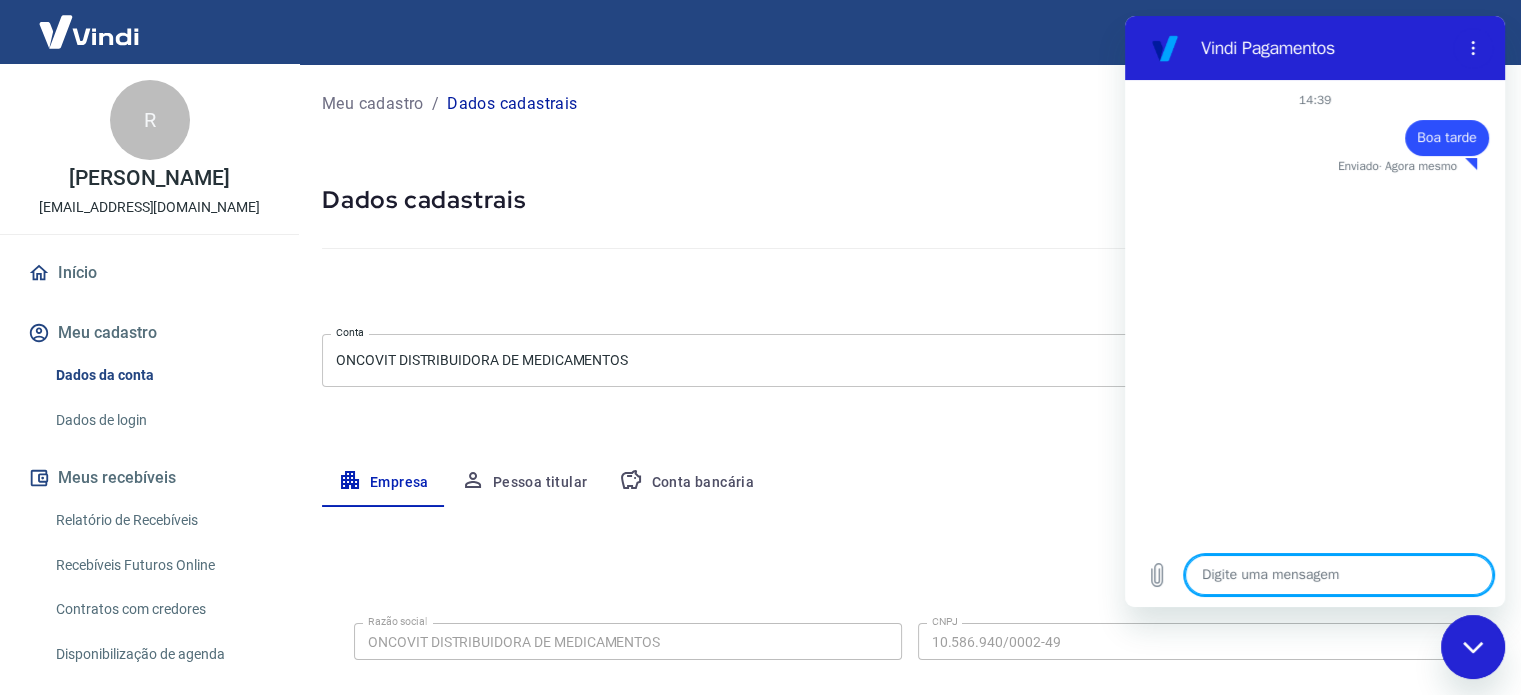 type on "x" 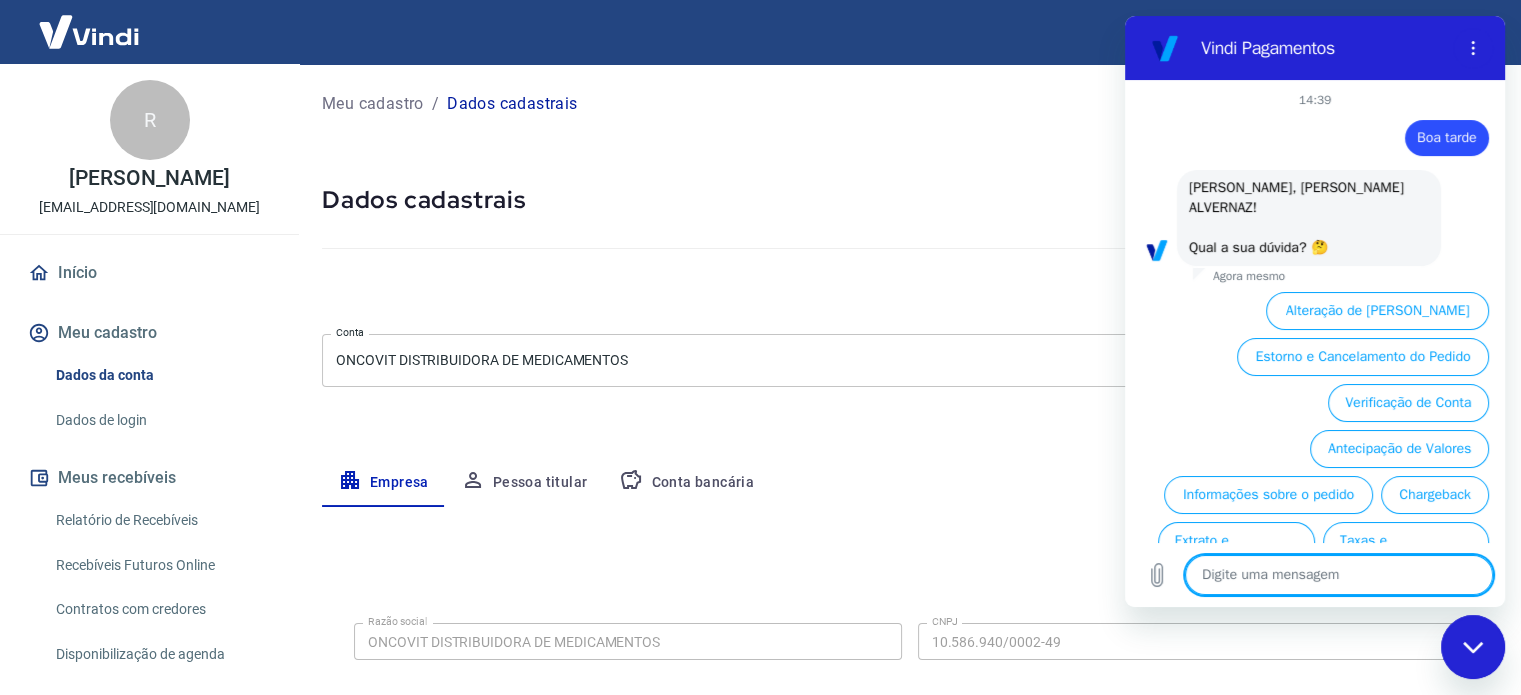 scroll, scrollTop: 64, scrollLeft: 0, axis: vertical 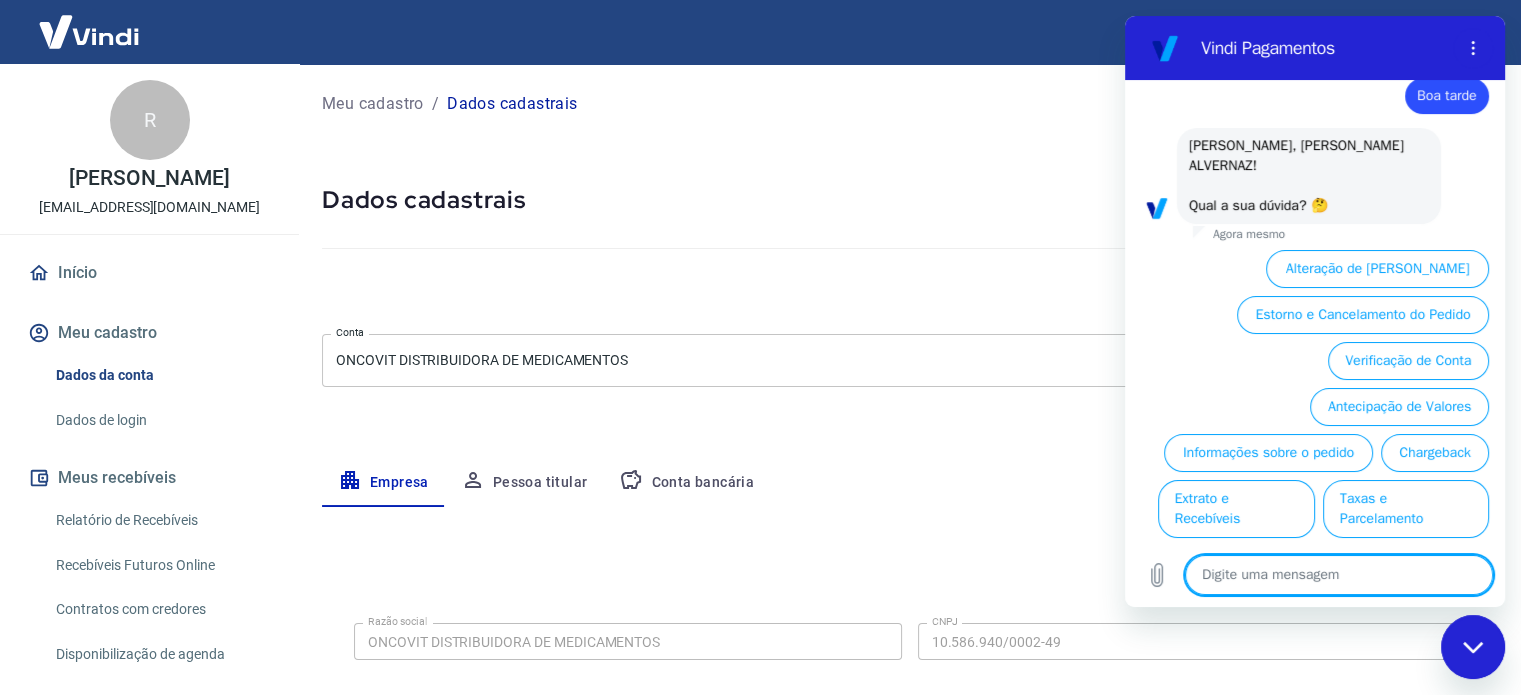 type on "f" 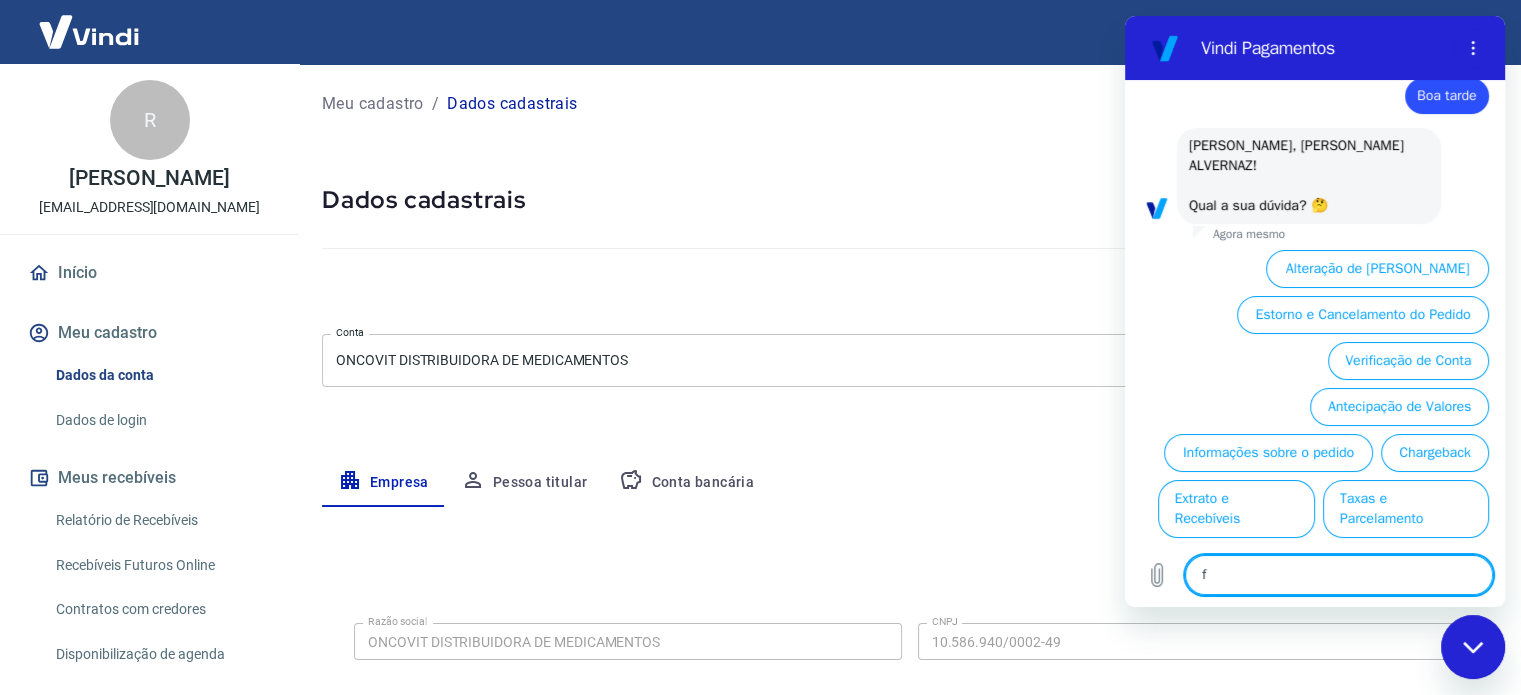 type on "fa" 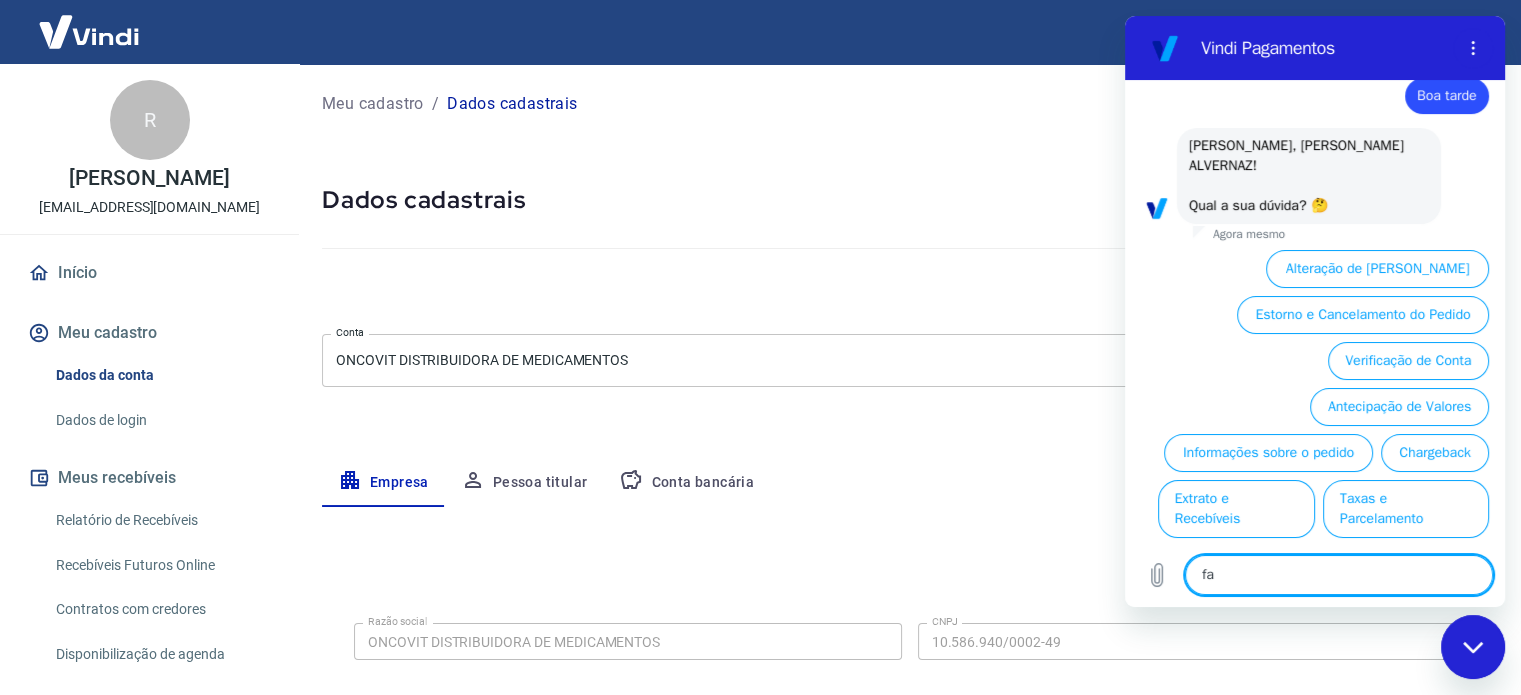 type on "fal" 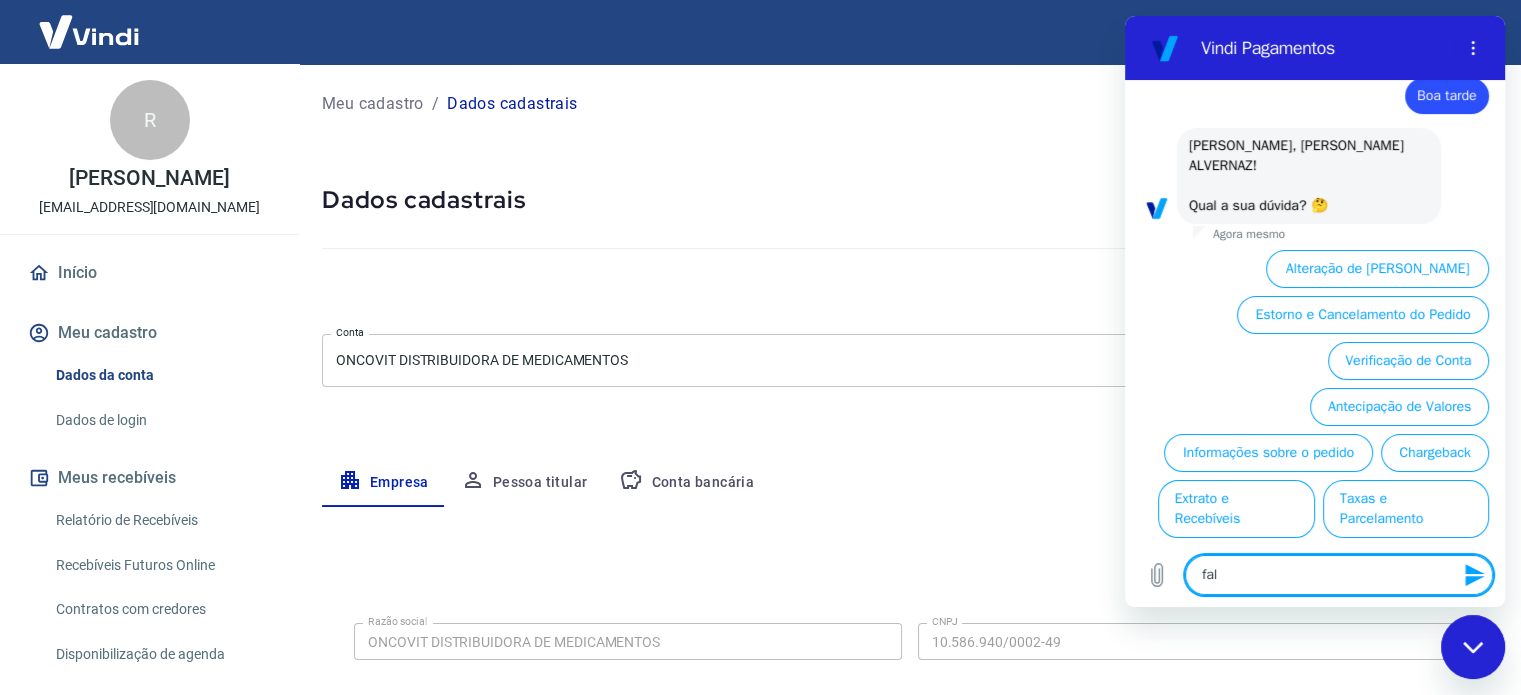 type on "fala" 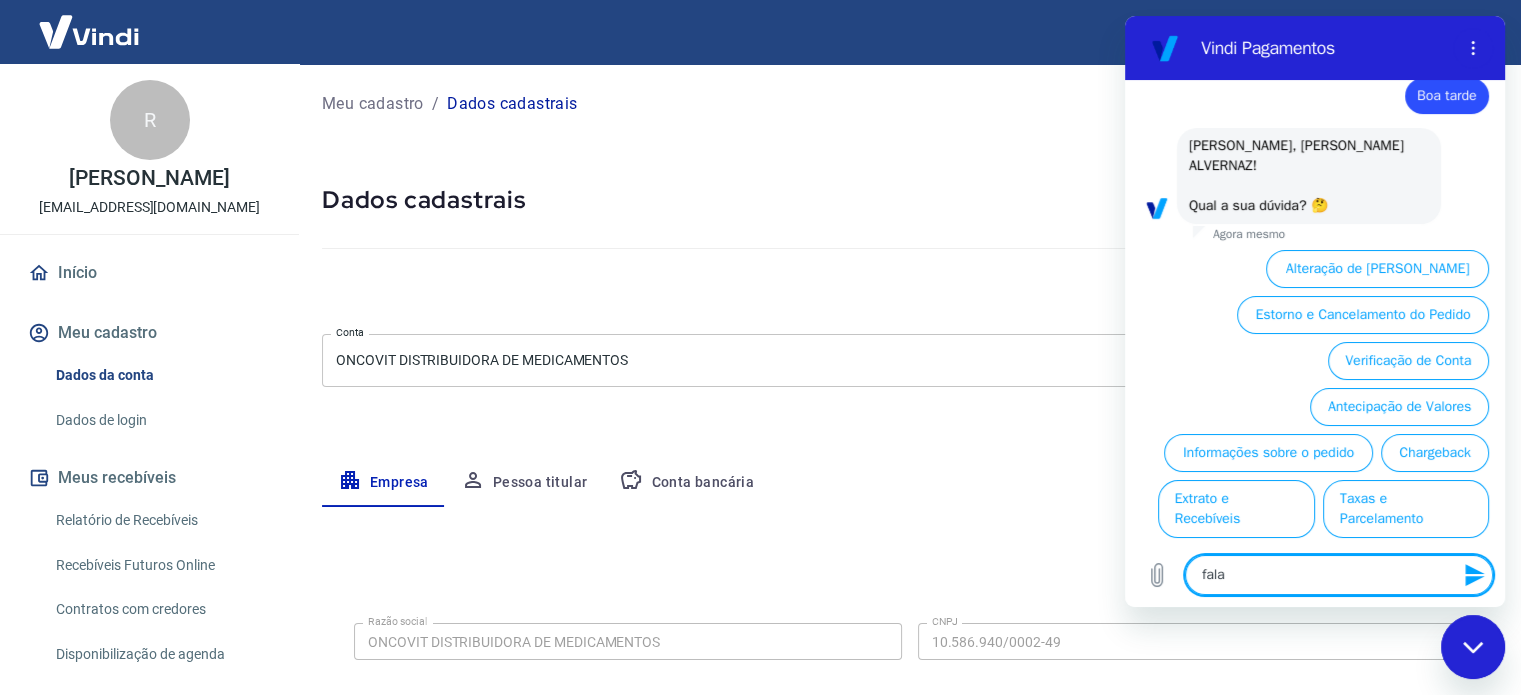 type on "falar" 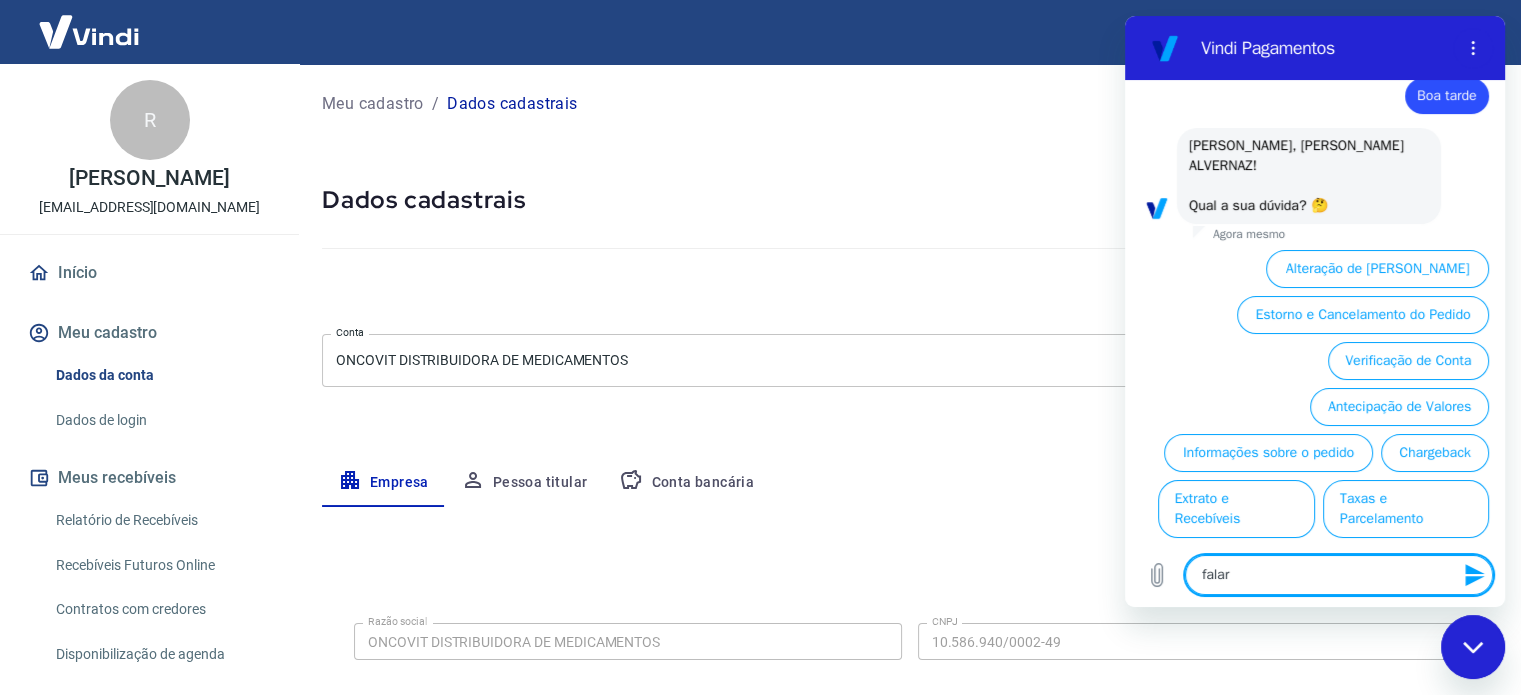type on "falar" 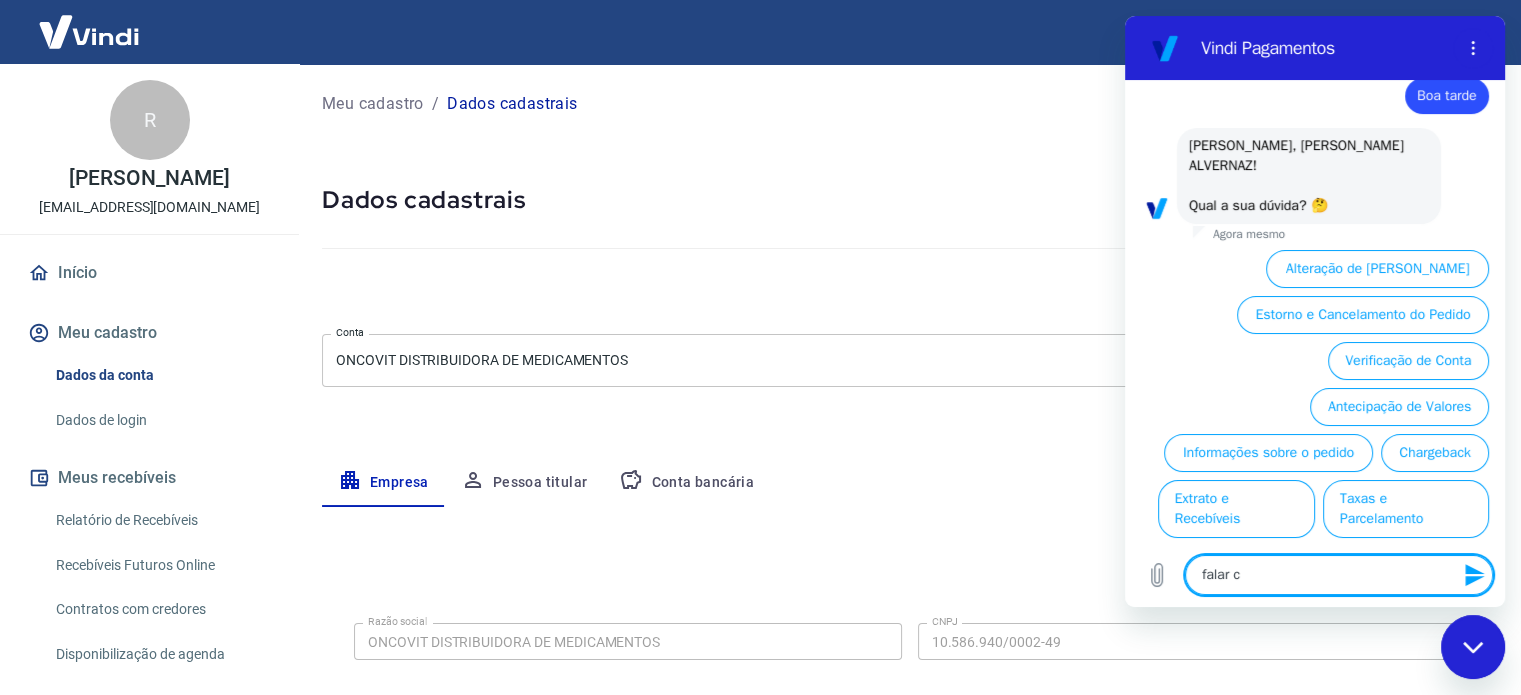 type on "x" 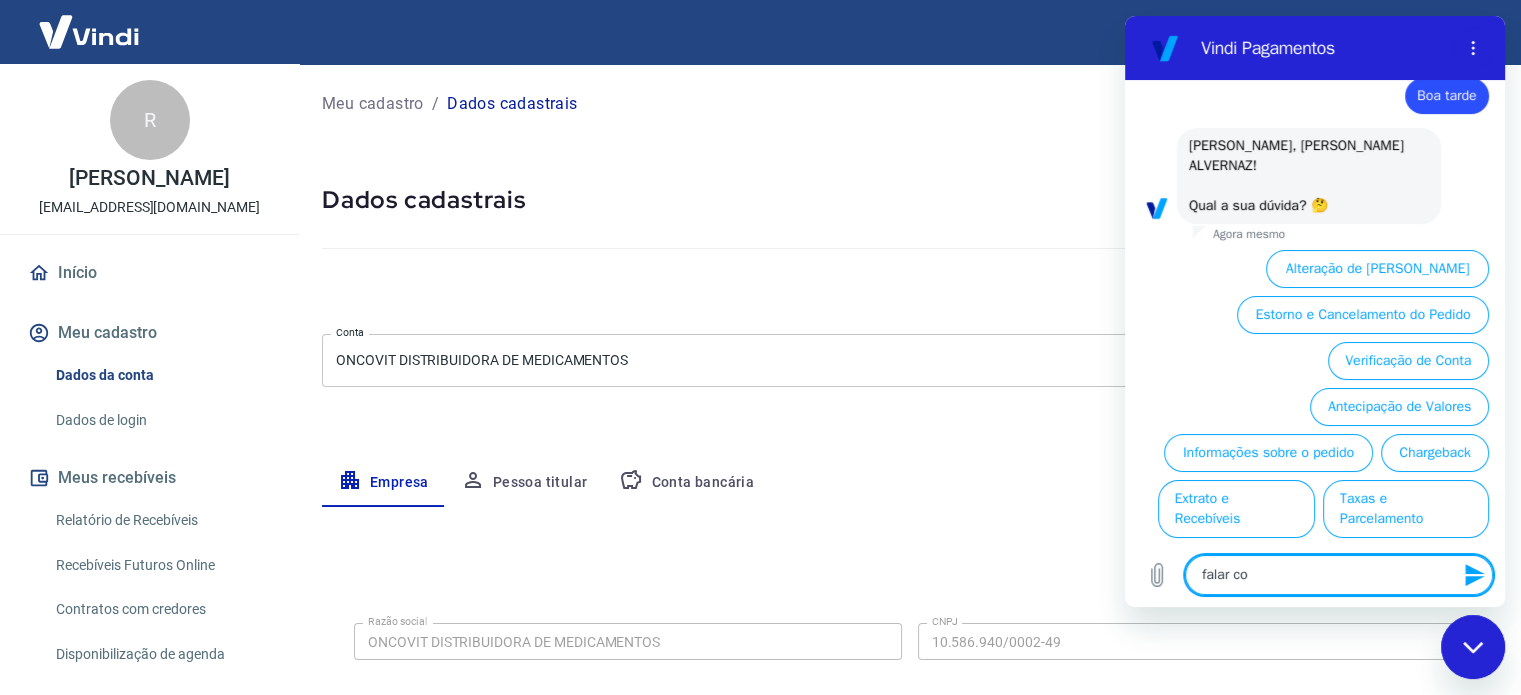 type on "falar com" 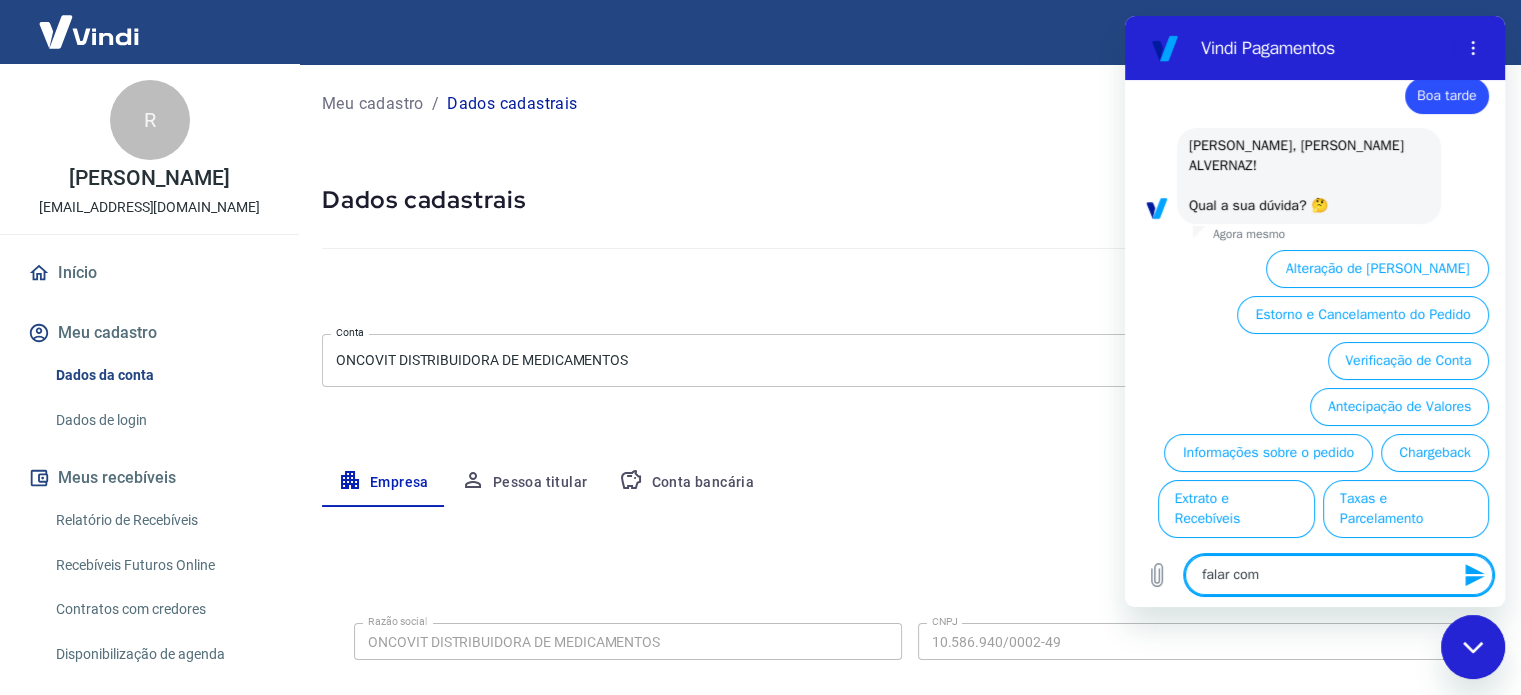 type on "falar com" 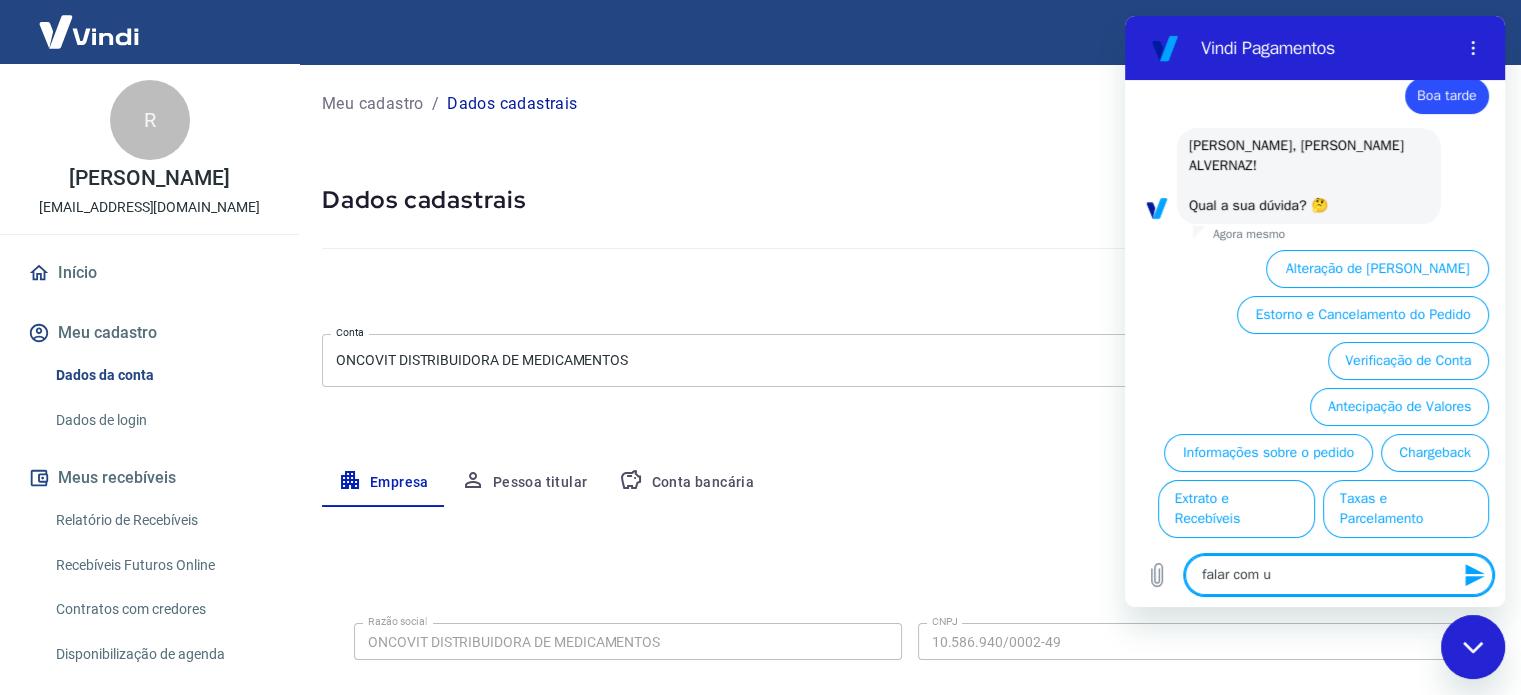 type on "falar com um" 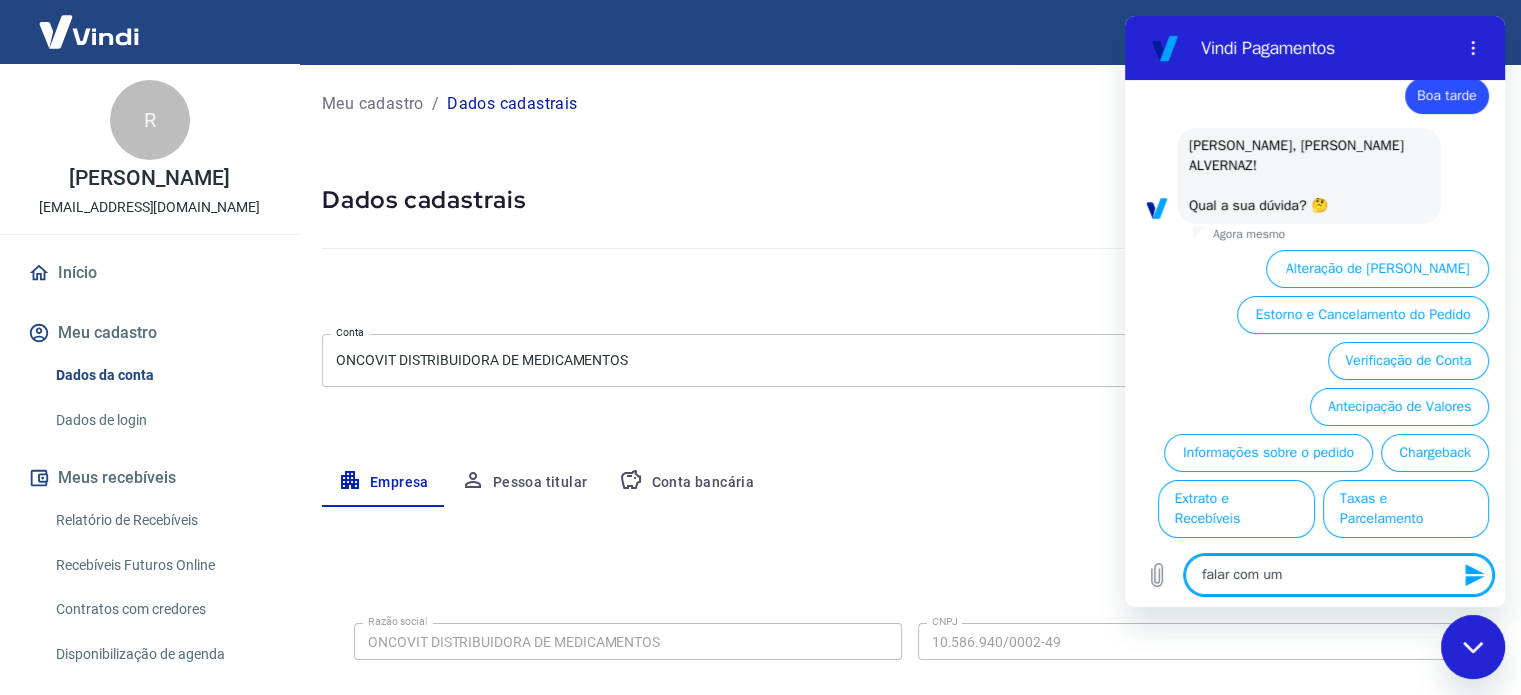 type on "falar com um" 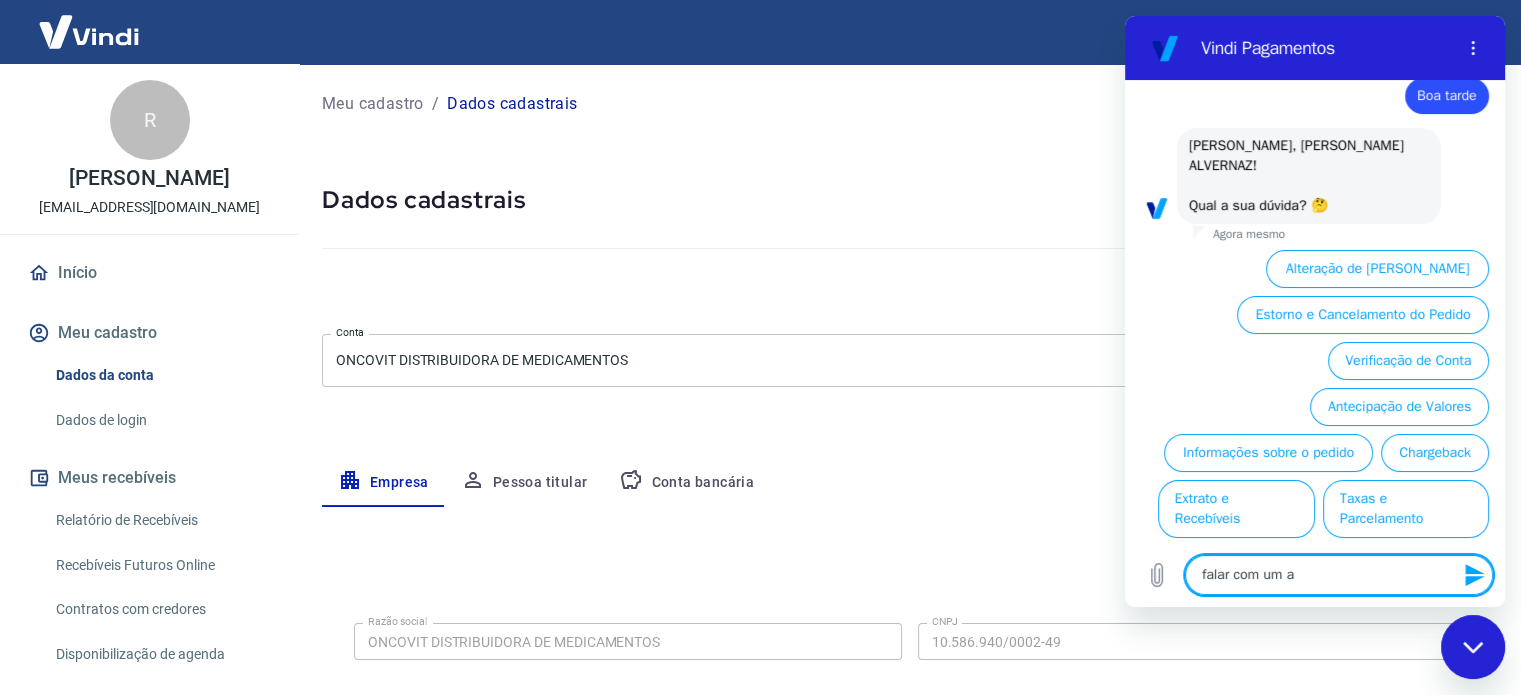 type on "falar com um an" 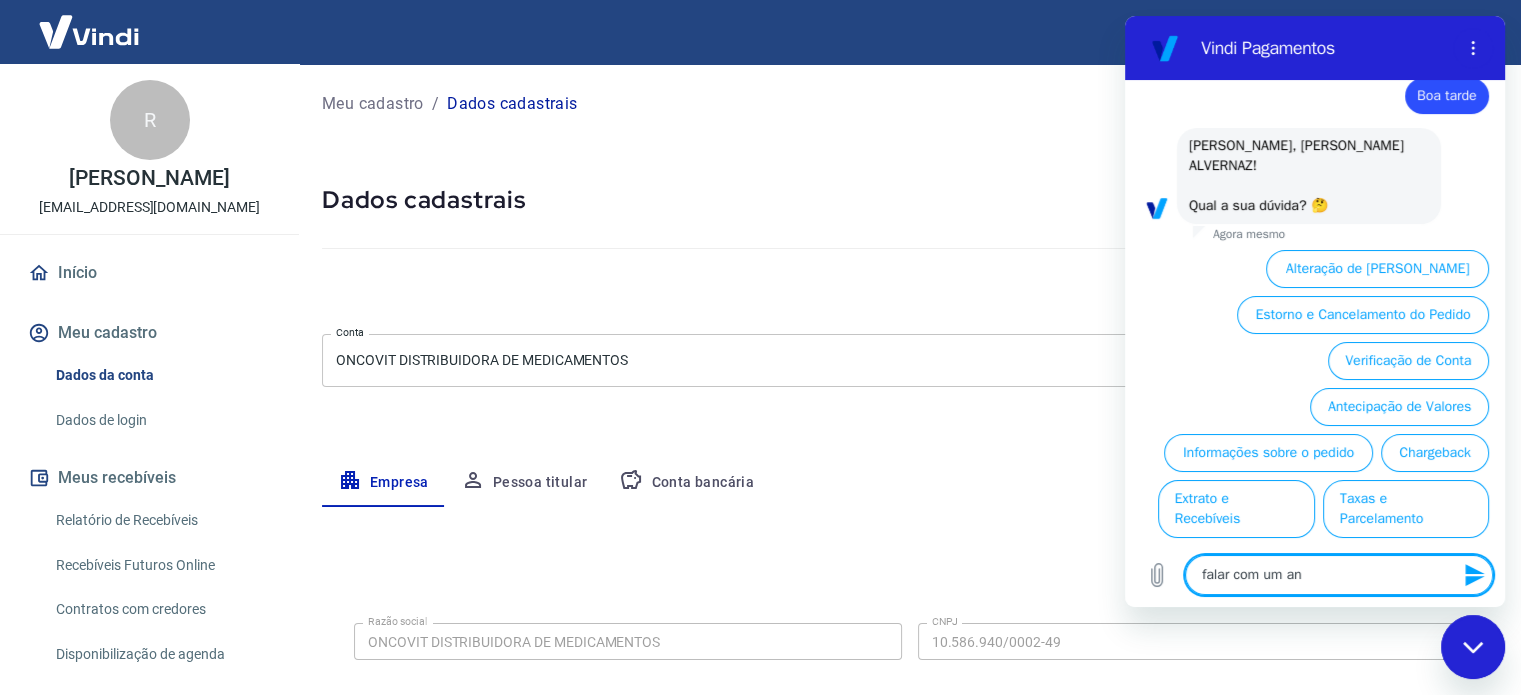 type on "falar com um ana" 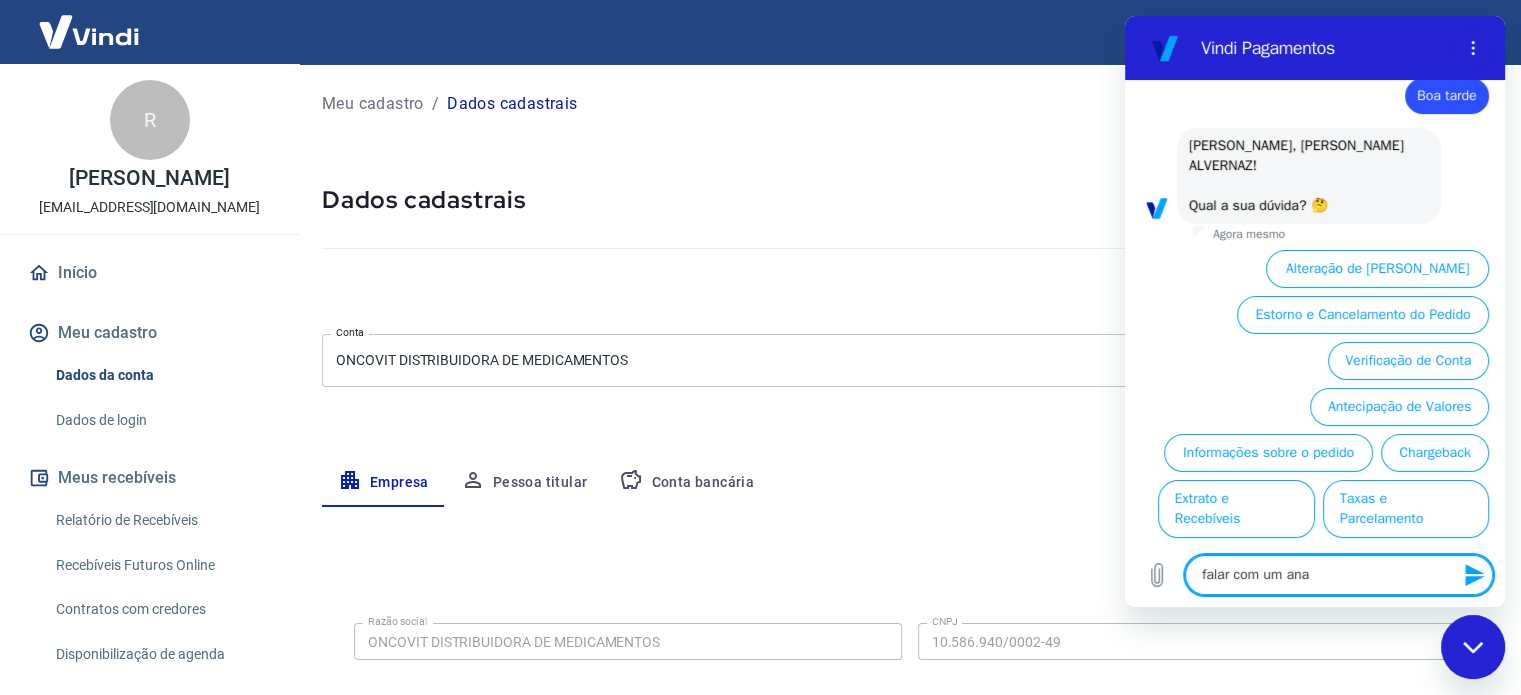 type on "falar com um anal" 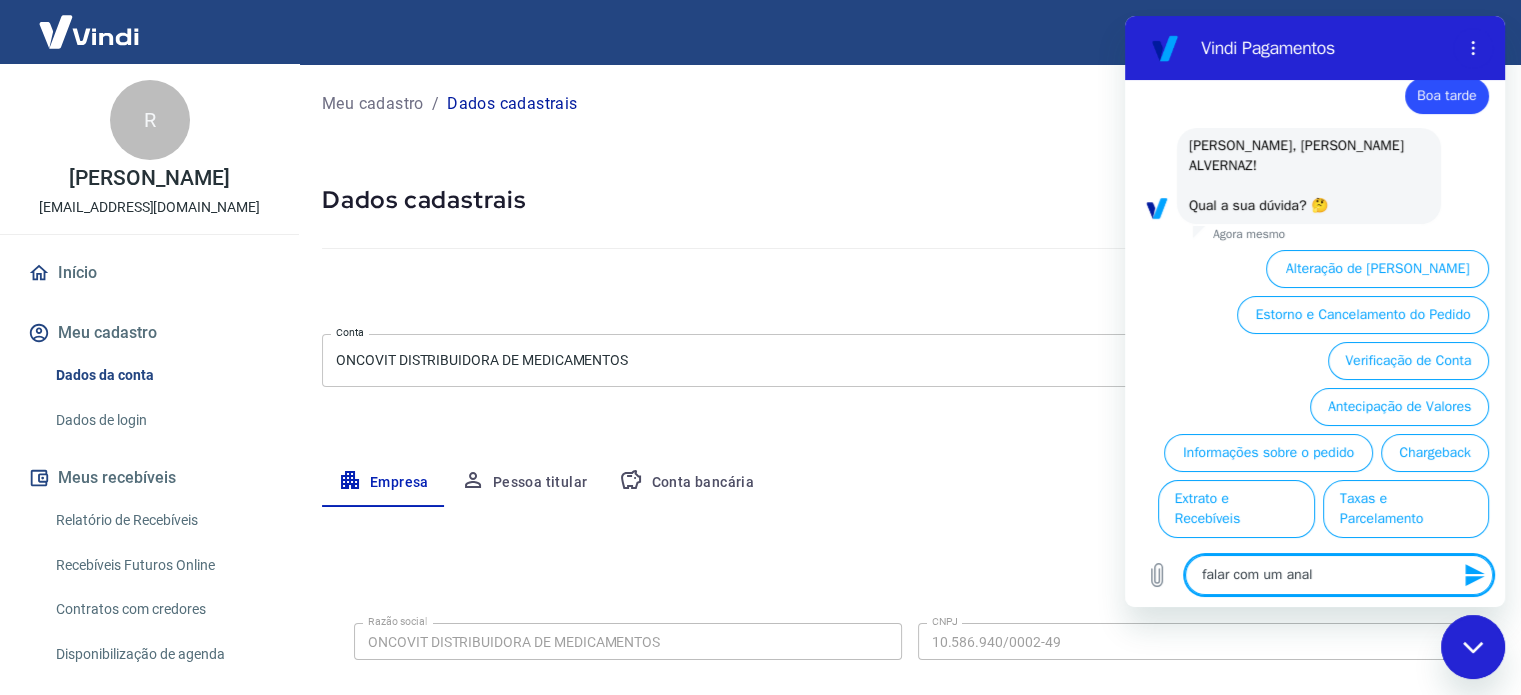 type on "falar com um anali" 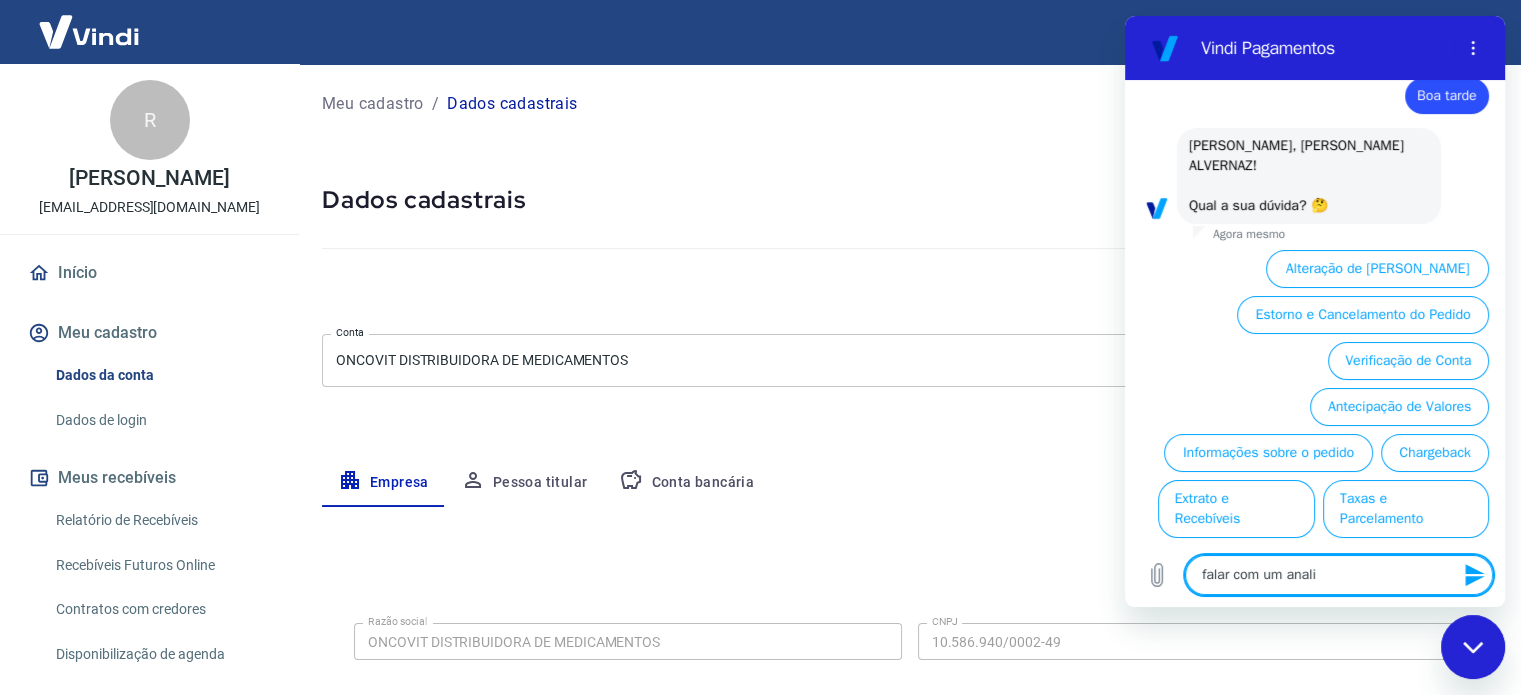 type on "falar com um analis" 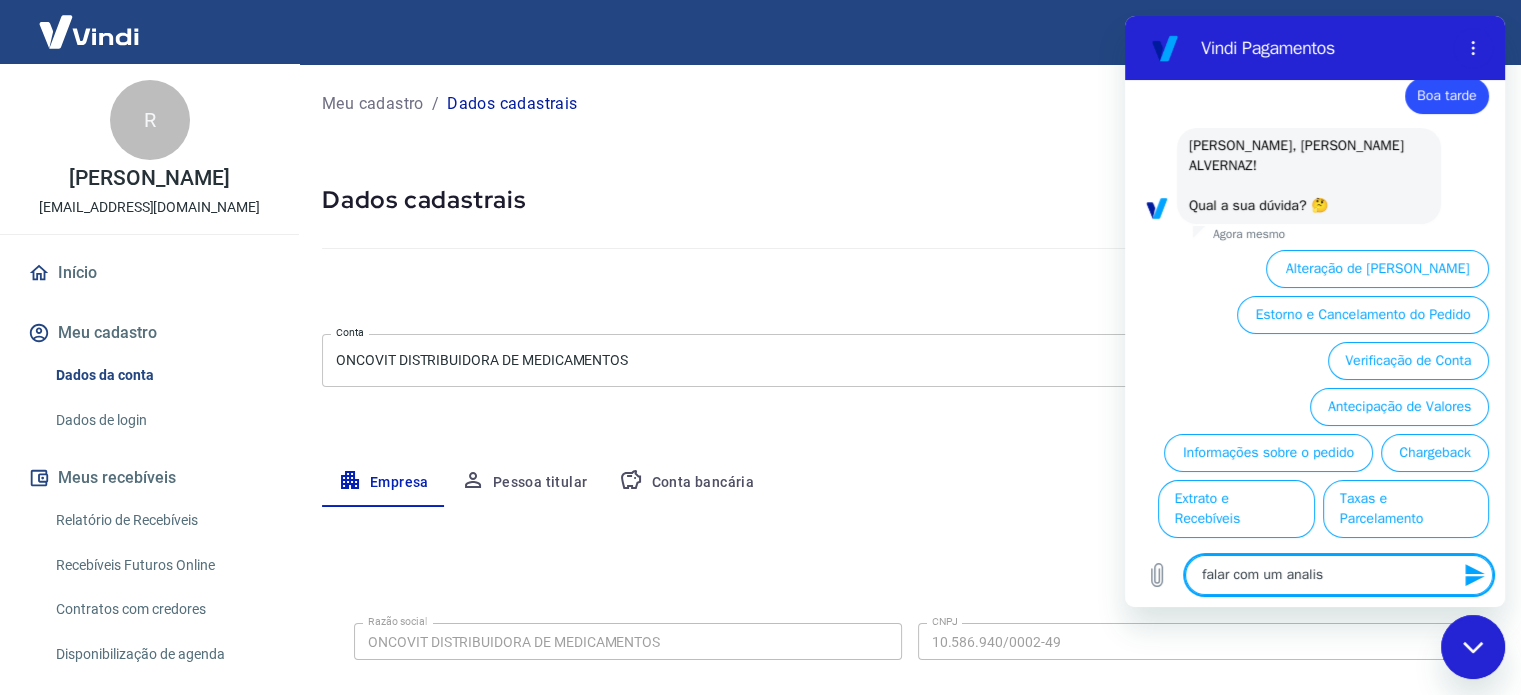 type on "falar com um analist" 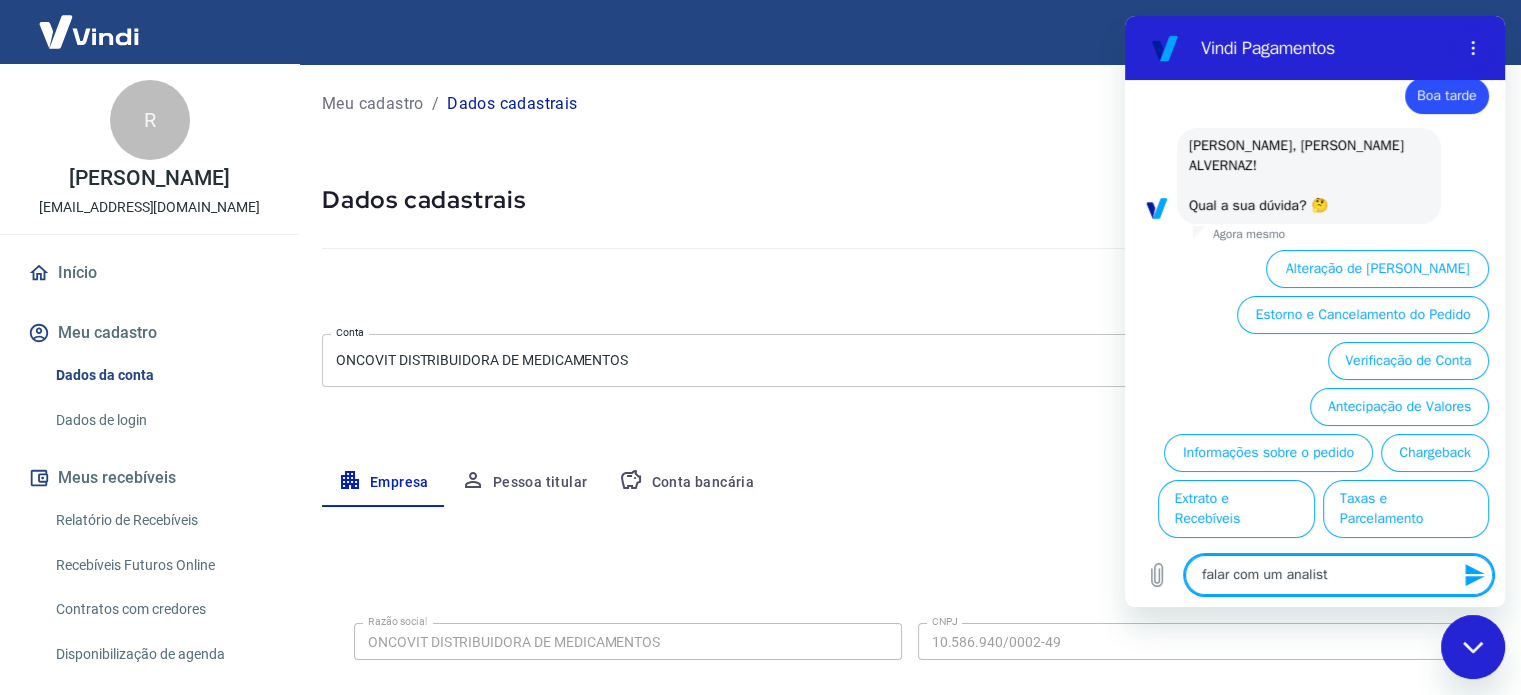 type on "falar com um analista" 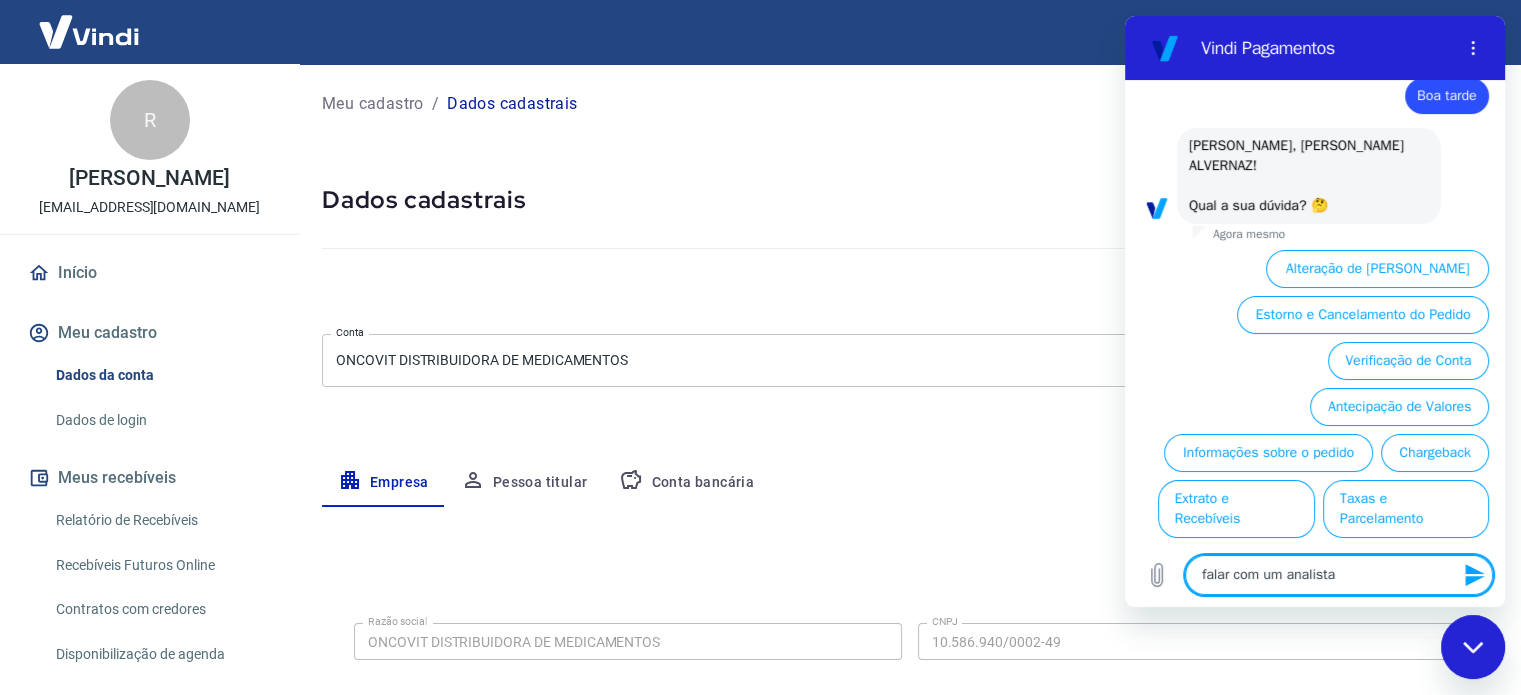 type on "falar com um analista" 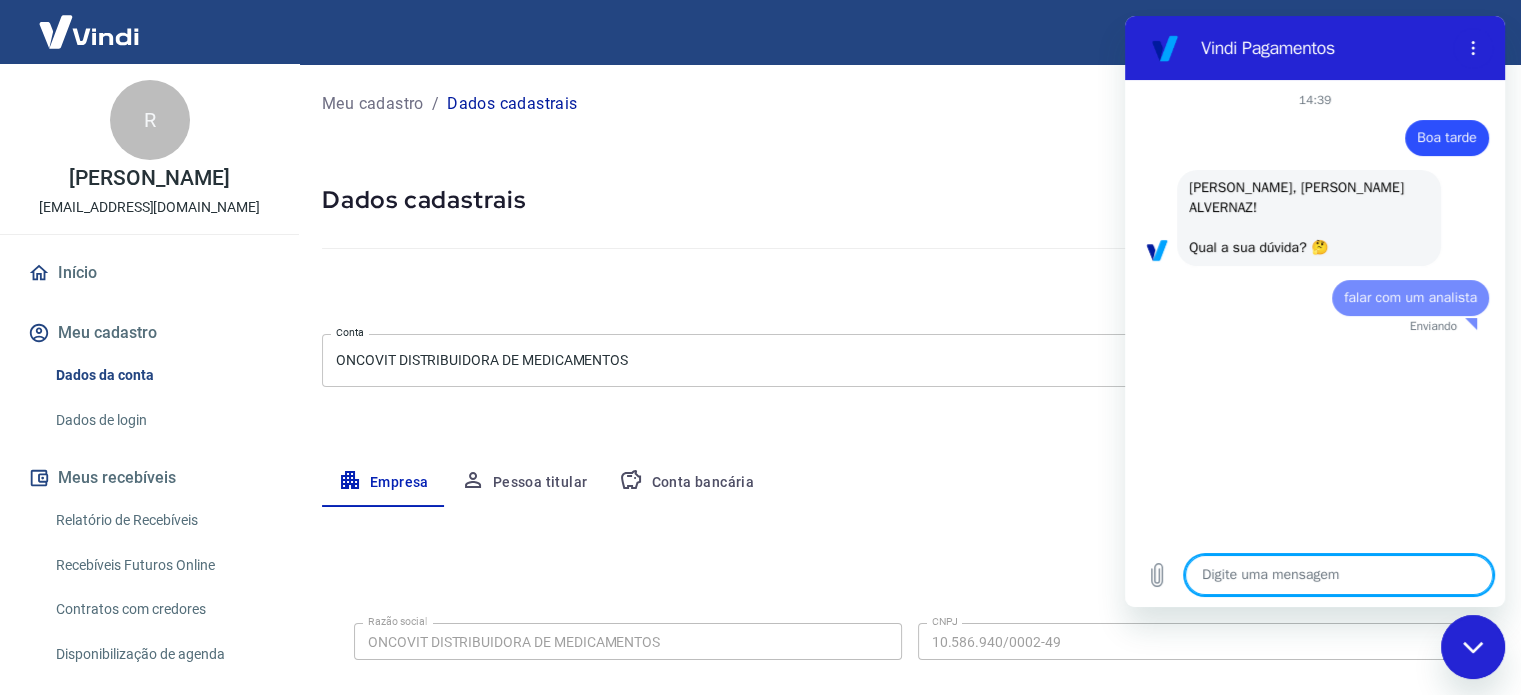 scroll, scrollTop: 0, scrollLeft: 0, axis: both 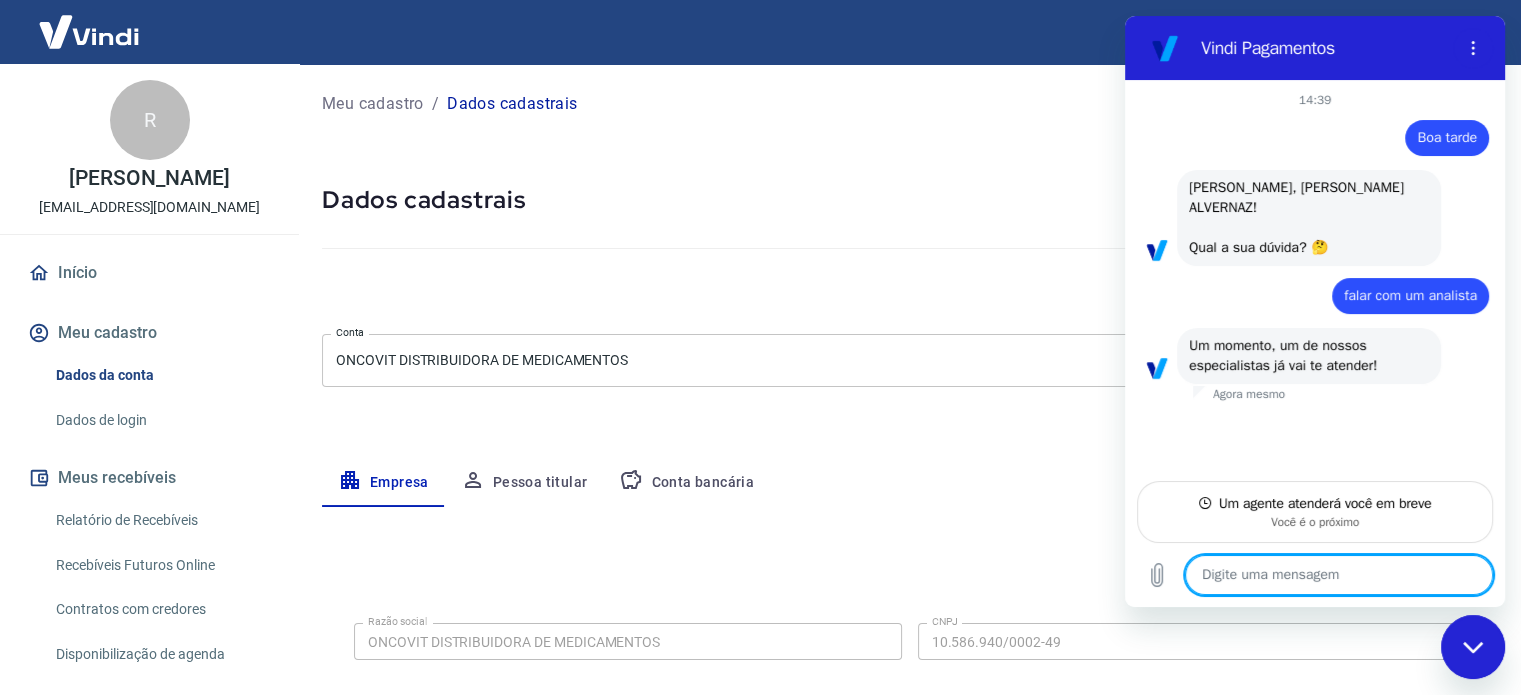 click at bounding box center [1339, 575] 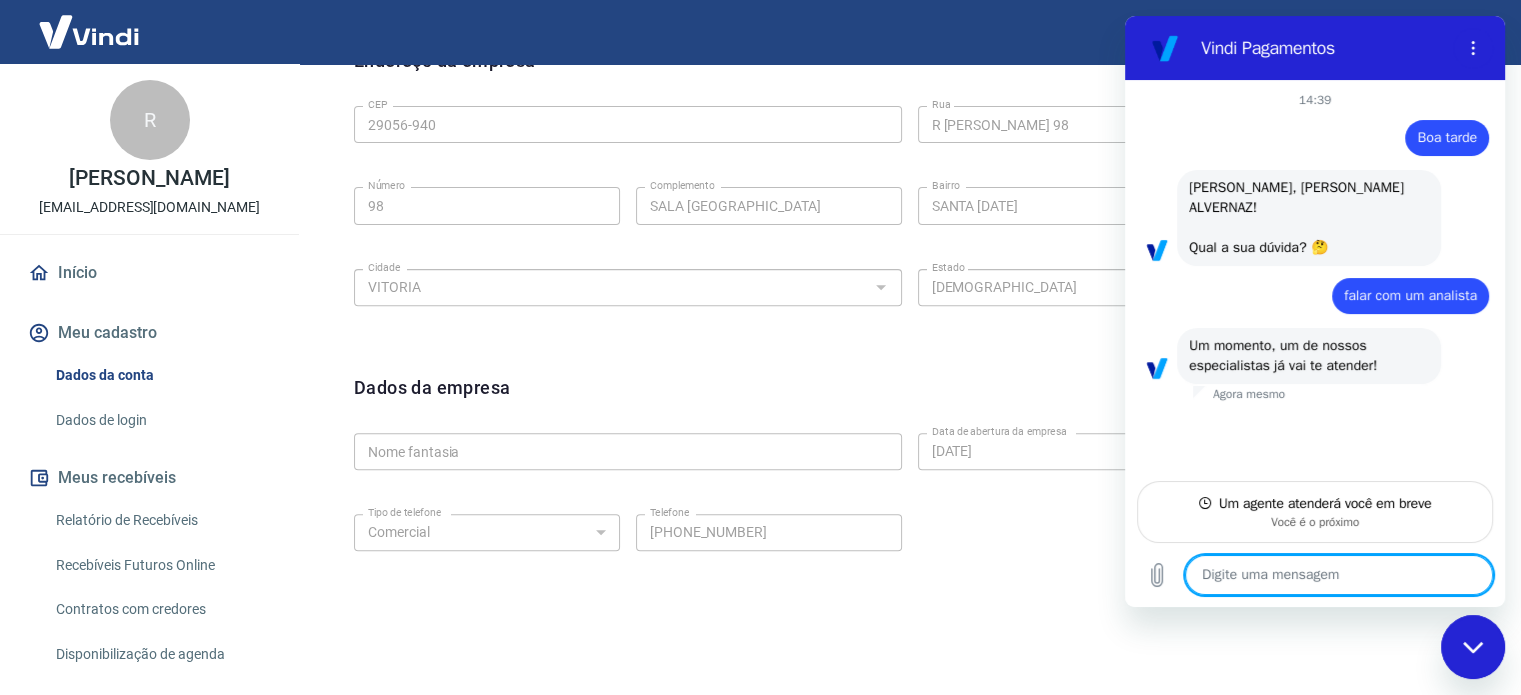 scroll, scrollTop: 646, scrollLeft: 0, axis: vertical 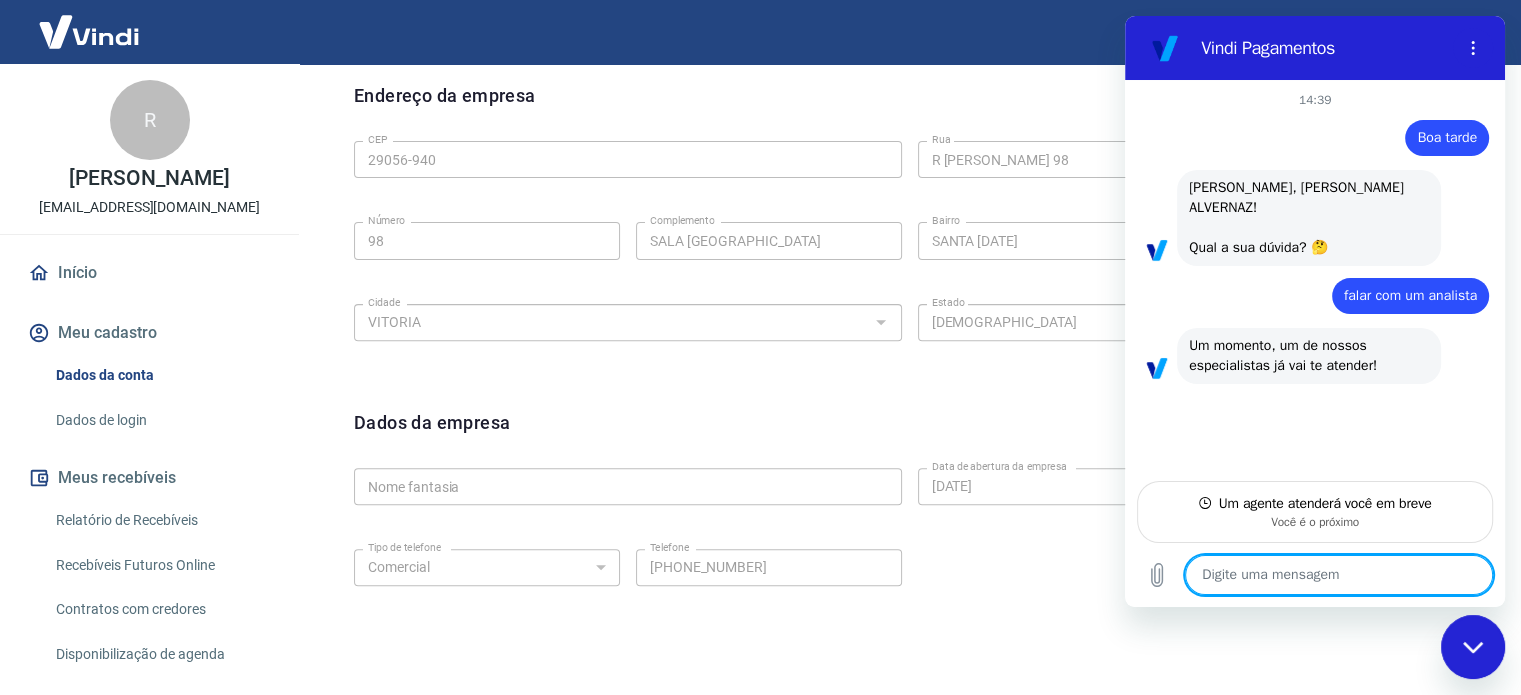 type on "x" 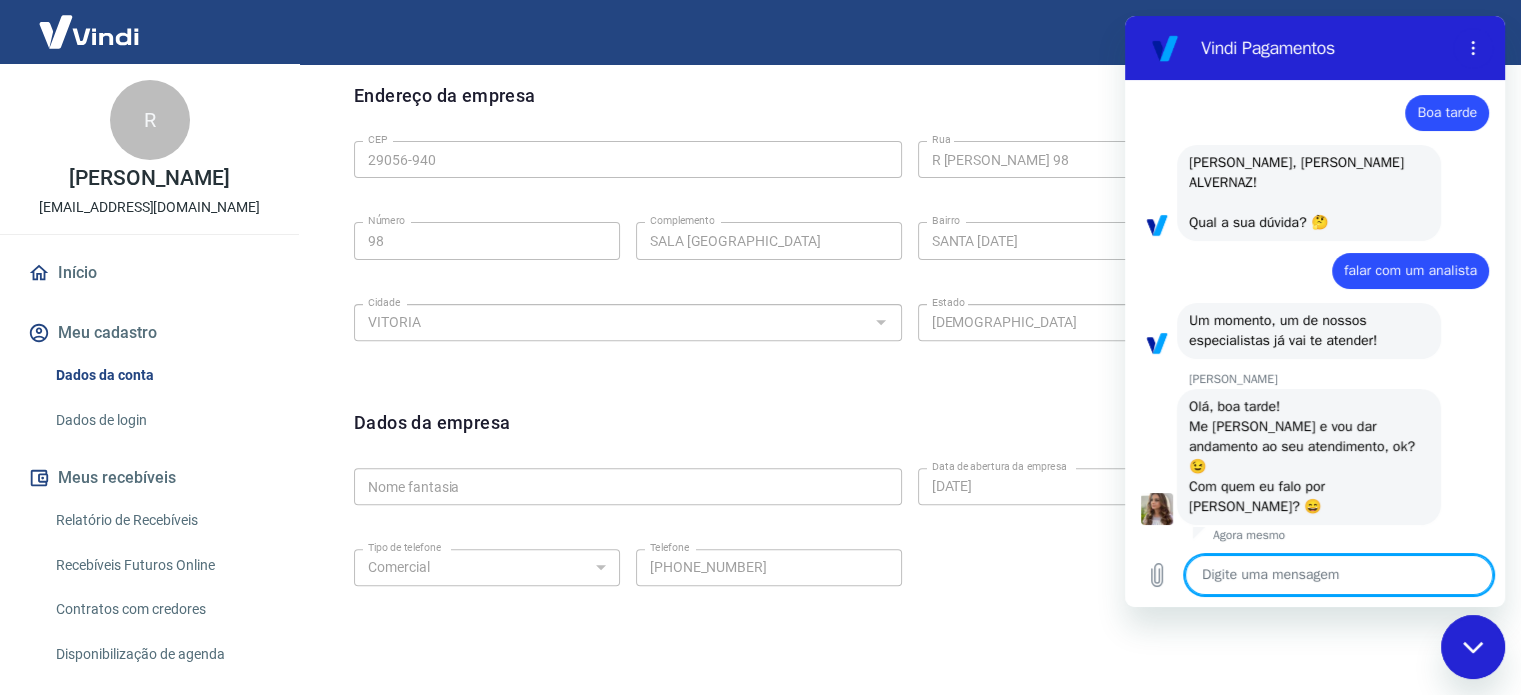 scroll, scrollTop: 29, scrollLeft: 0, axis: vertical 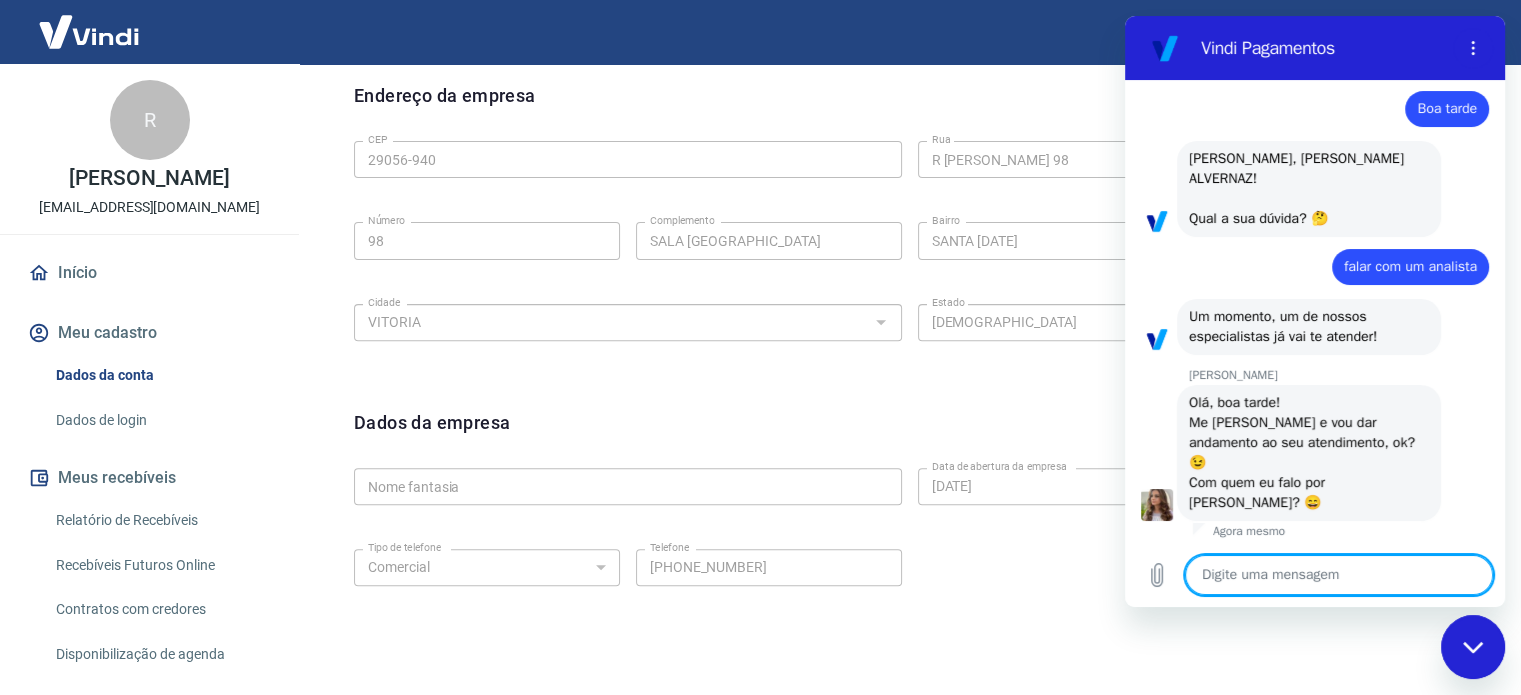 click at bounding box center [1339, 575] 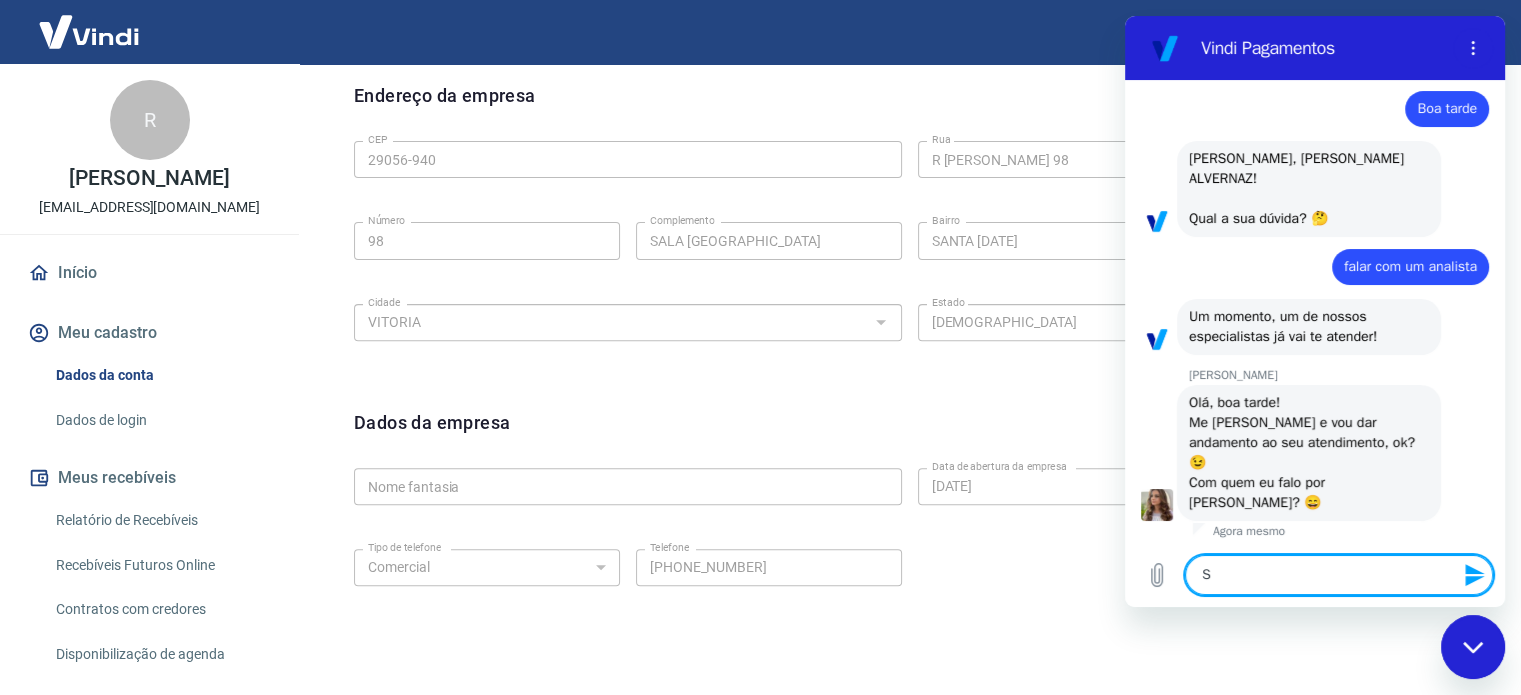 type on "St" 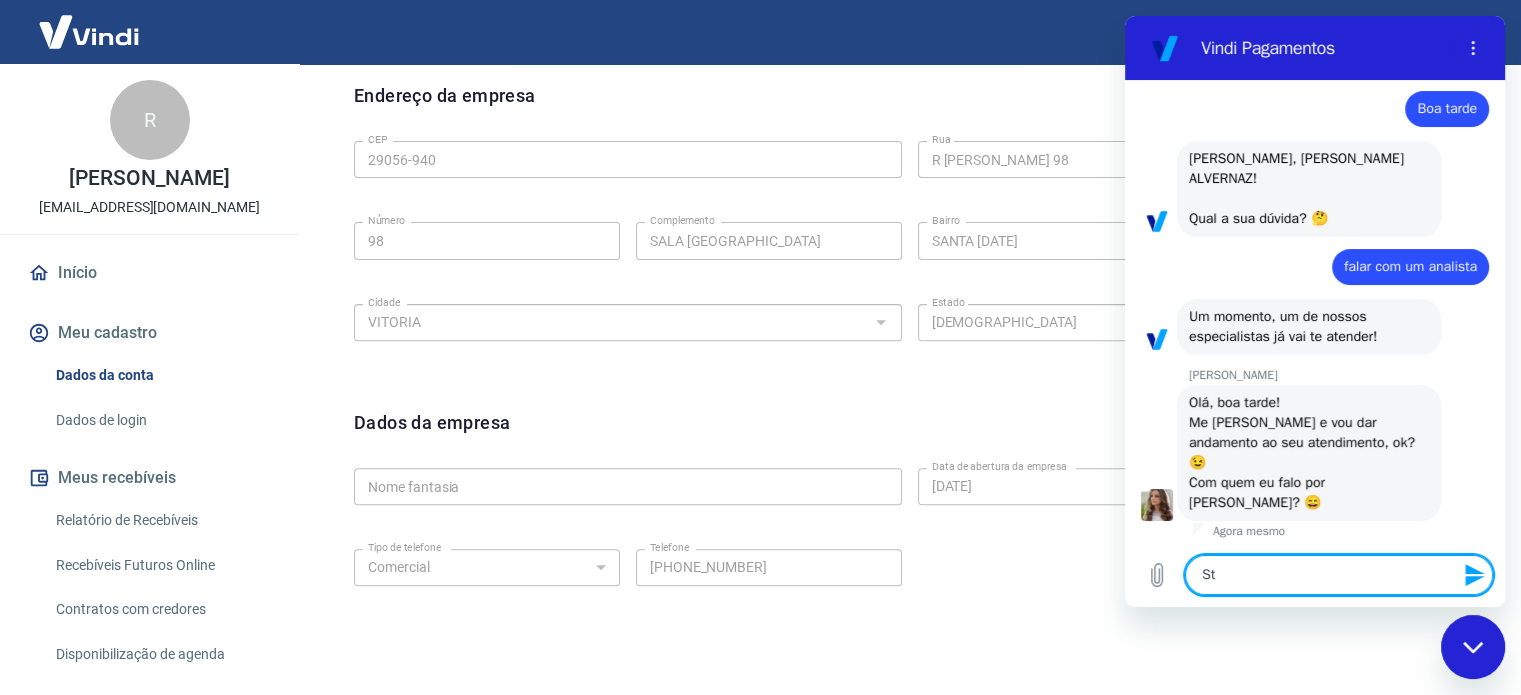 type on "Ste" 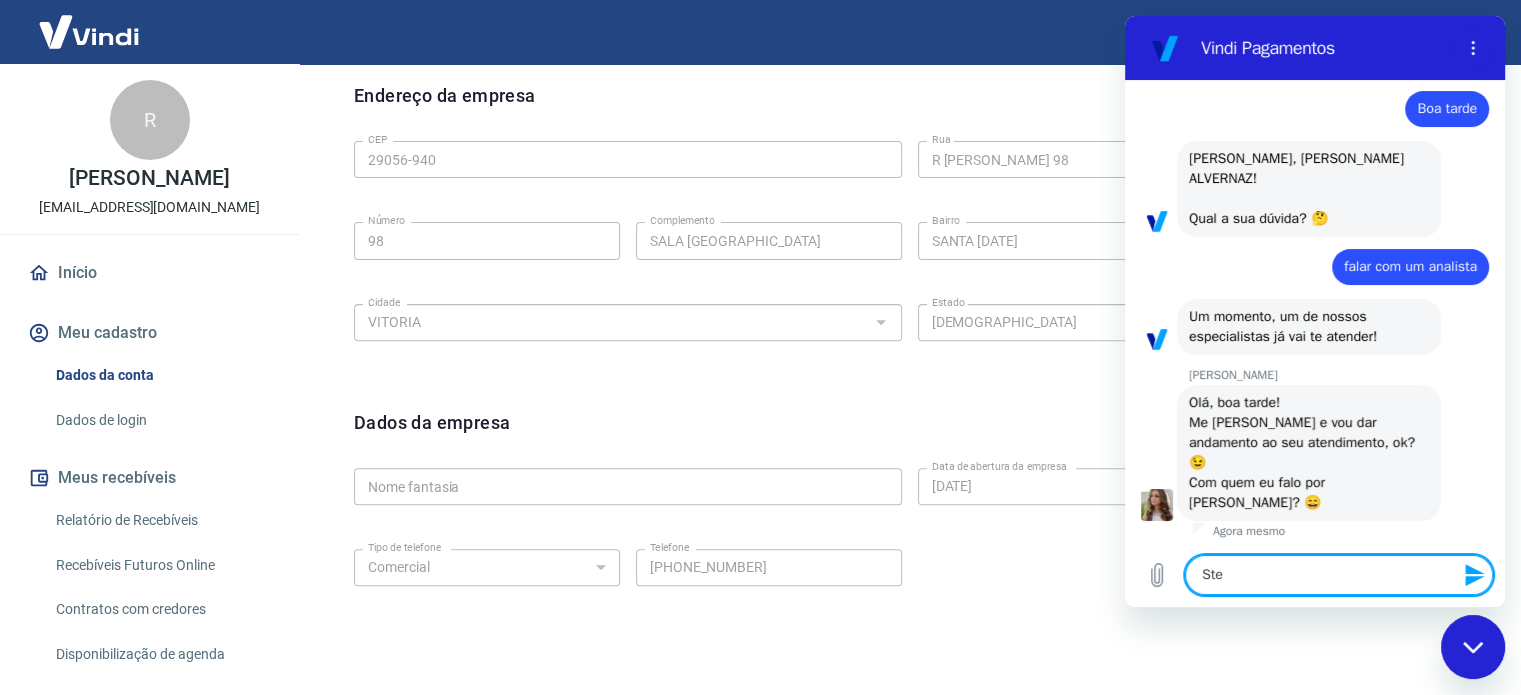 type on "Stef" 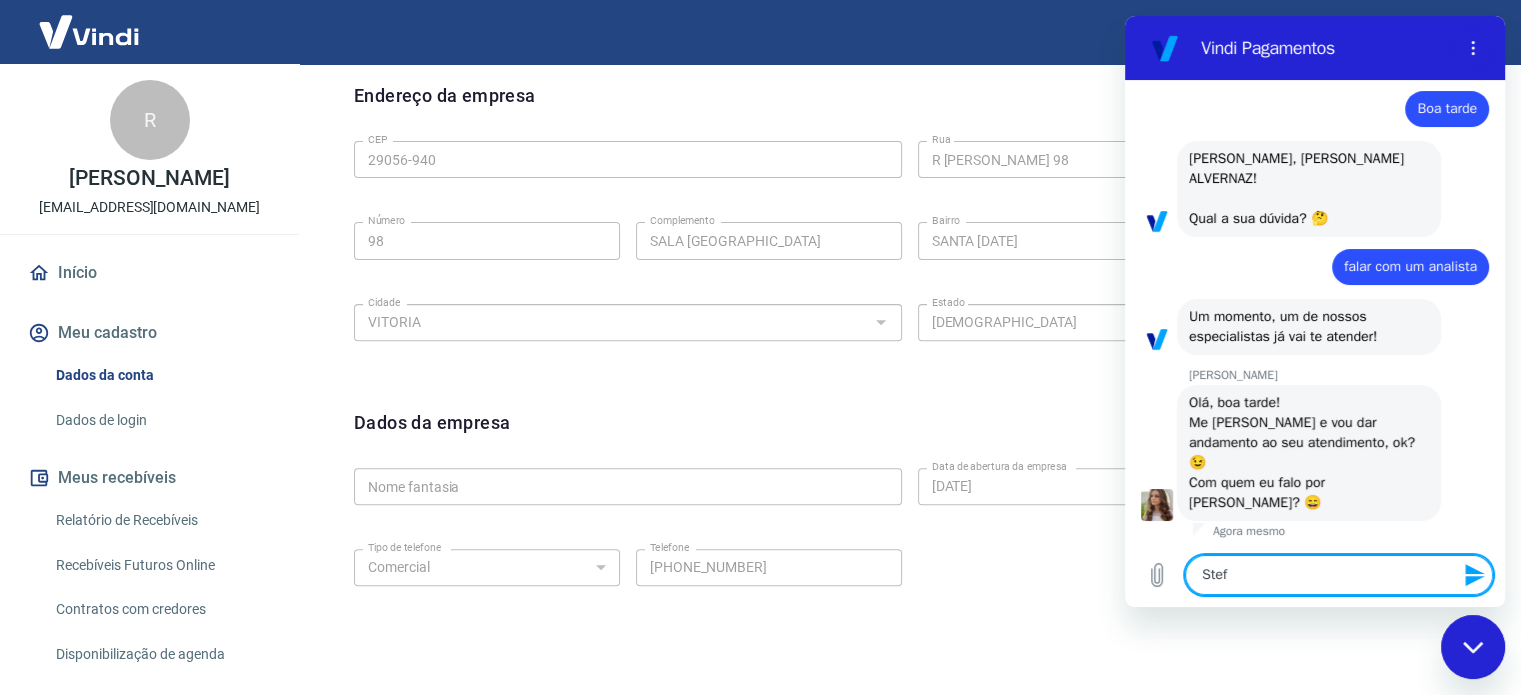 type on "Steff" 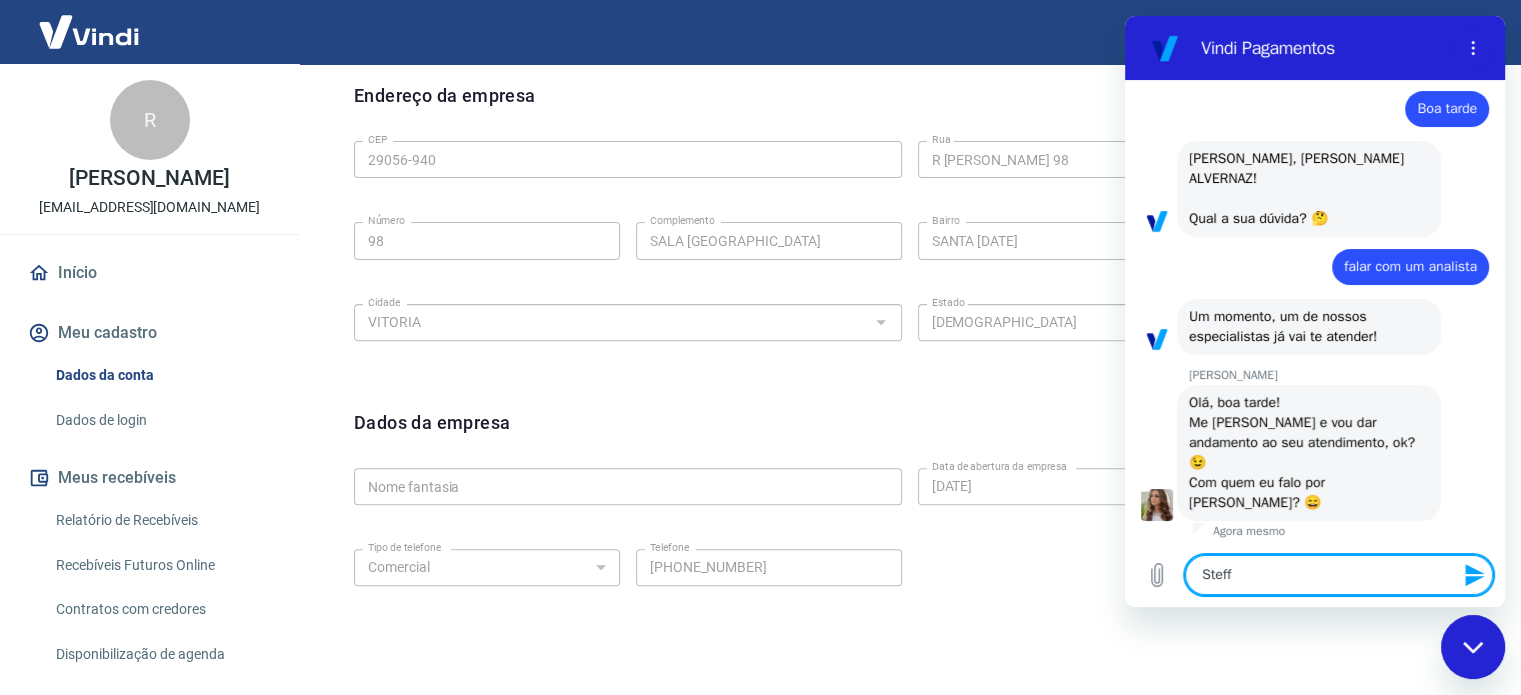 type on "Steffa" 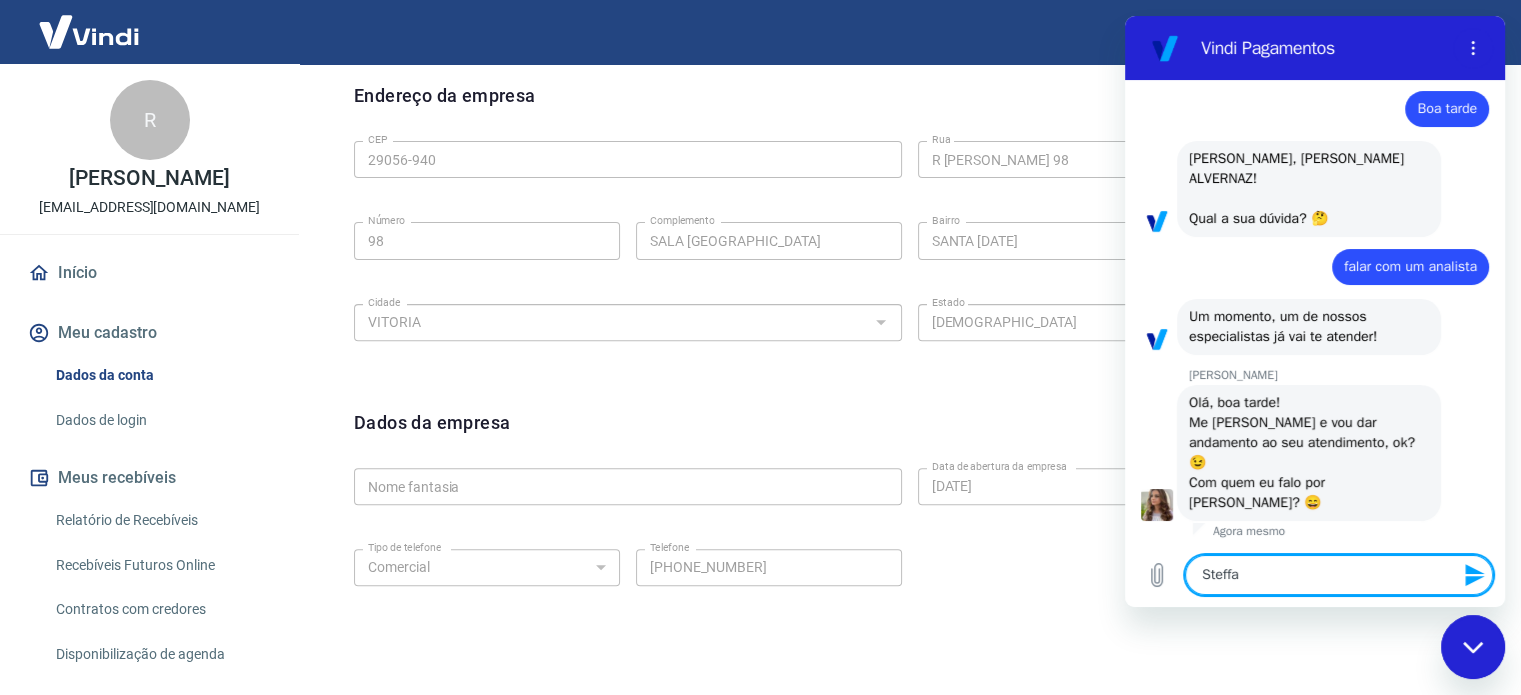 type on "Steffan" 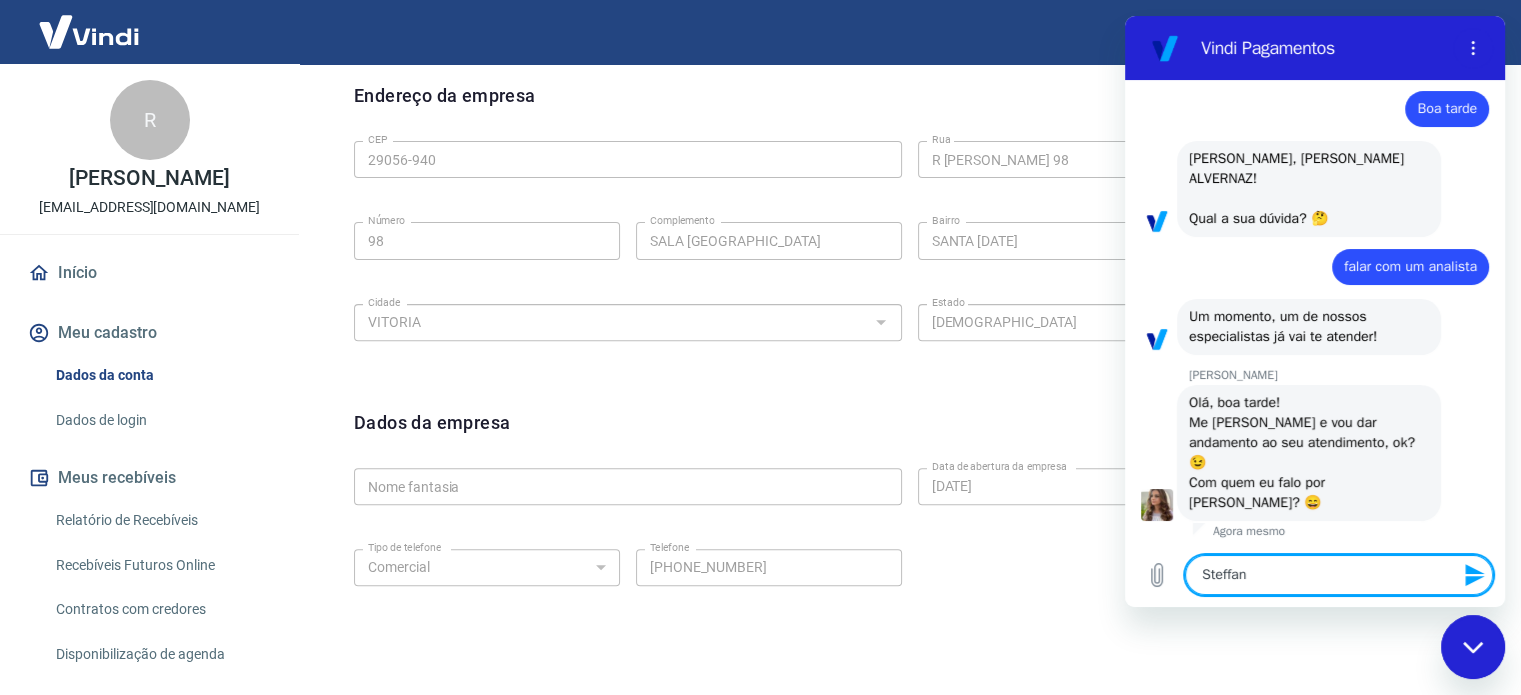 type on "Steffani" 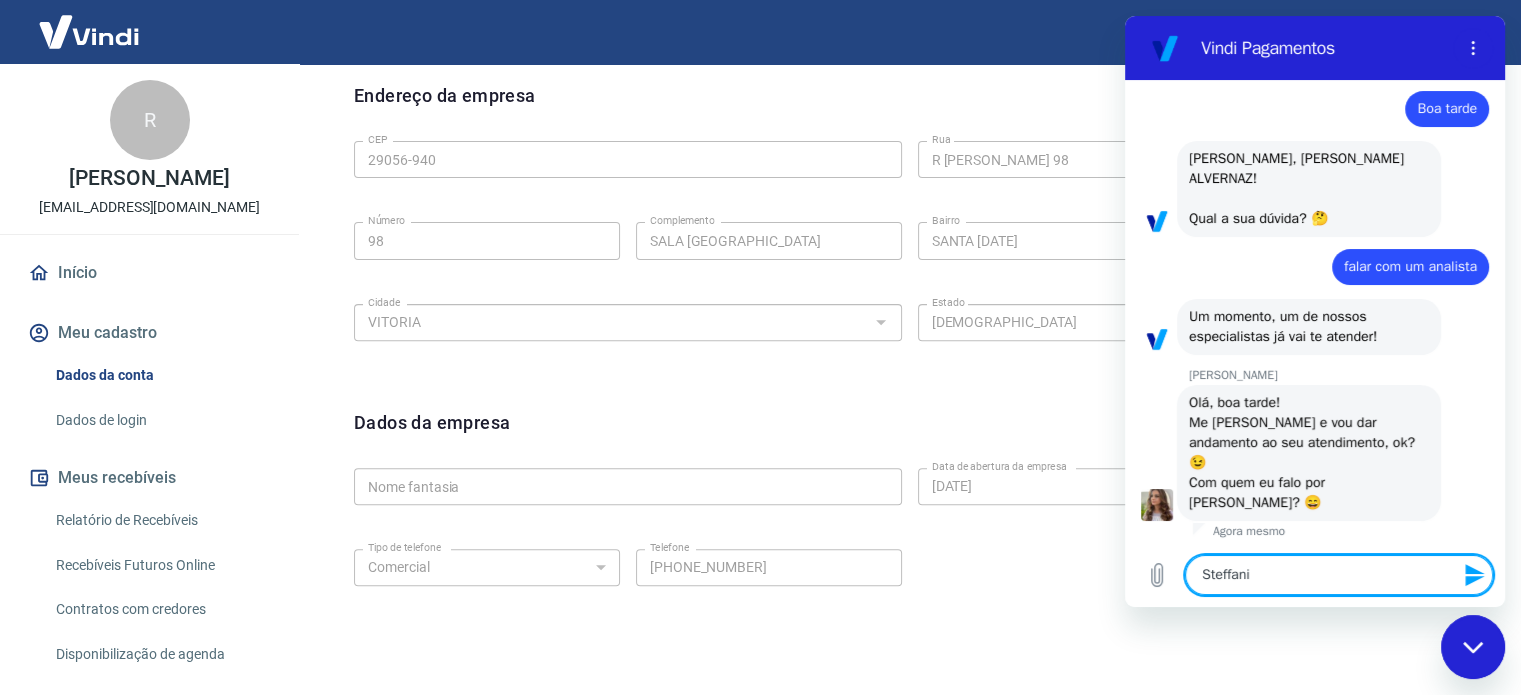 type on "Steffanie" 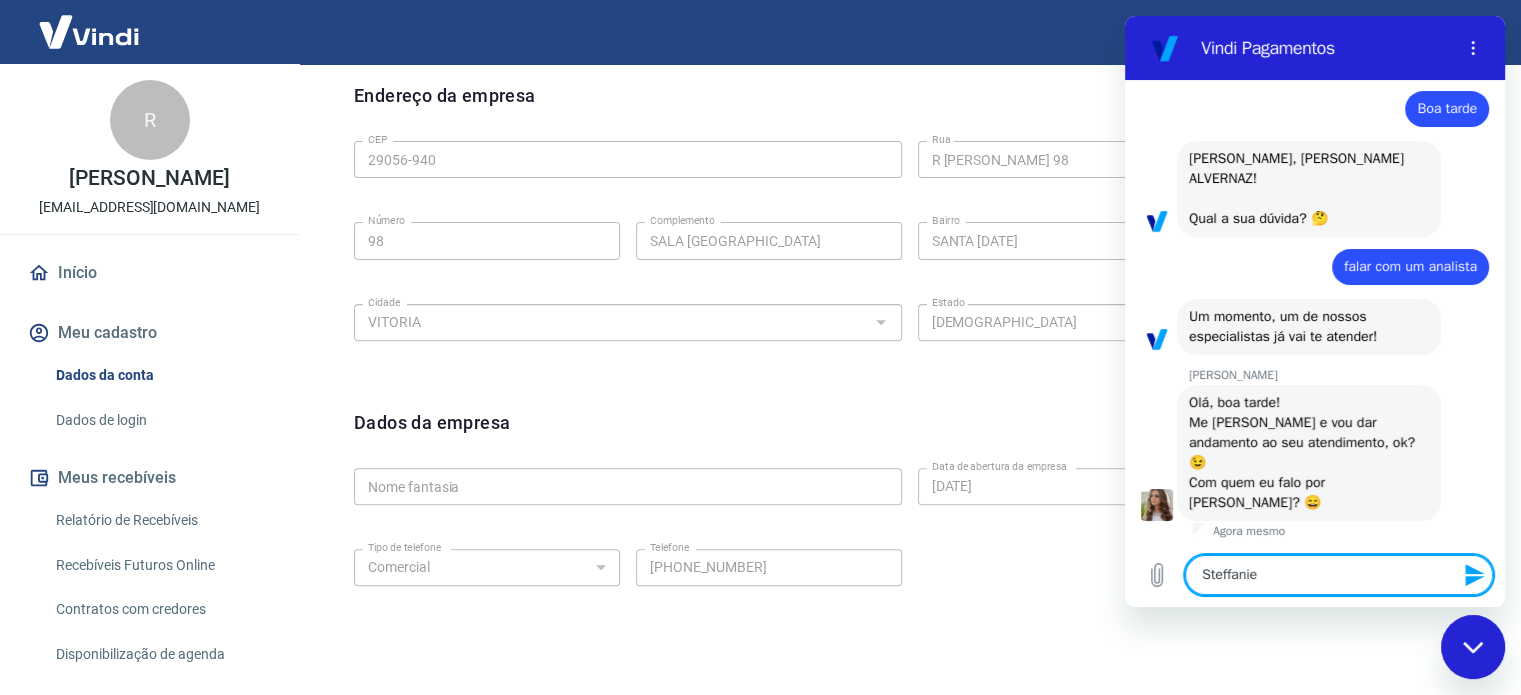 type on "Steffanie" 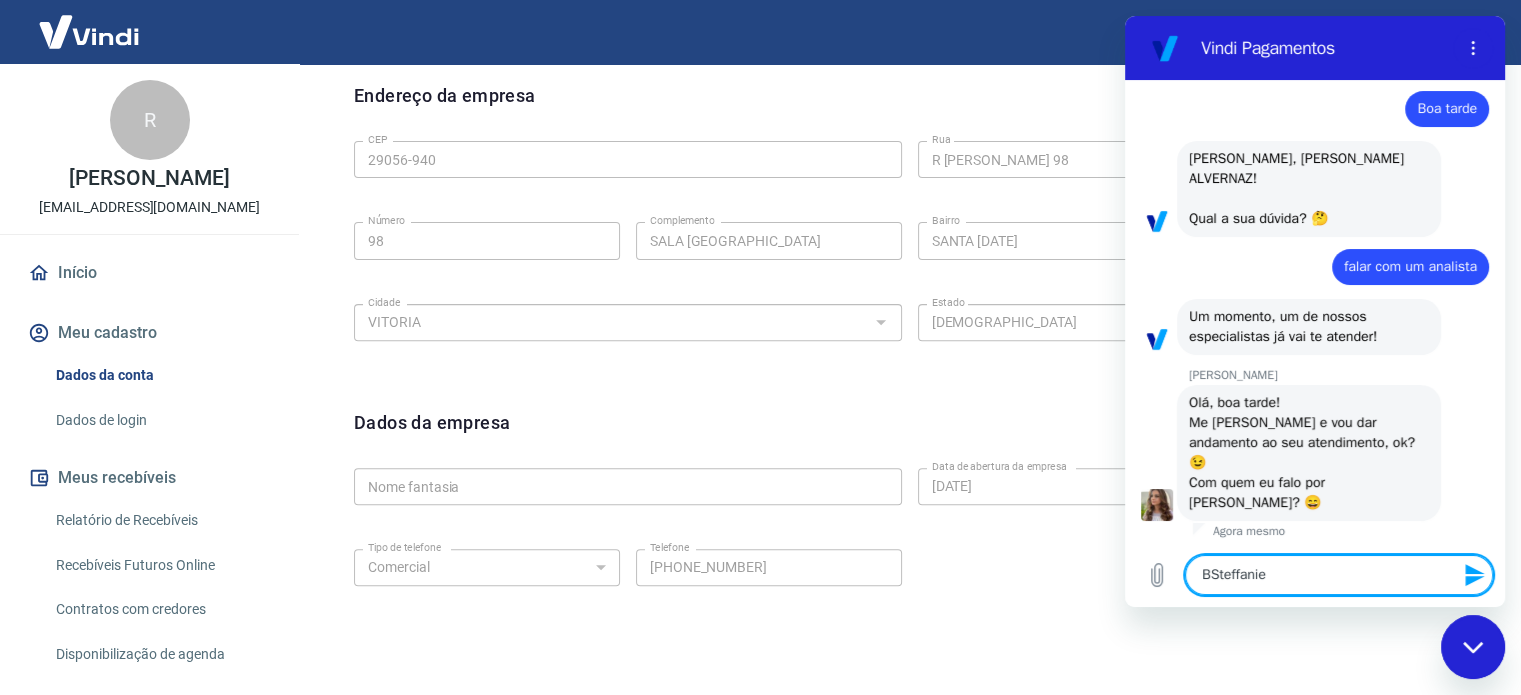 type on "BoSteffanie" 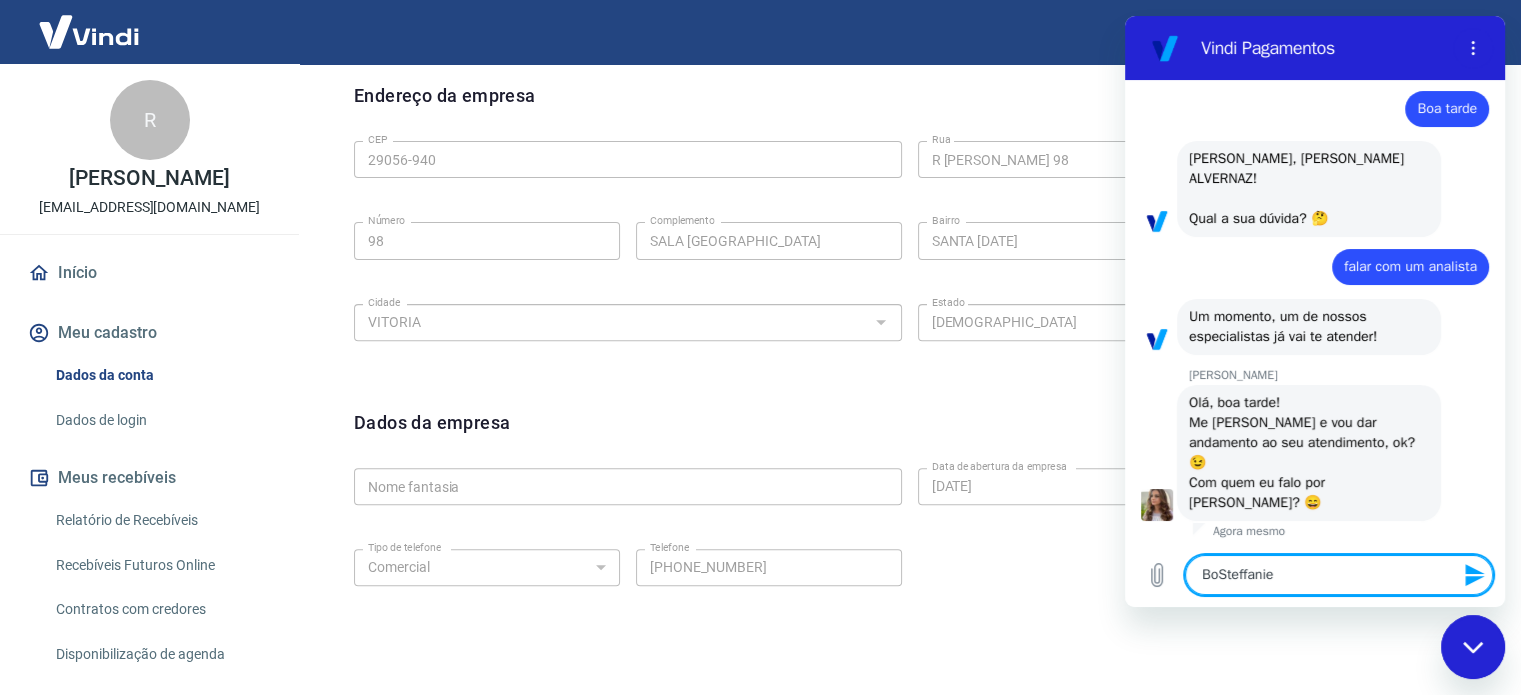type on "BoaSteffanie" 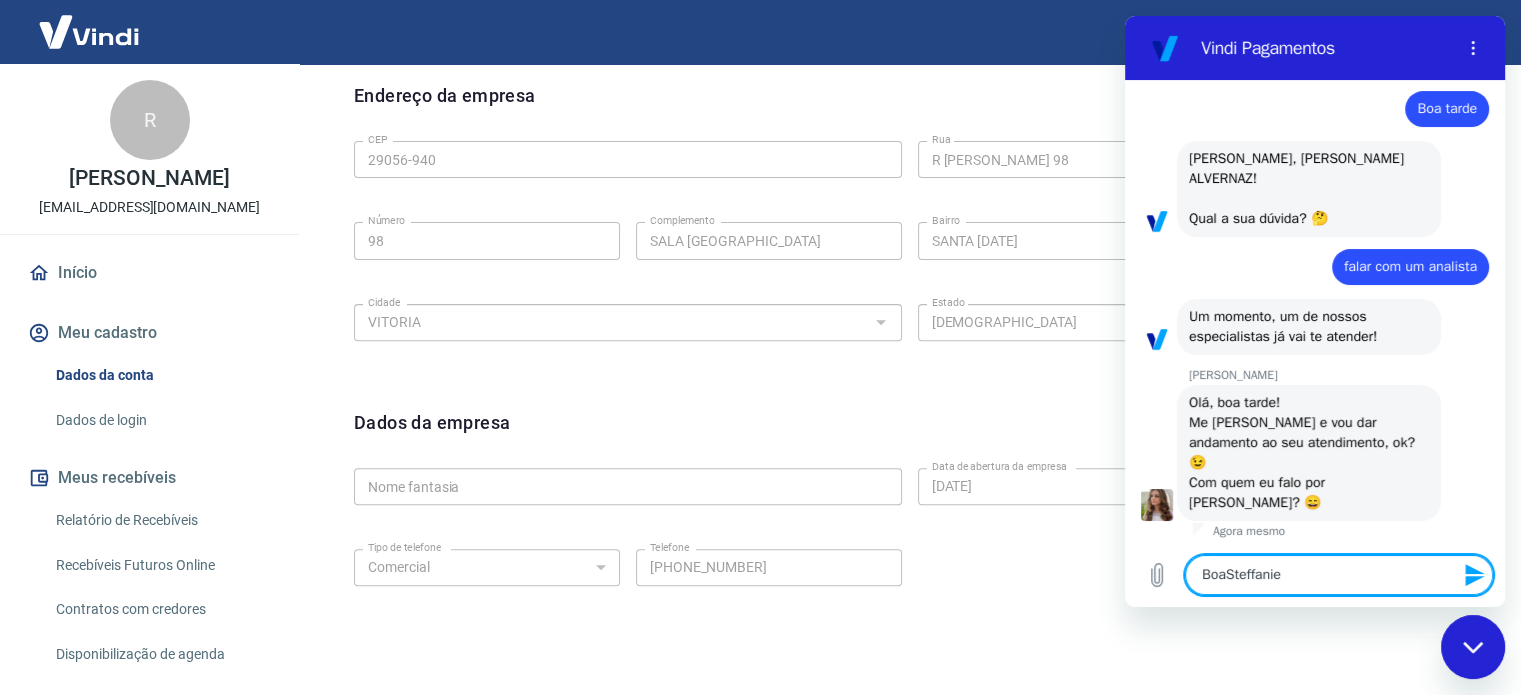 type on "[PERSON_NAME]" 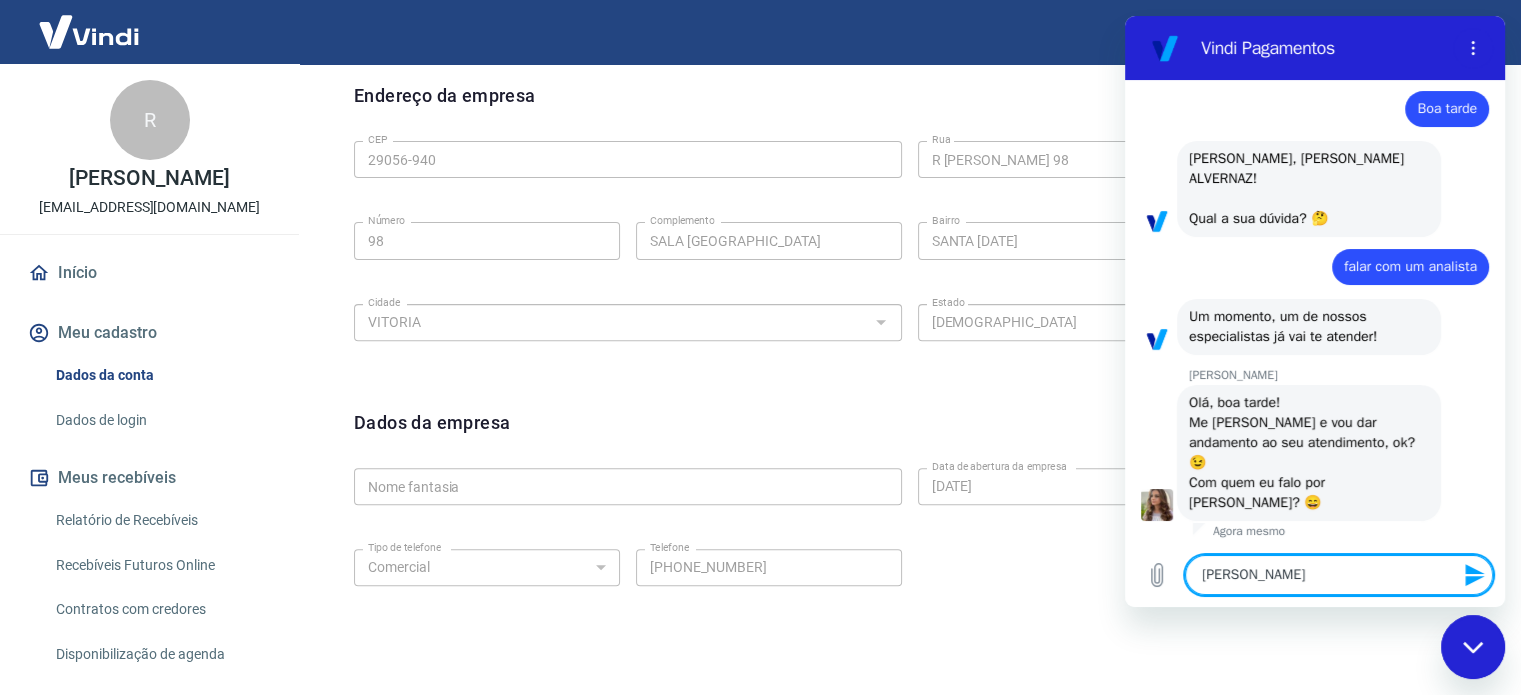 type on "Boa tSteffanie" 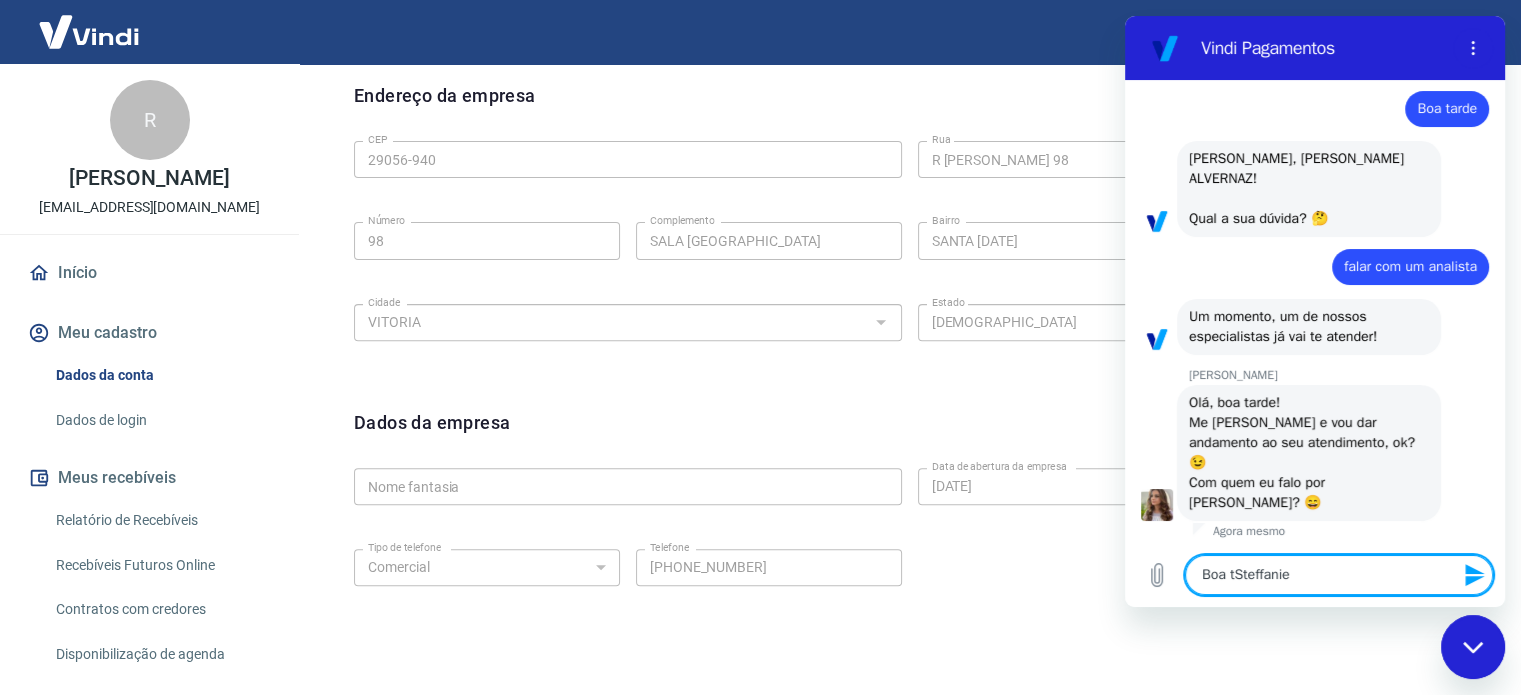 type on "Boa taSteffanie" 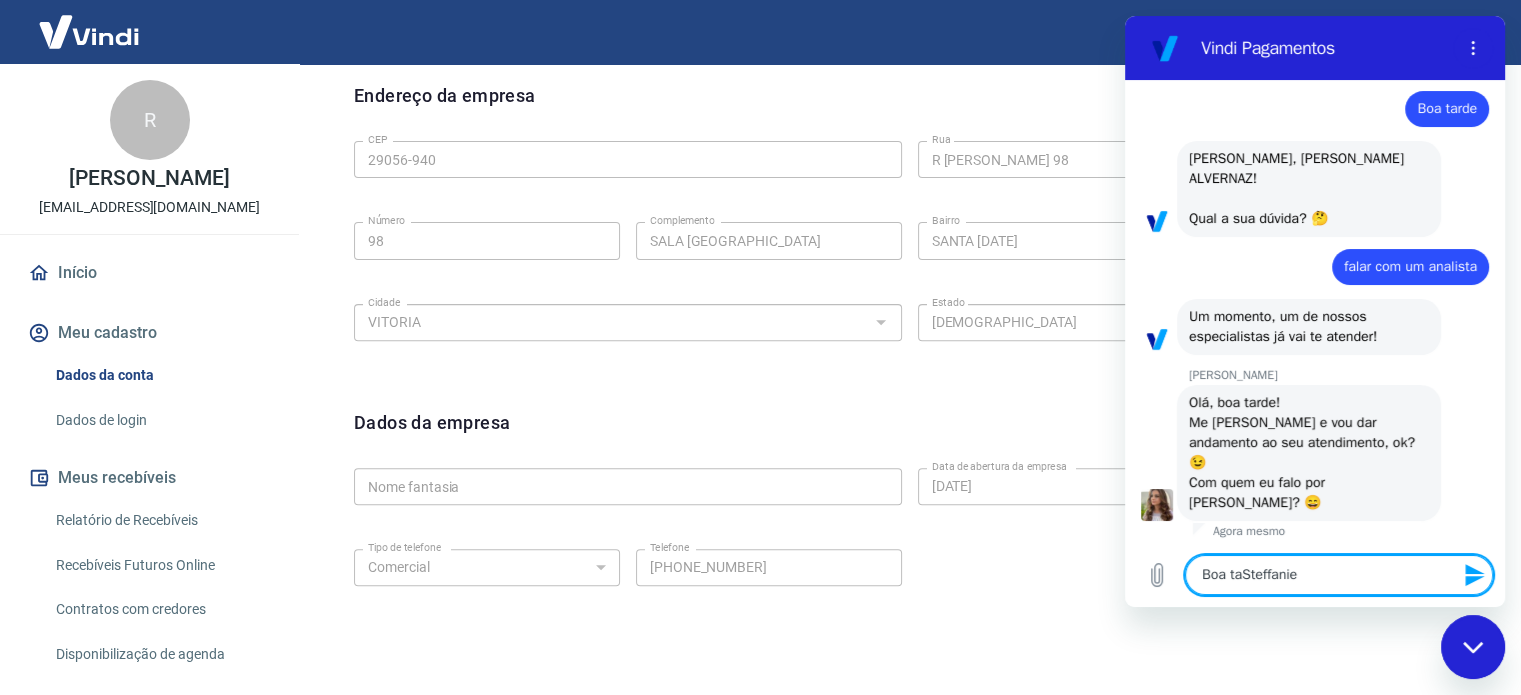 type on "Boa tarSteffanie" 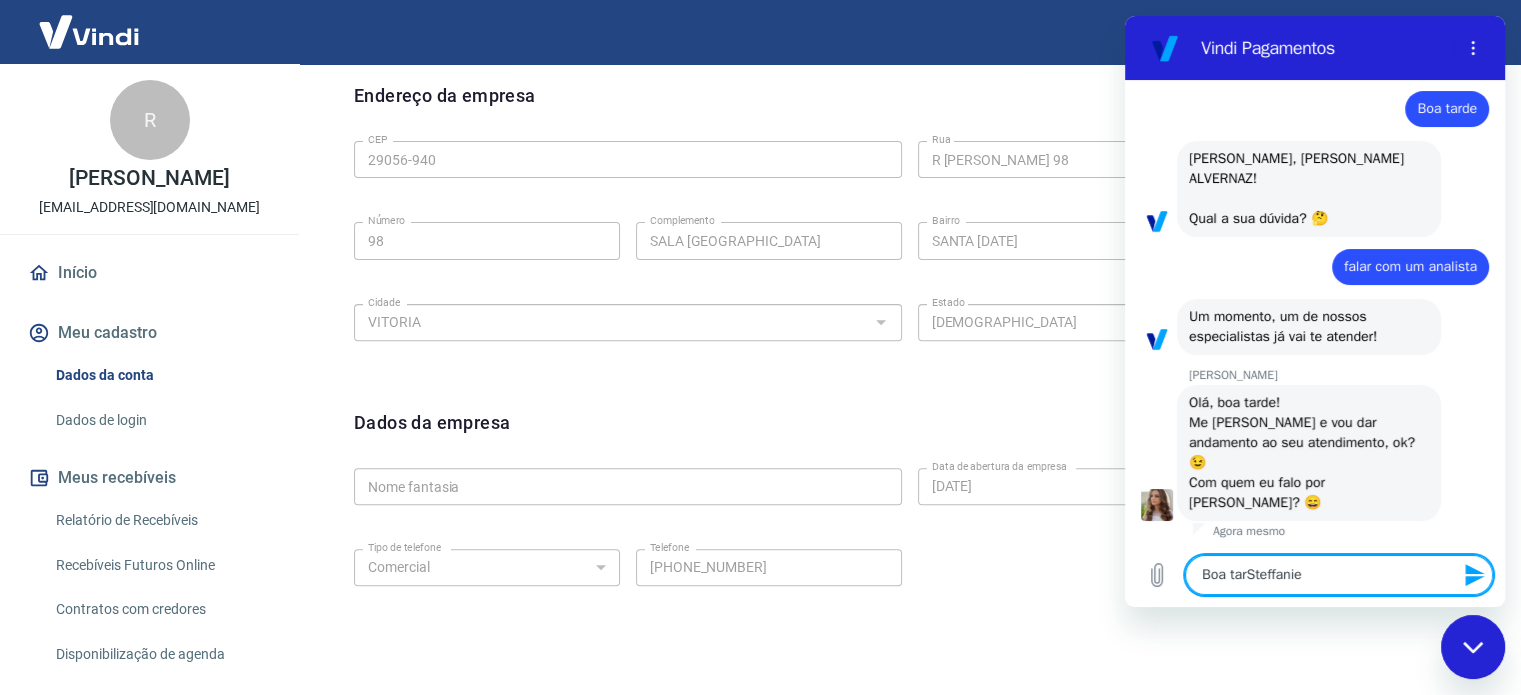 type on "Boa tardSteffanie" 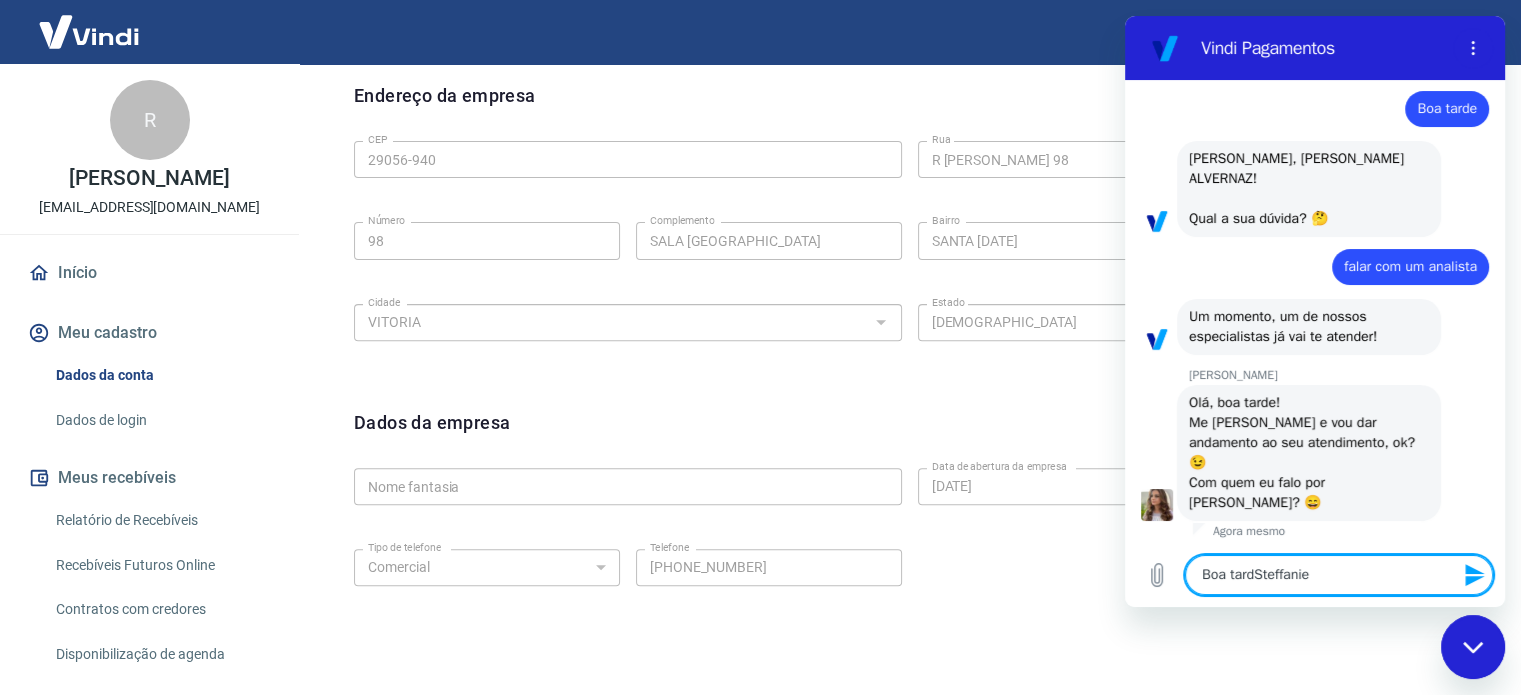type on "Boa tardeSteffanie" 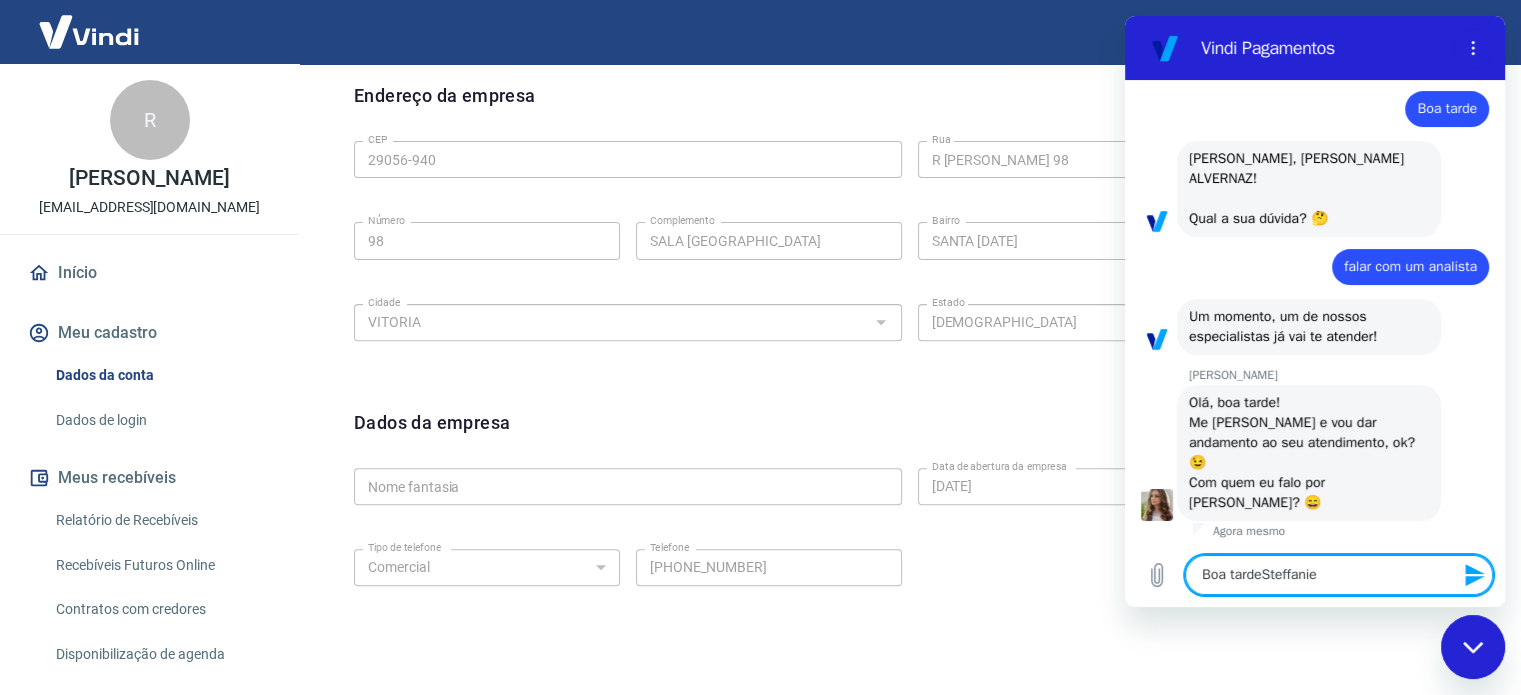 type on "Boa tarde [PERSON_NAME]" 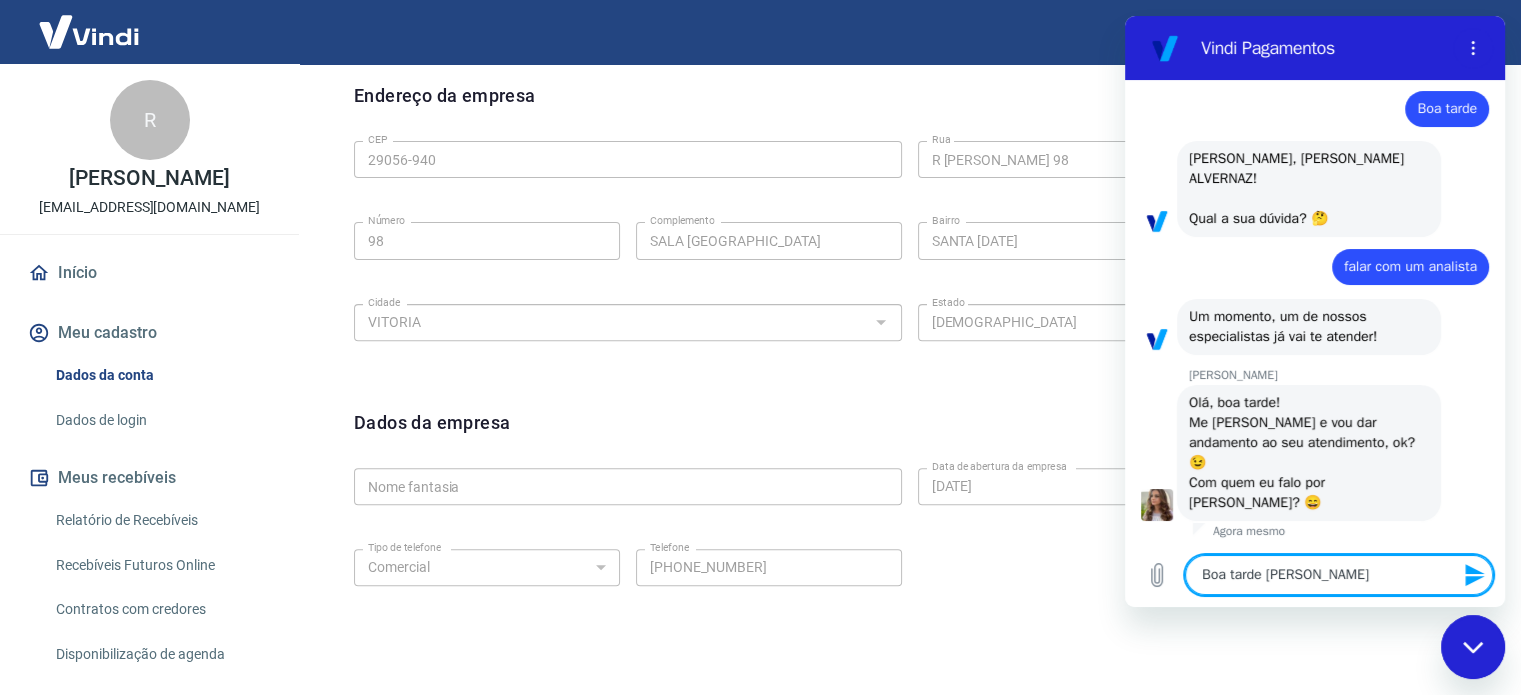type on "x" 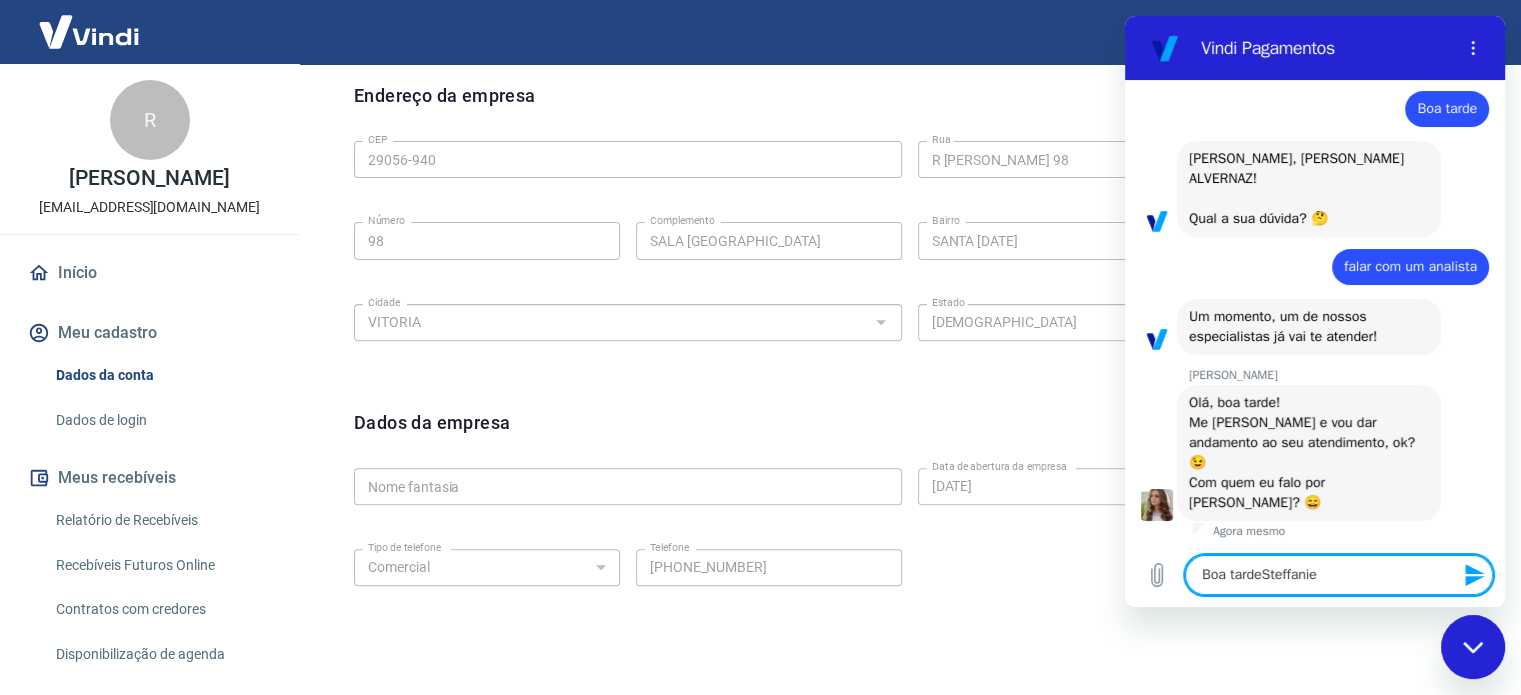 type on "Boa tarde [PERSON_NAME]" 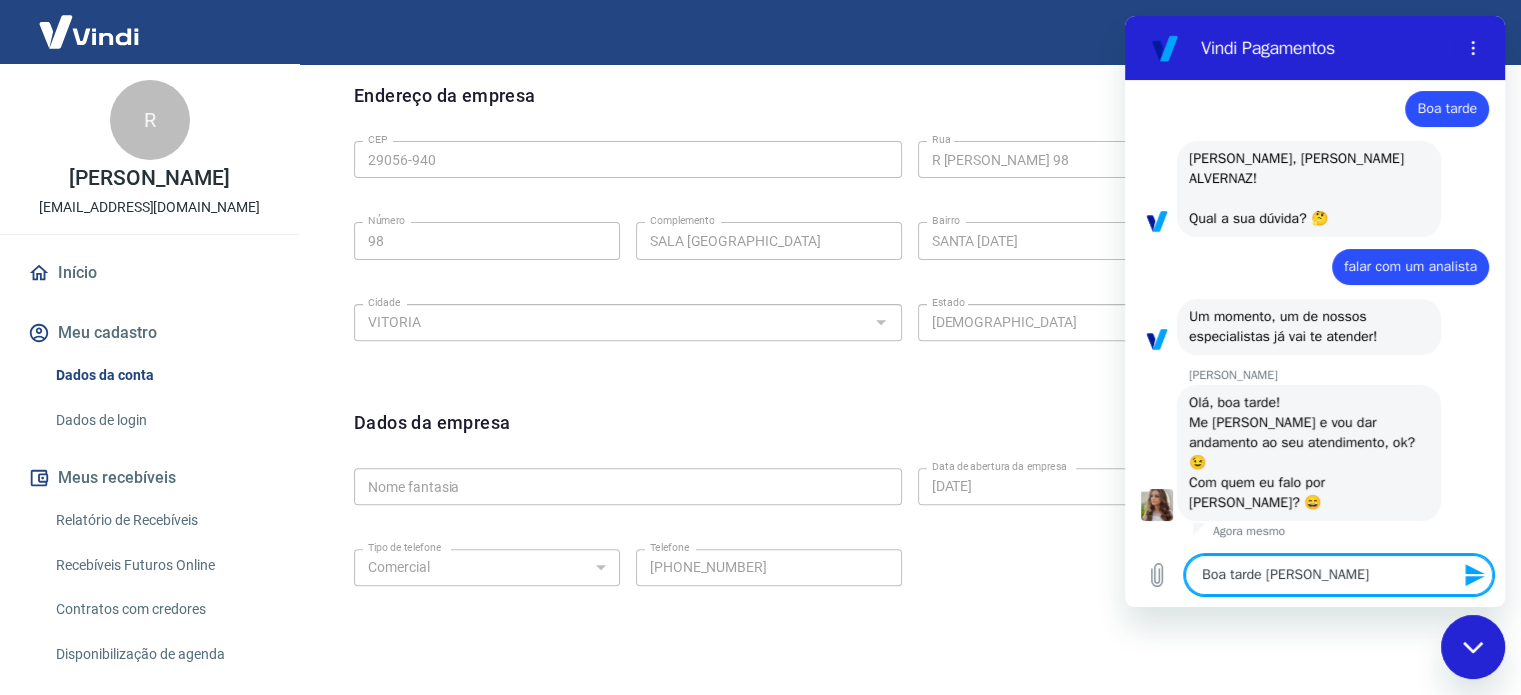 type 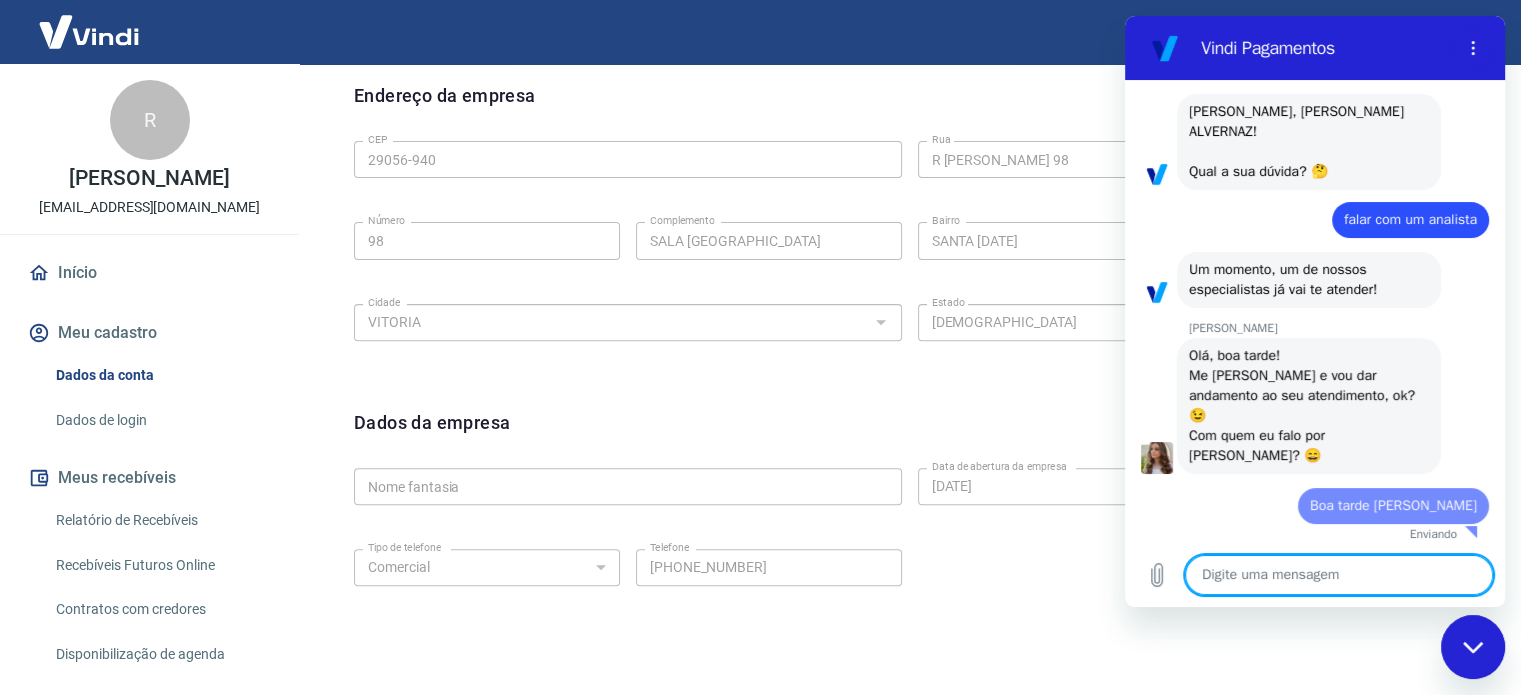 type on "x" 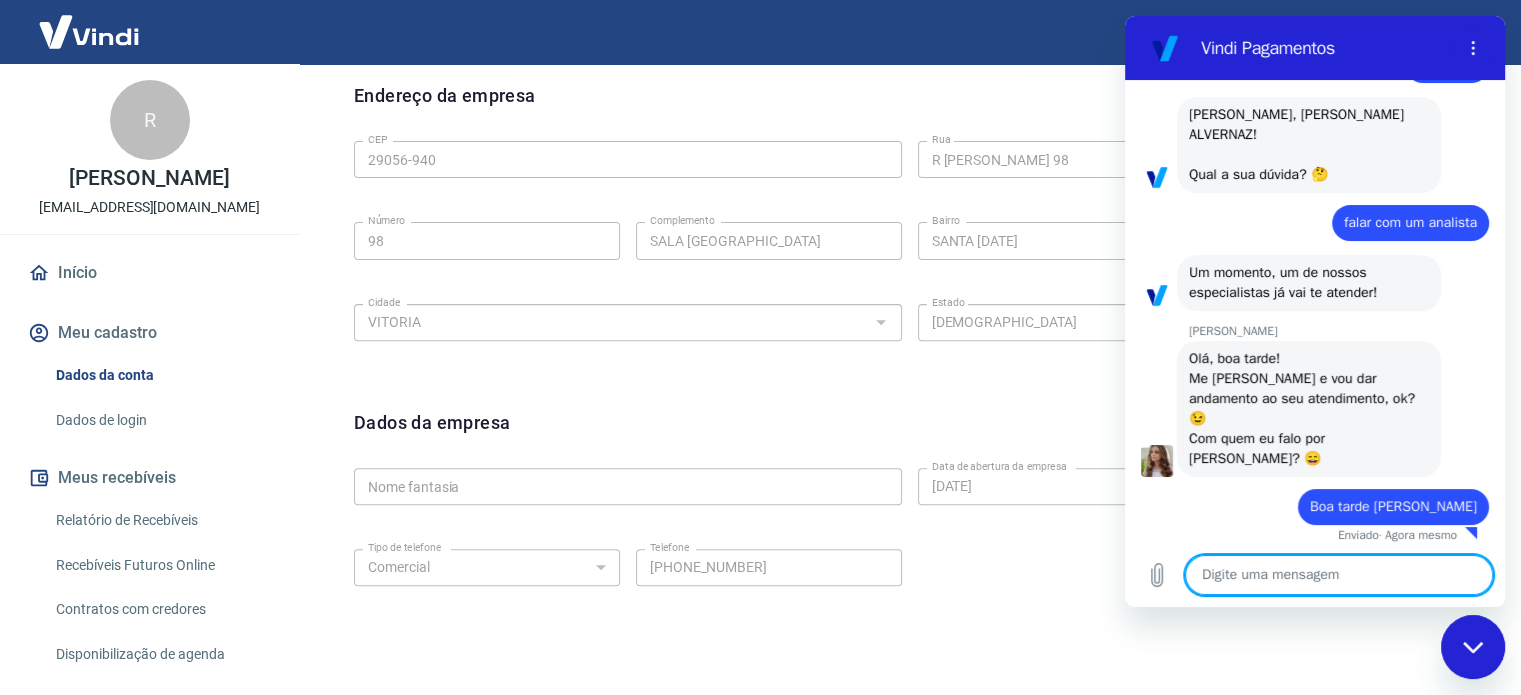 scroll, scrollTop: 77, scrollLeft: 0, axis: vertical 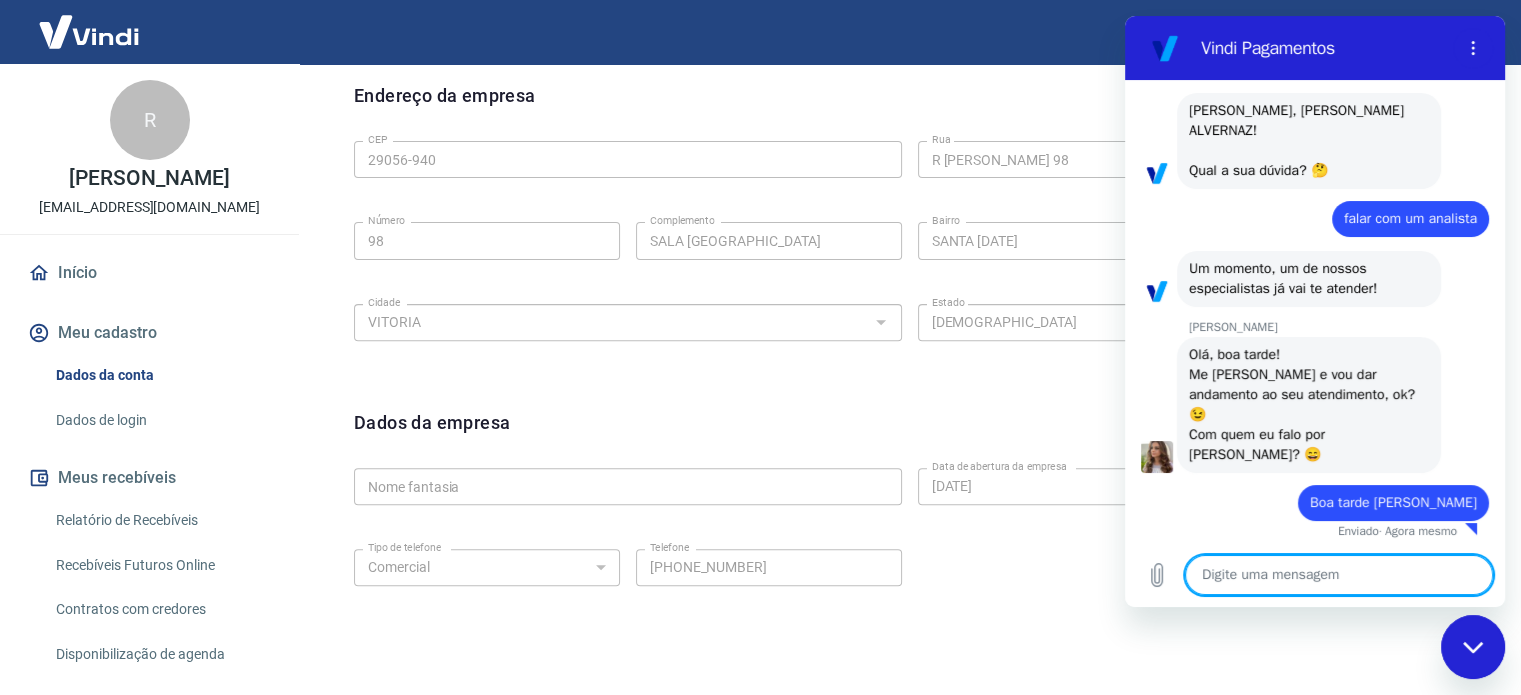 type on "T" 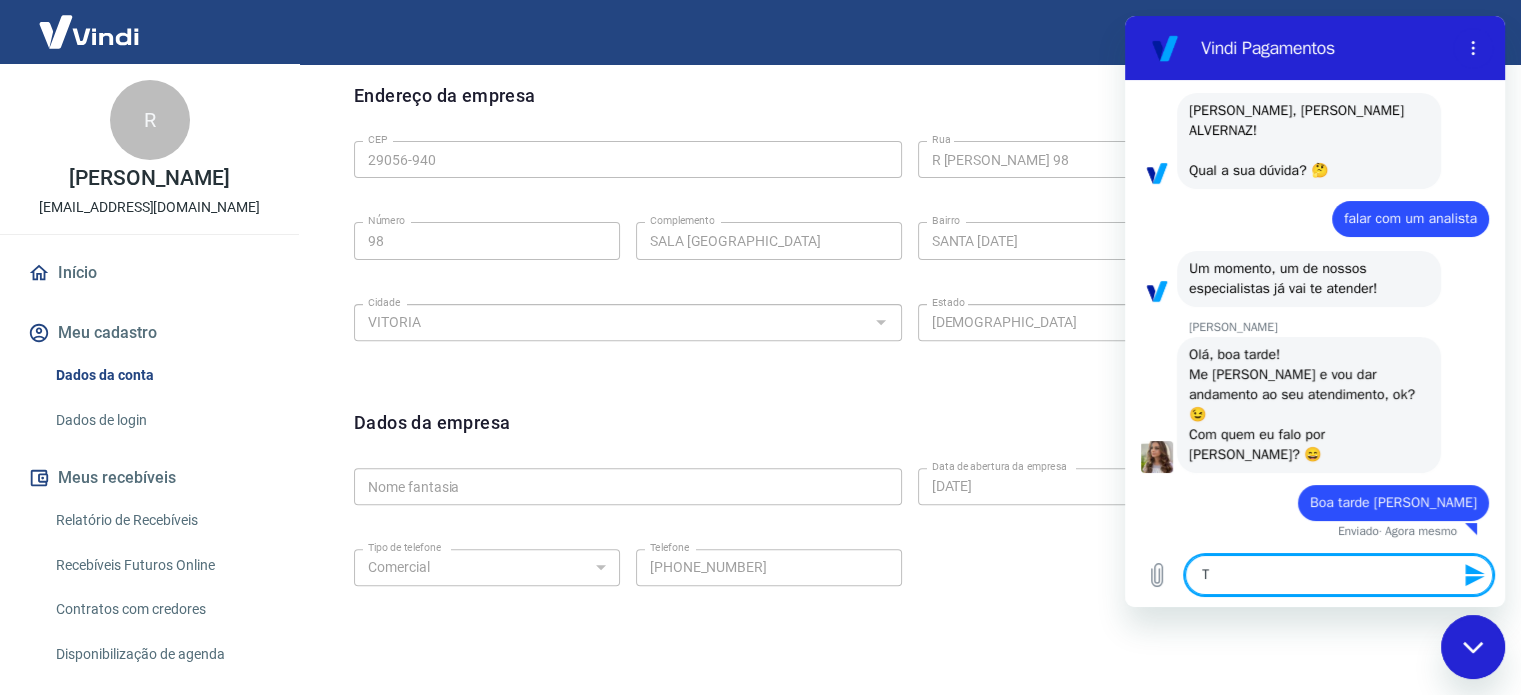 type on "Tu" 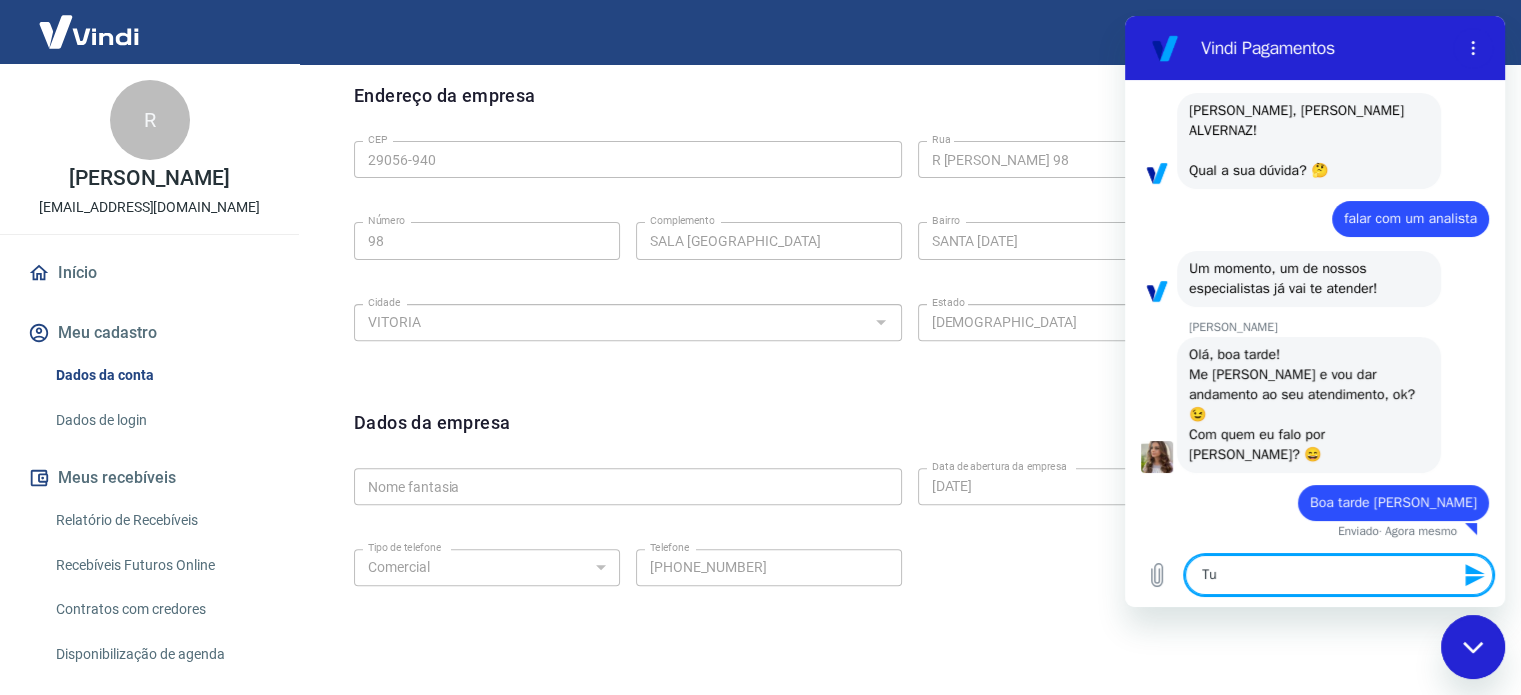 type on "Tud" 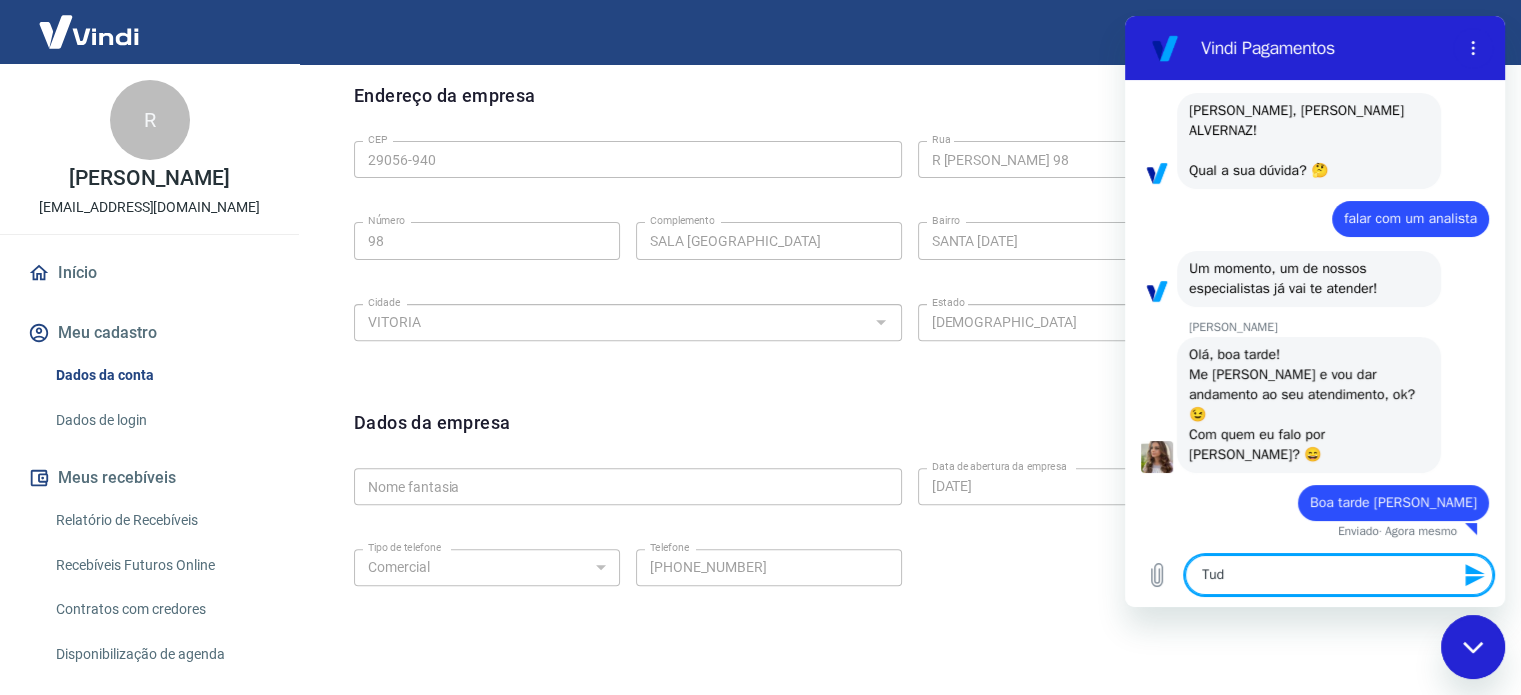 type on "x" 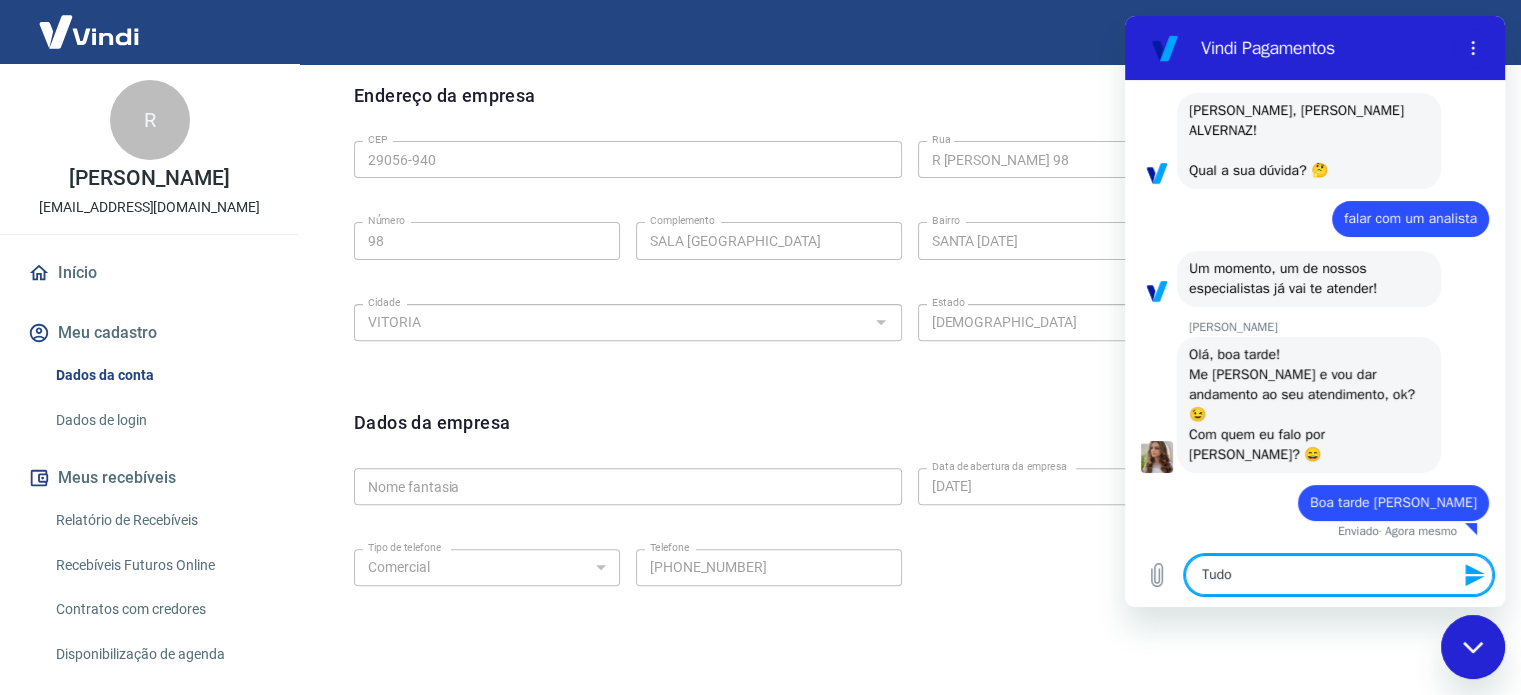 type on "Tudo" 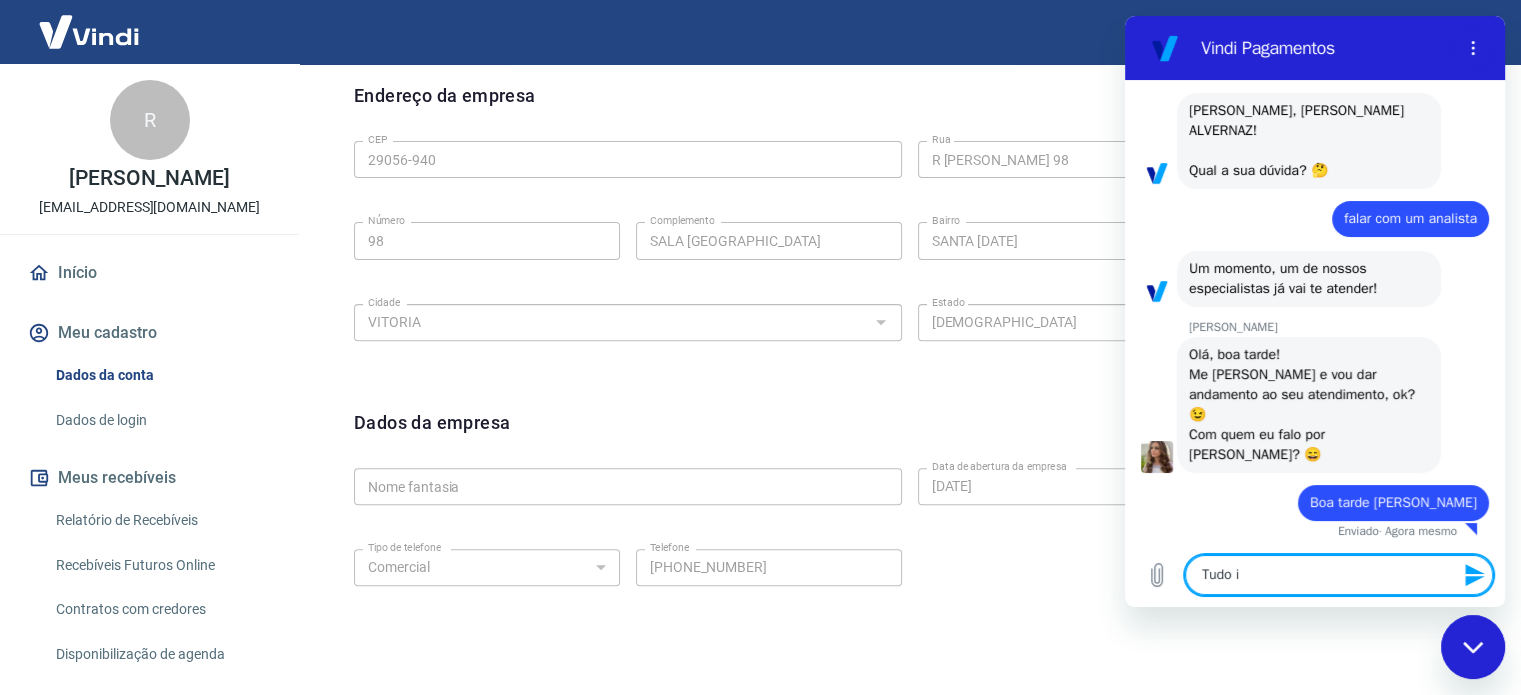 type on "Tudo ib" 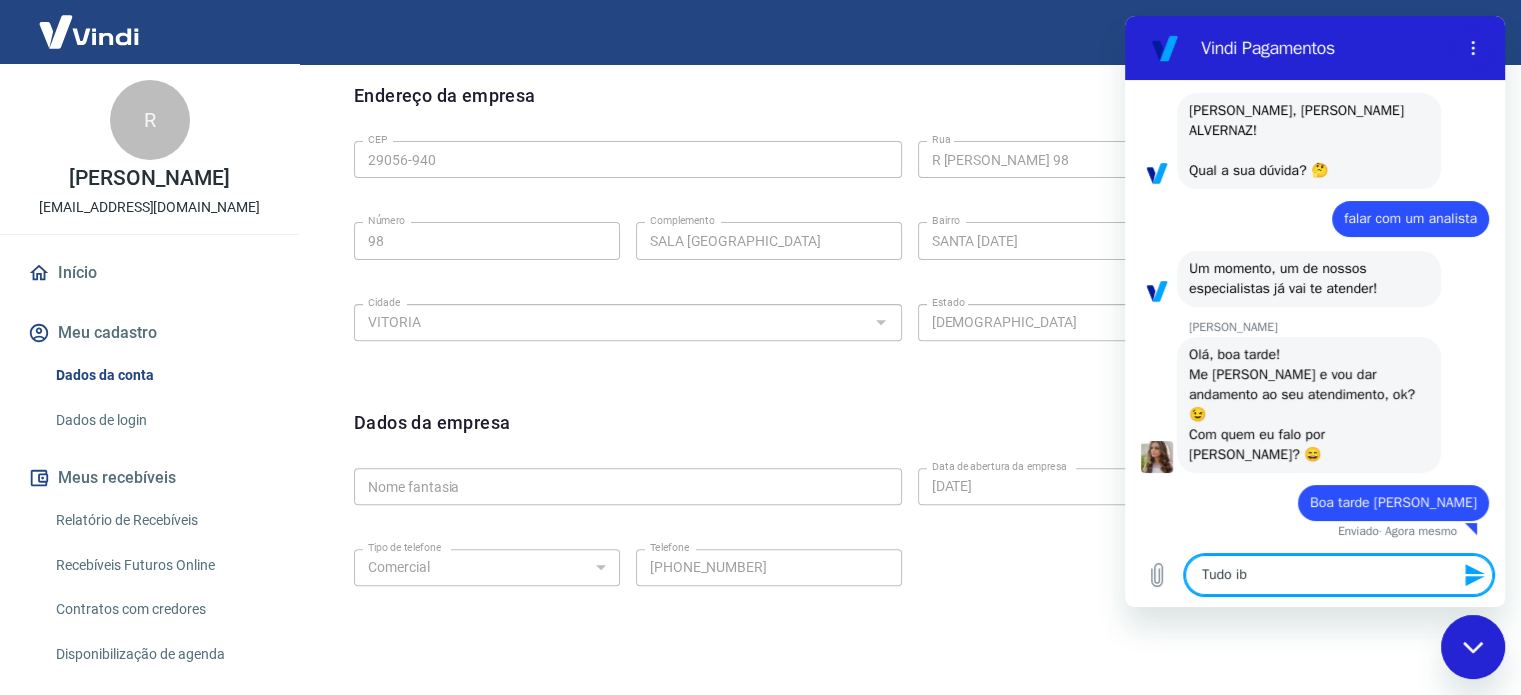 type on "Tudo ibe" 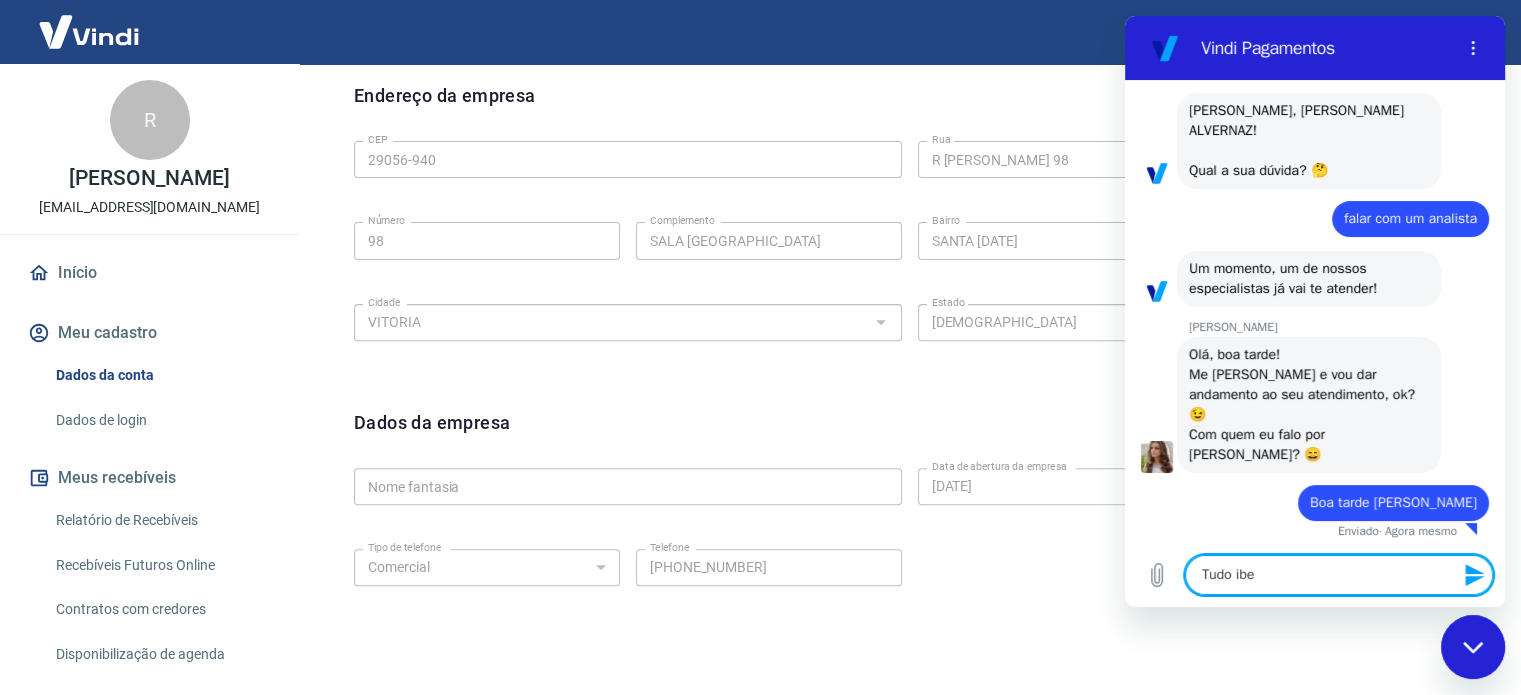 type on "Tudo ibem" 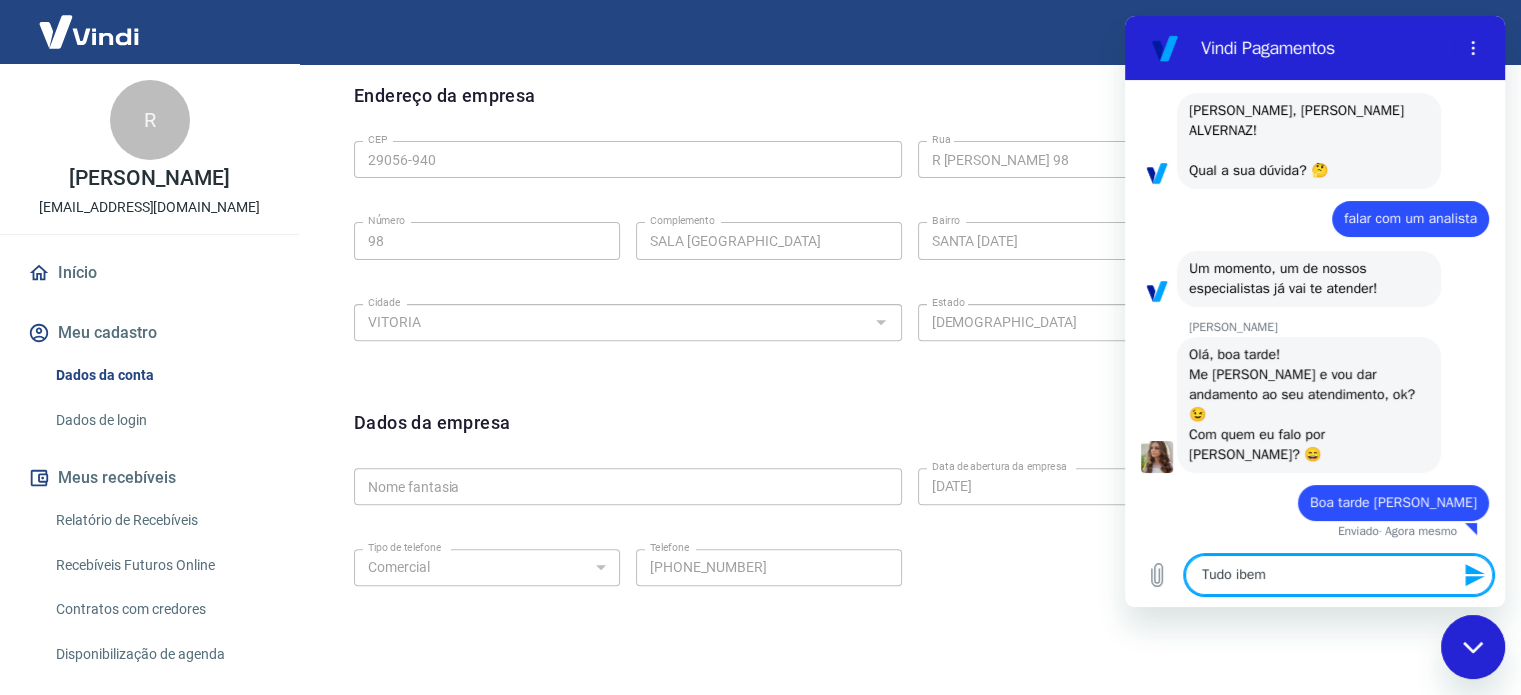 type on "x" 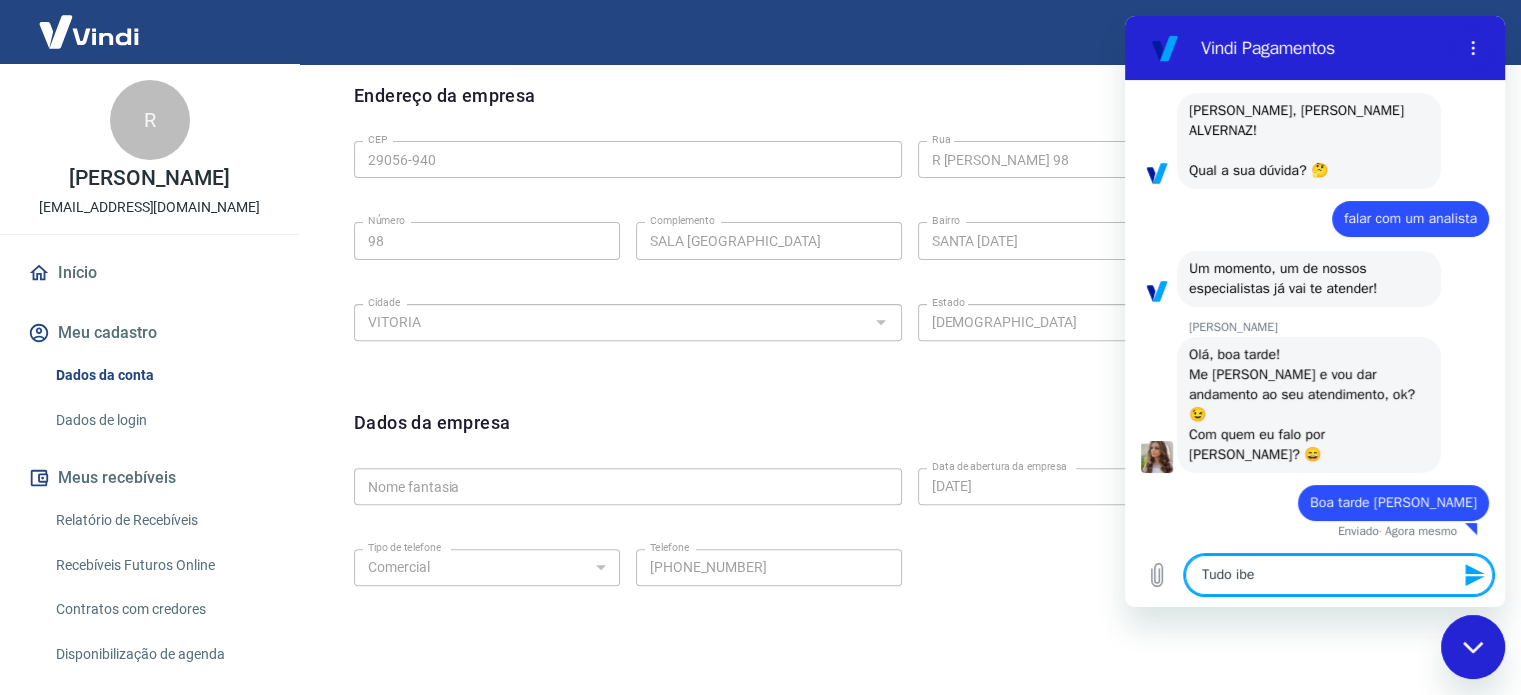 type on "Tudo ib" 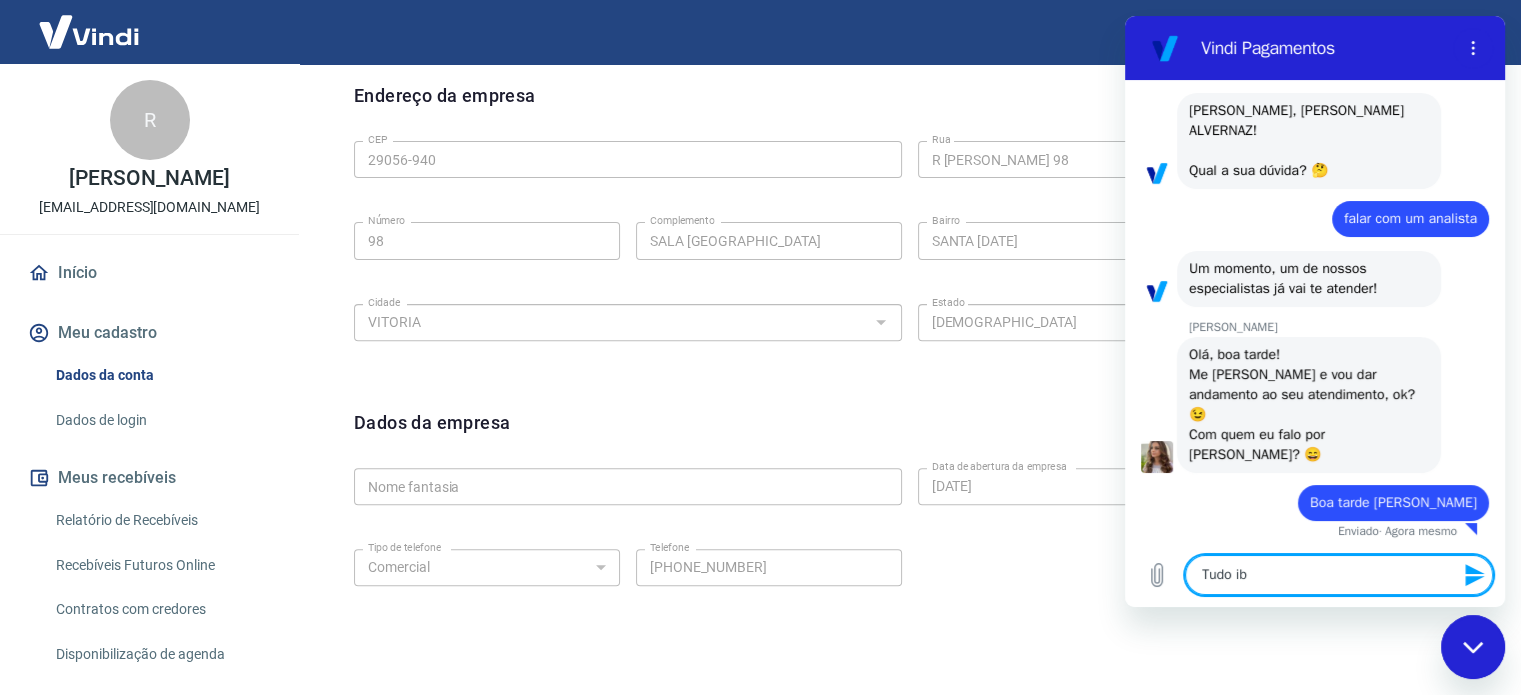 type on "Tudo i" 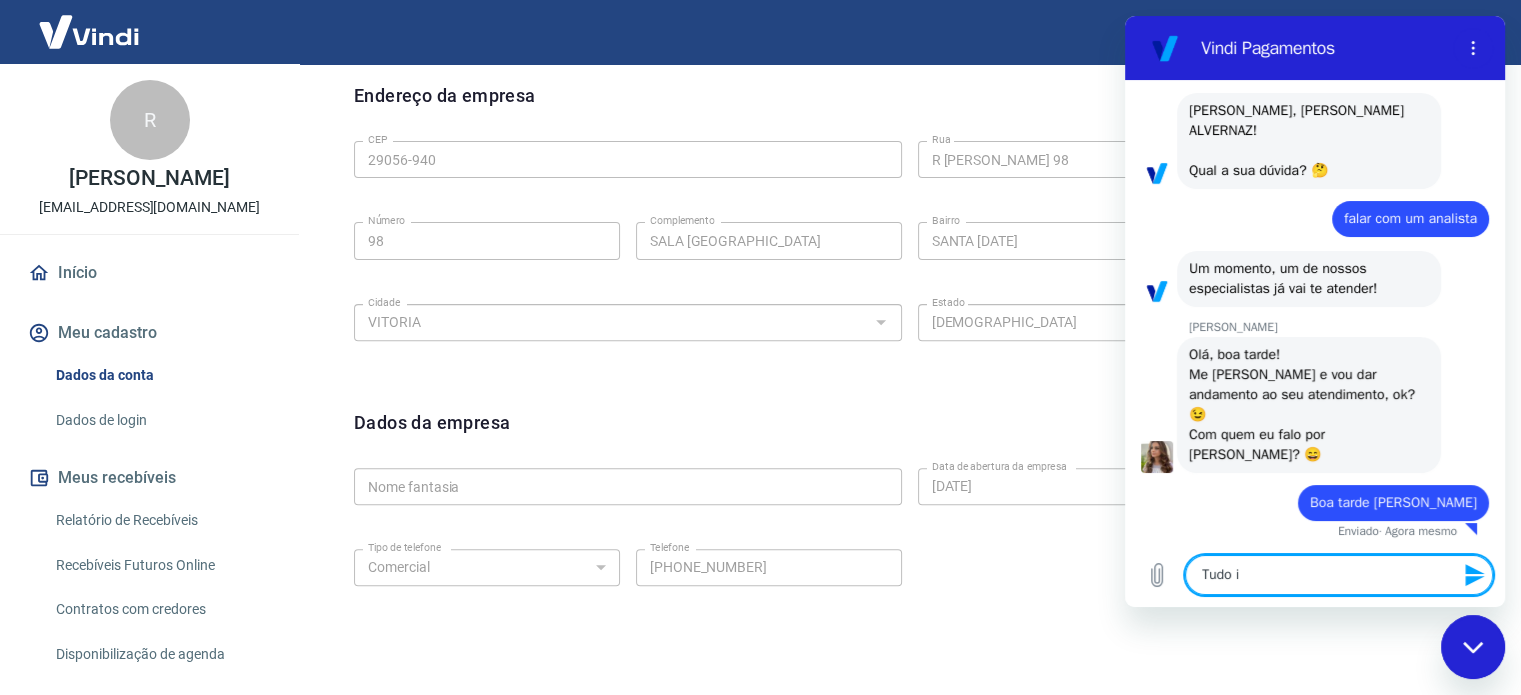 type on "Tudo" 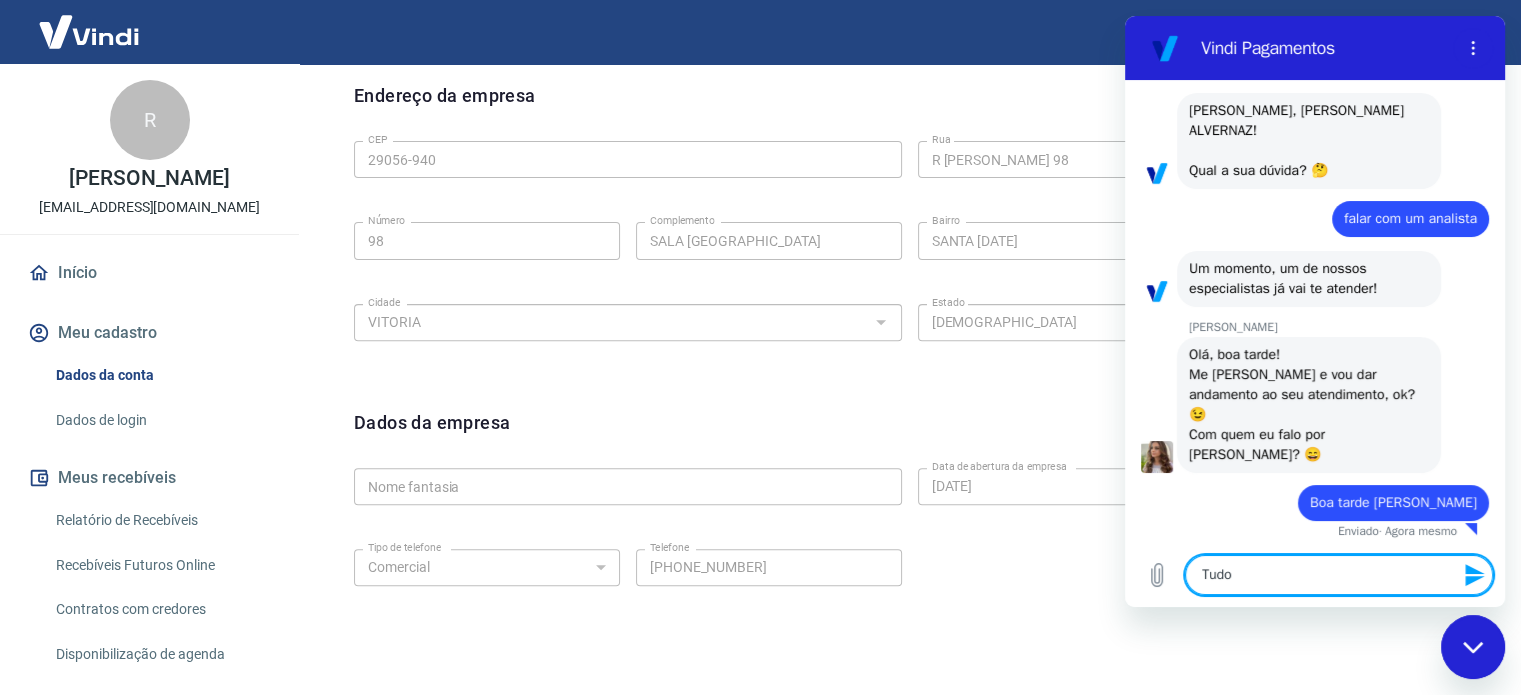 type on "Tudo v" 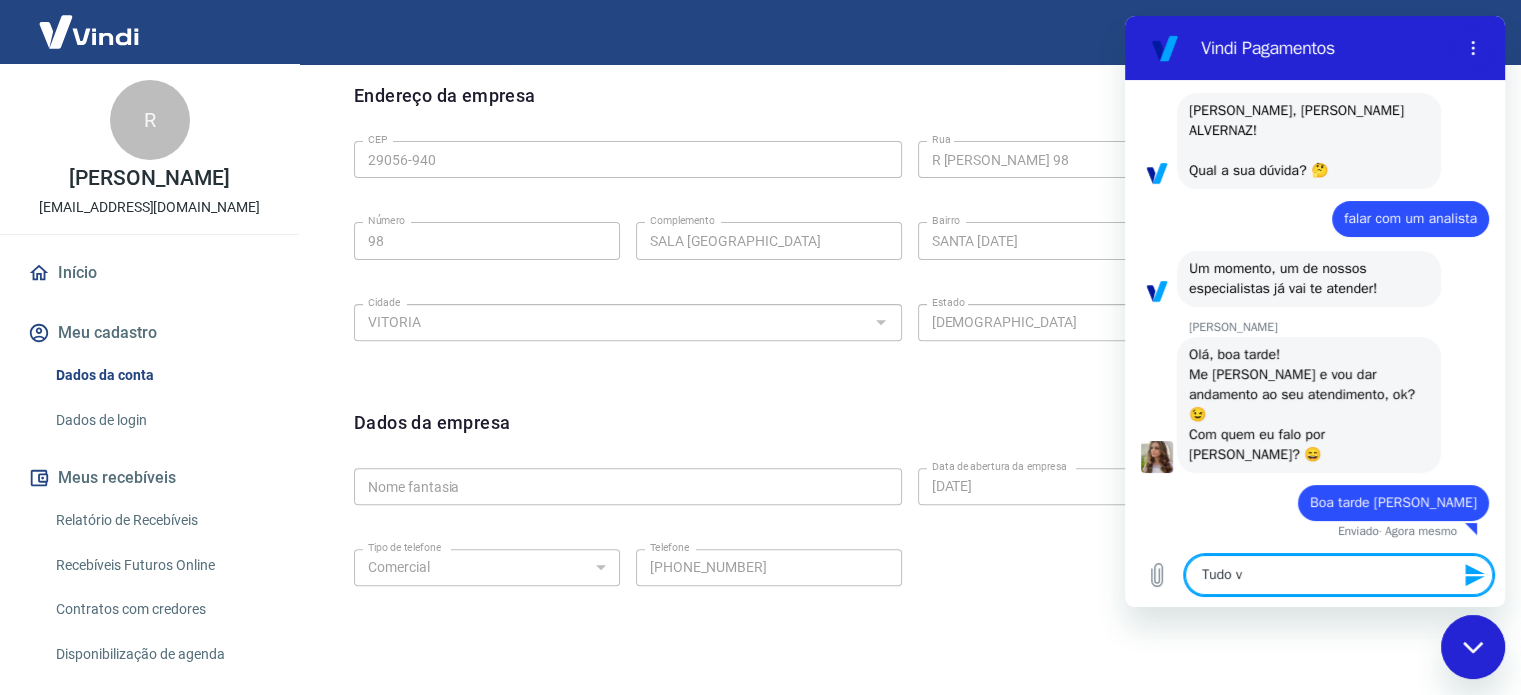 type on "Tudo vb" 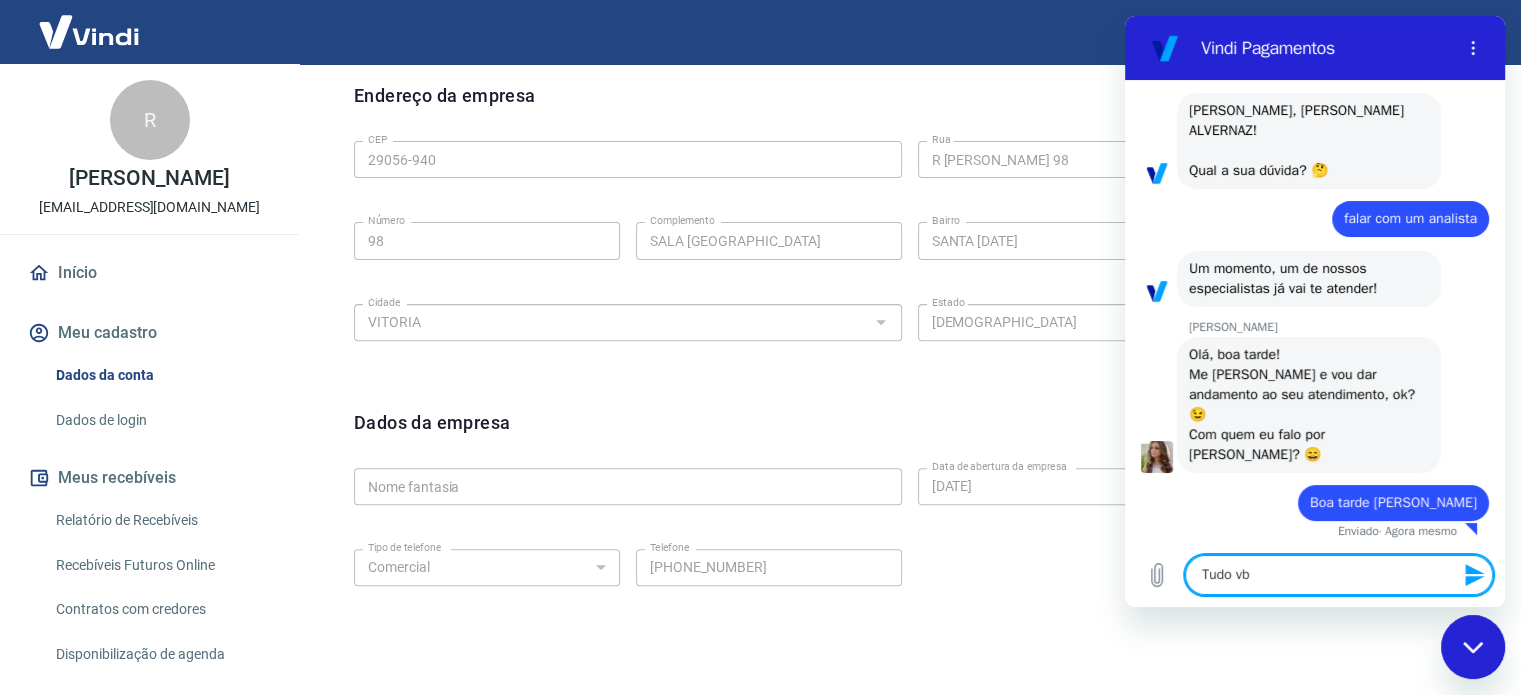 type on "Tudo vbe" 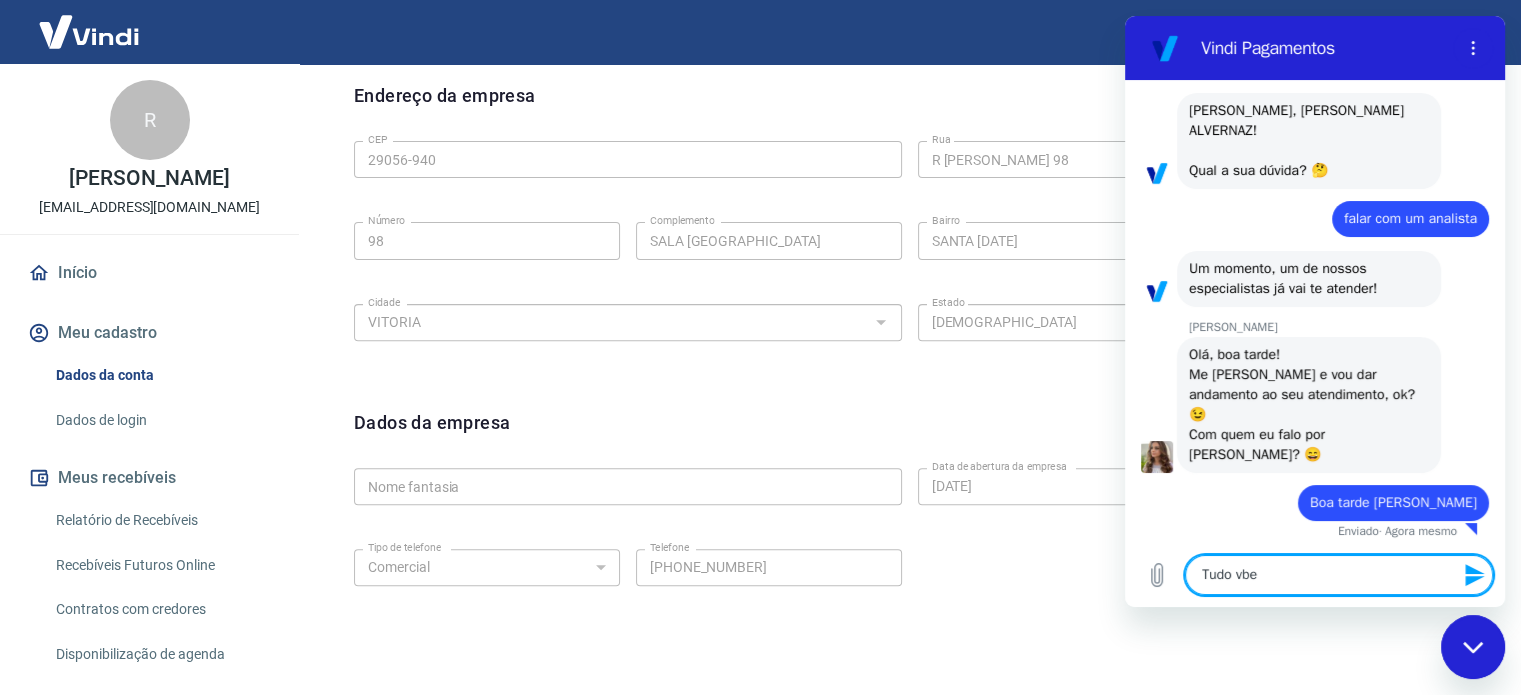 type on "Tudo vbem" 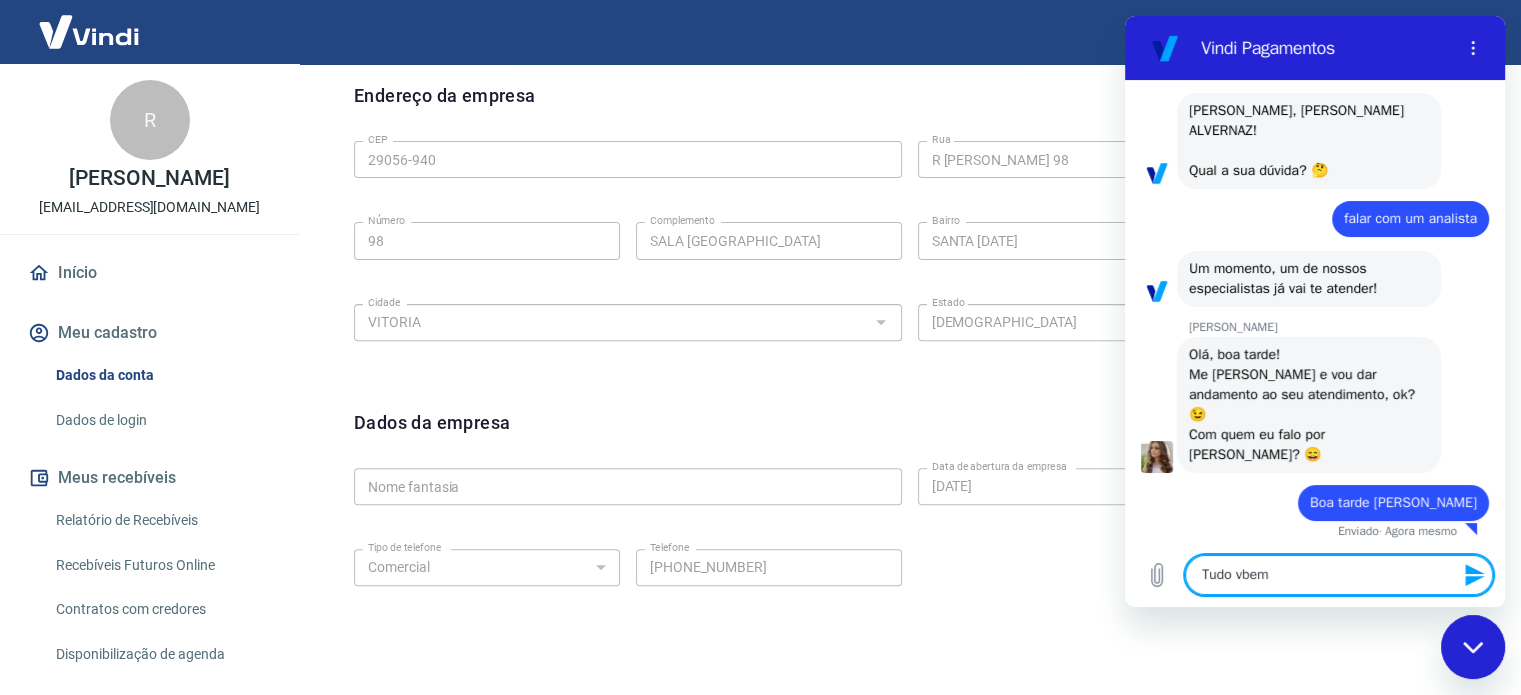 type on "Tudo vbe" 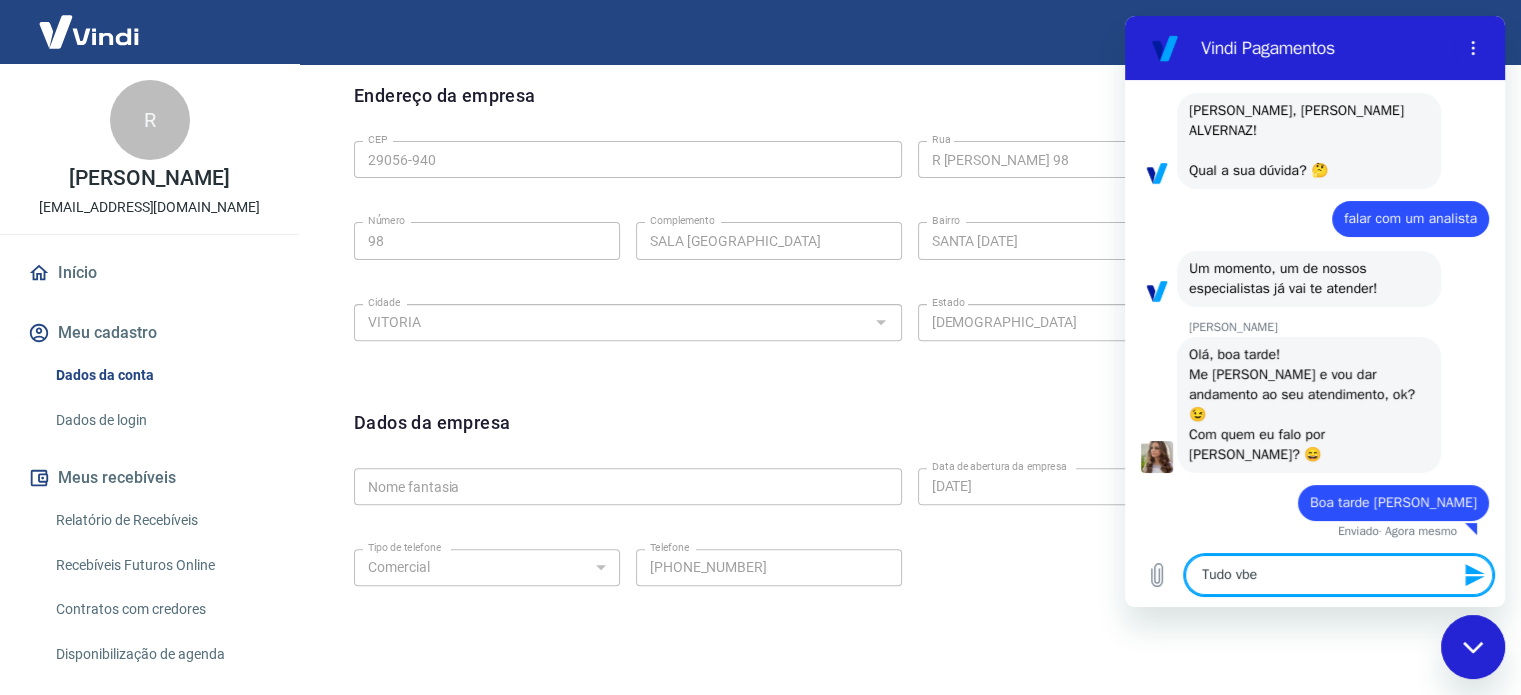 type on "Tudo vb" 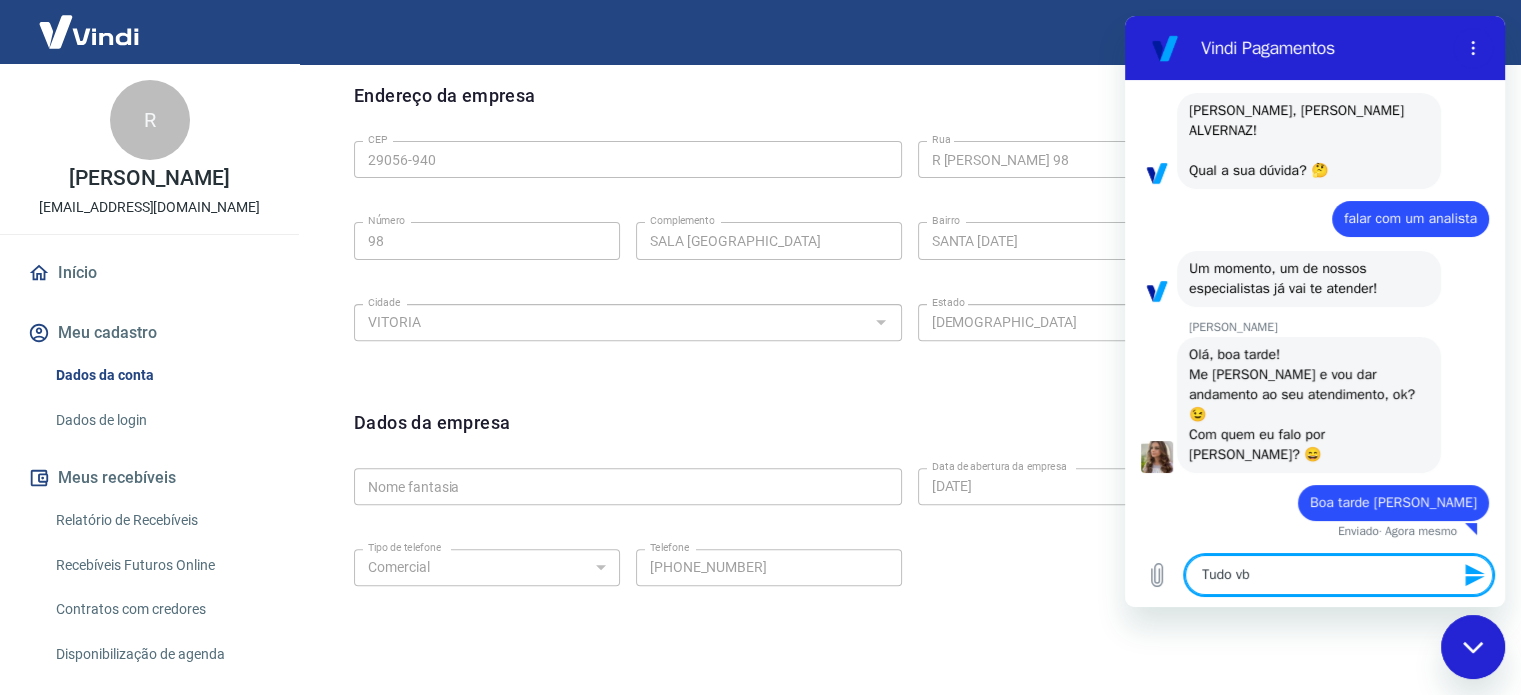 type on "Tudo v" 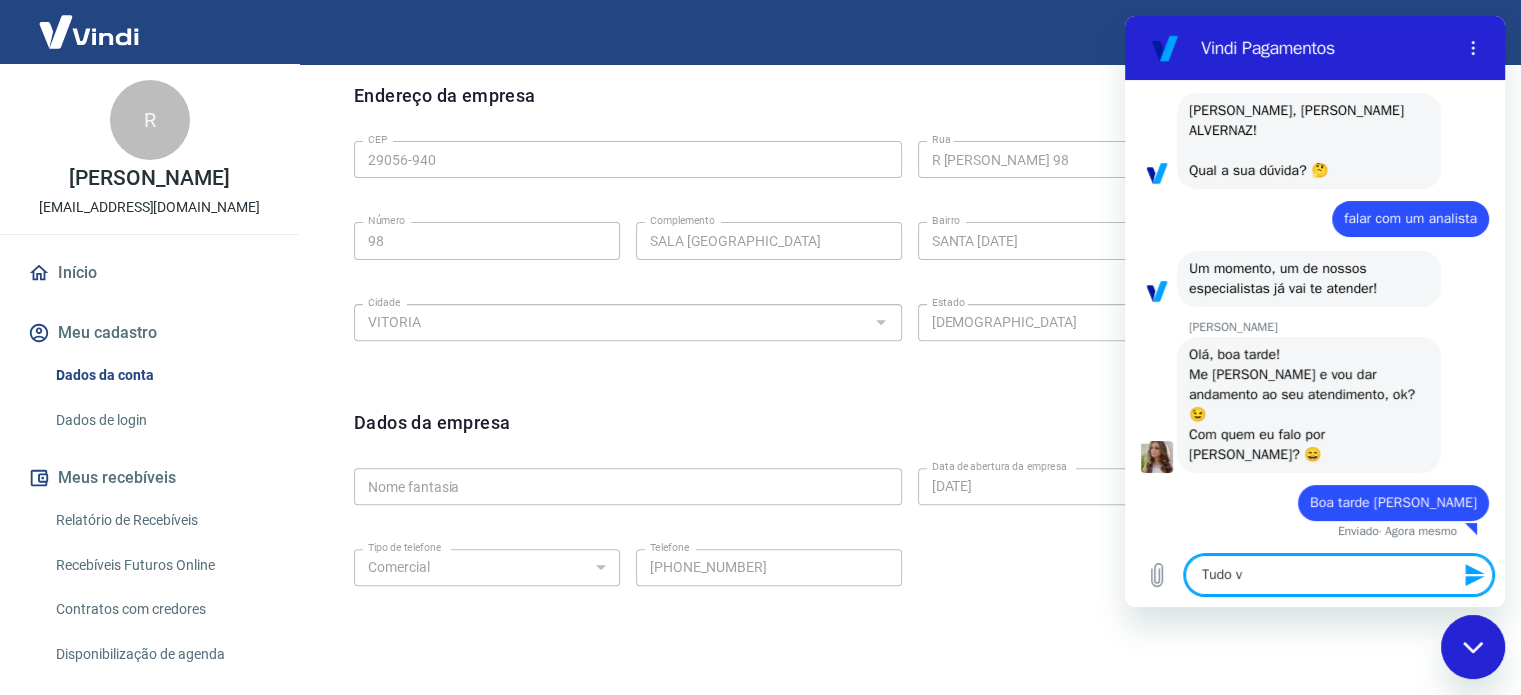 type on "Tudo" 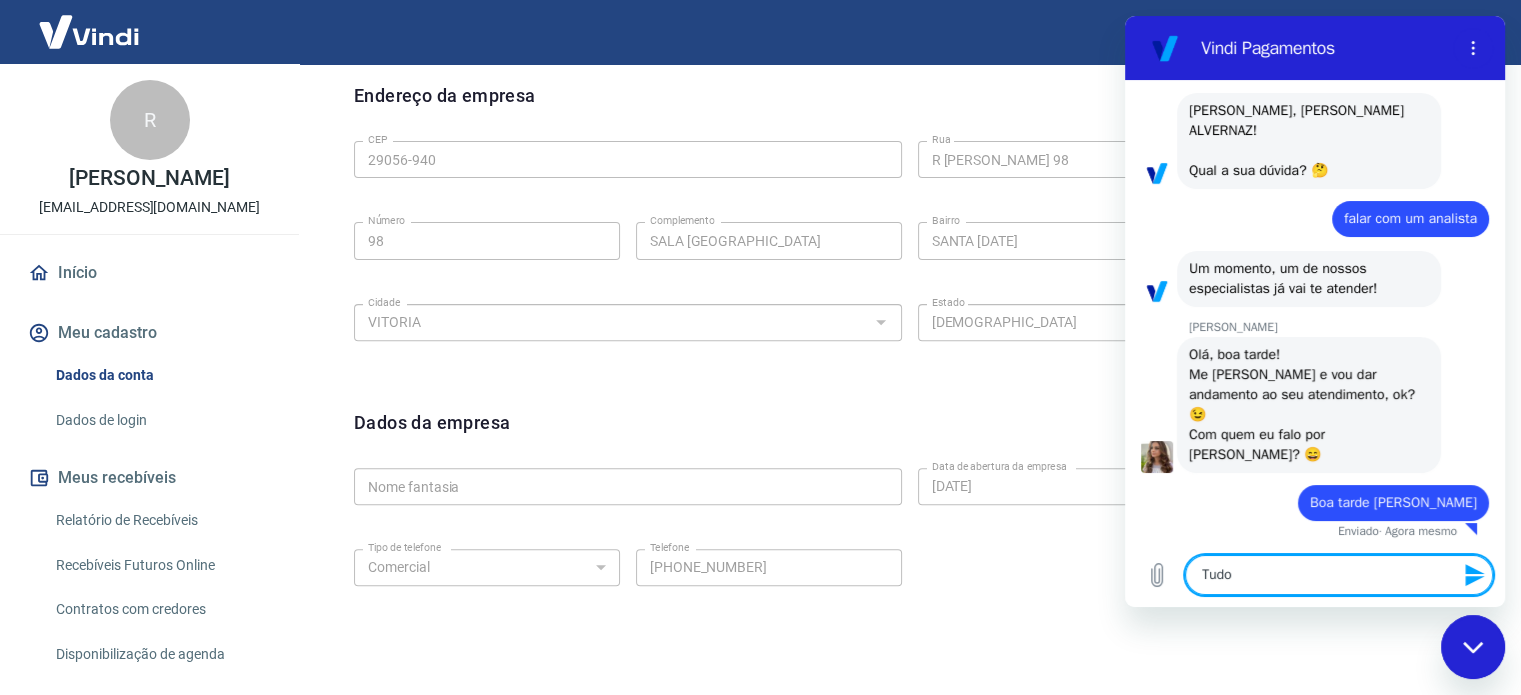 type on "Tudo b" 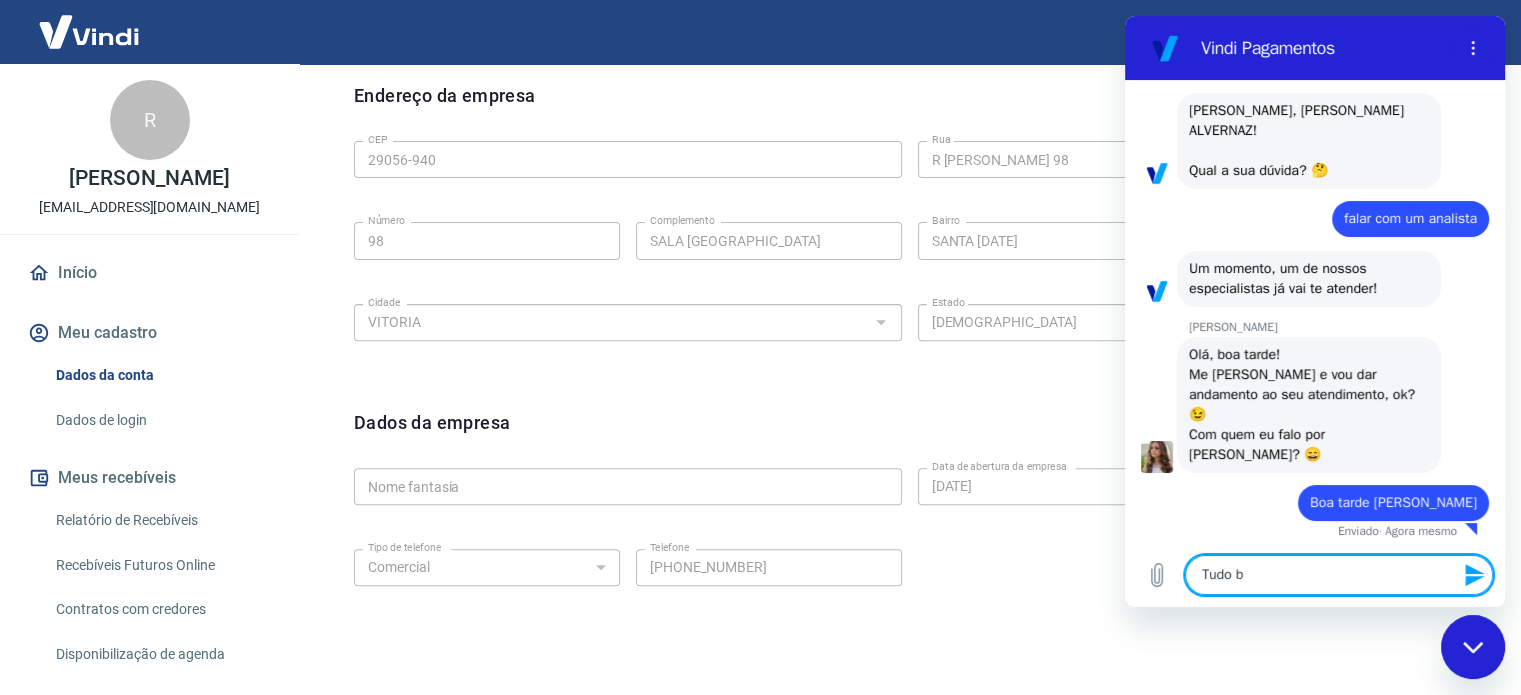 type on "Tudo be" 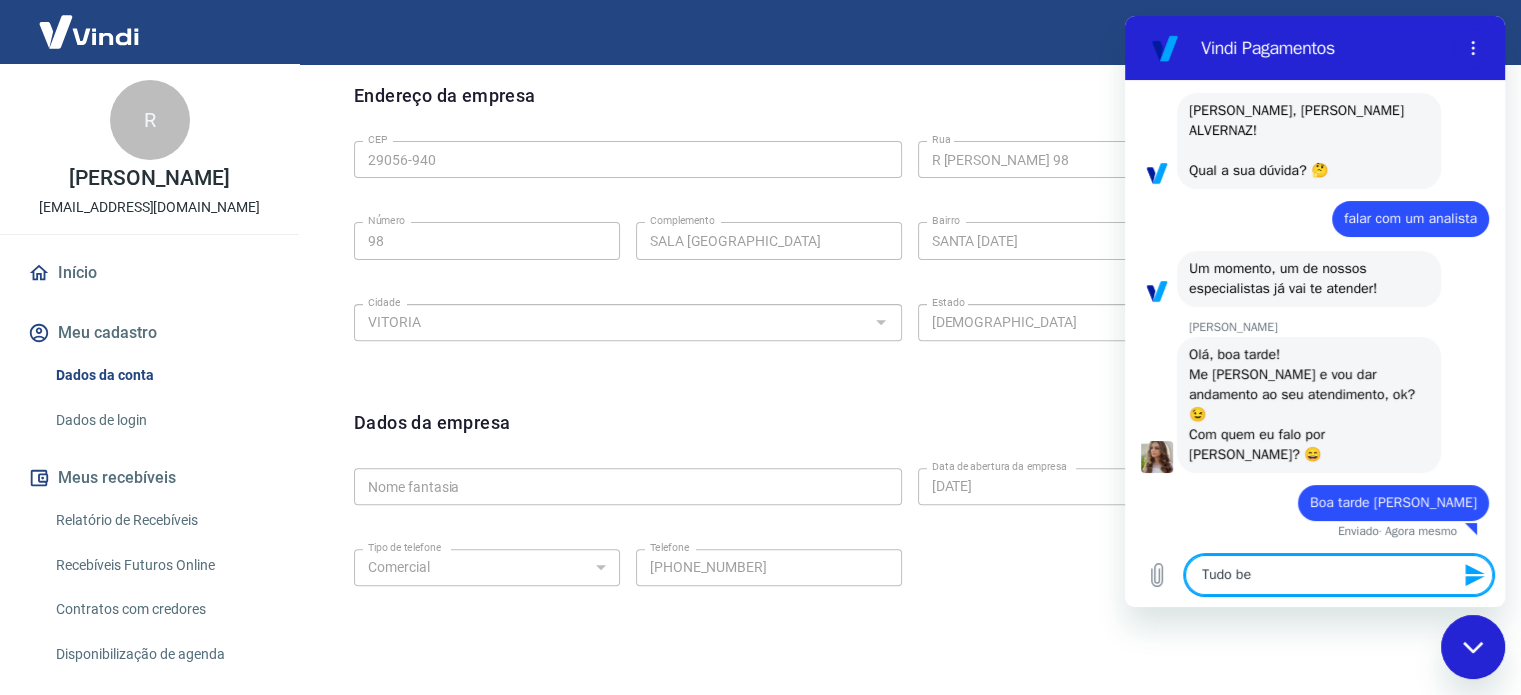 type on "Tudo be" 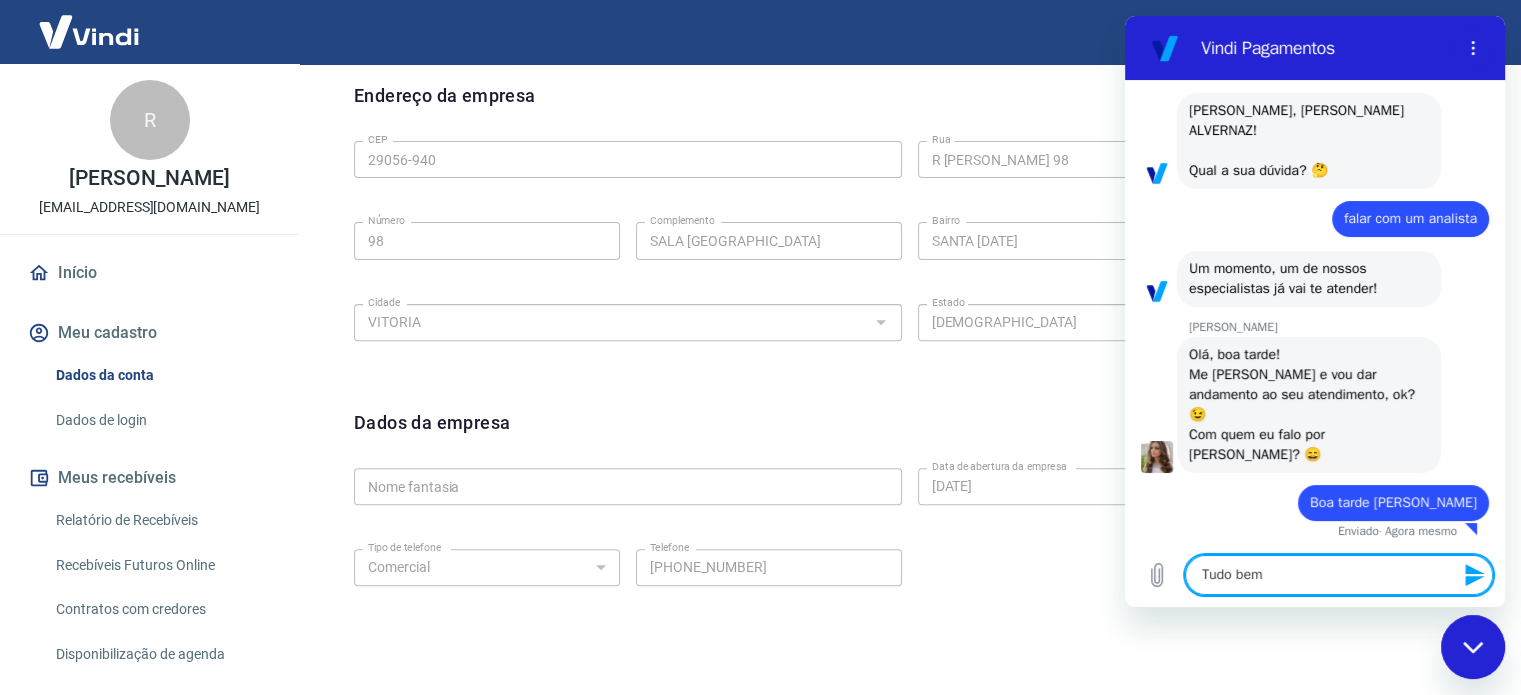 type on "Tudo bem" 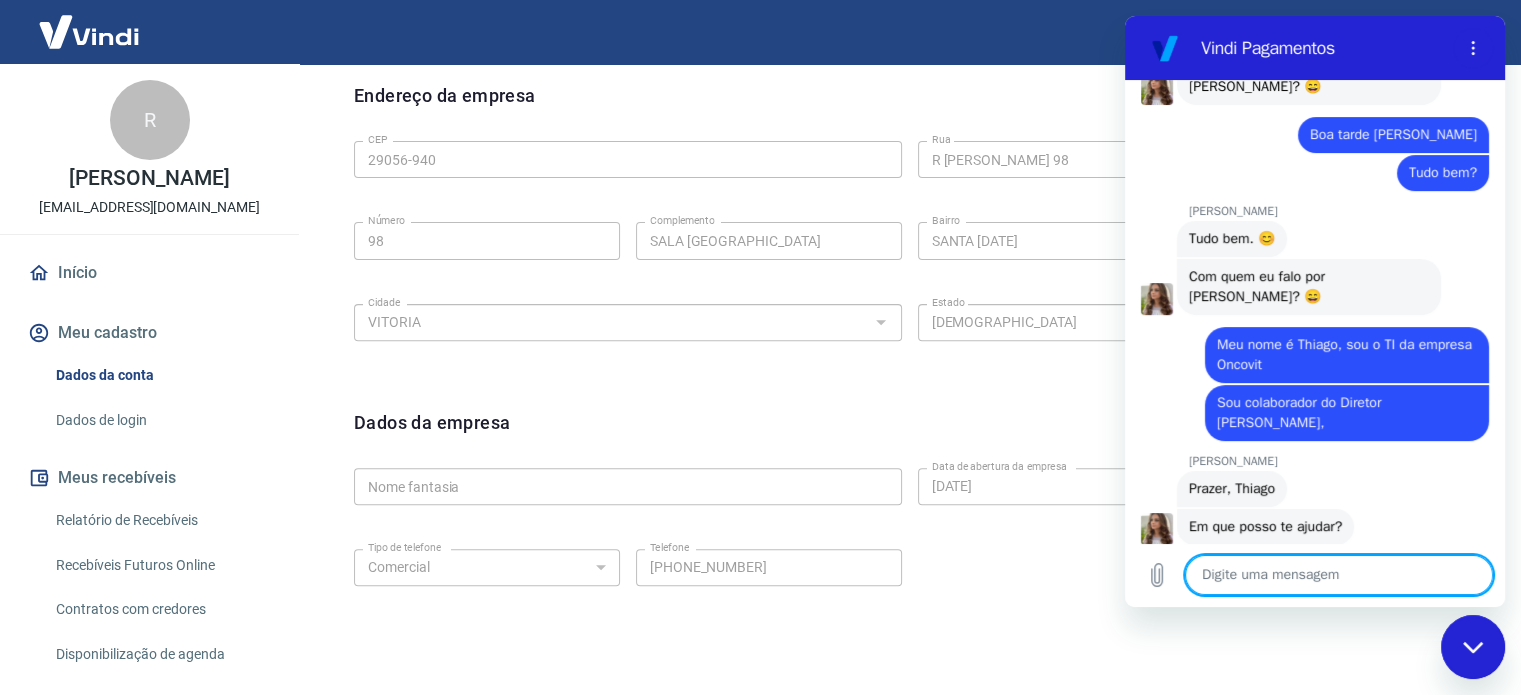 scroll, scrollTop: 449, scrollLeft: 0, axis: vertical 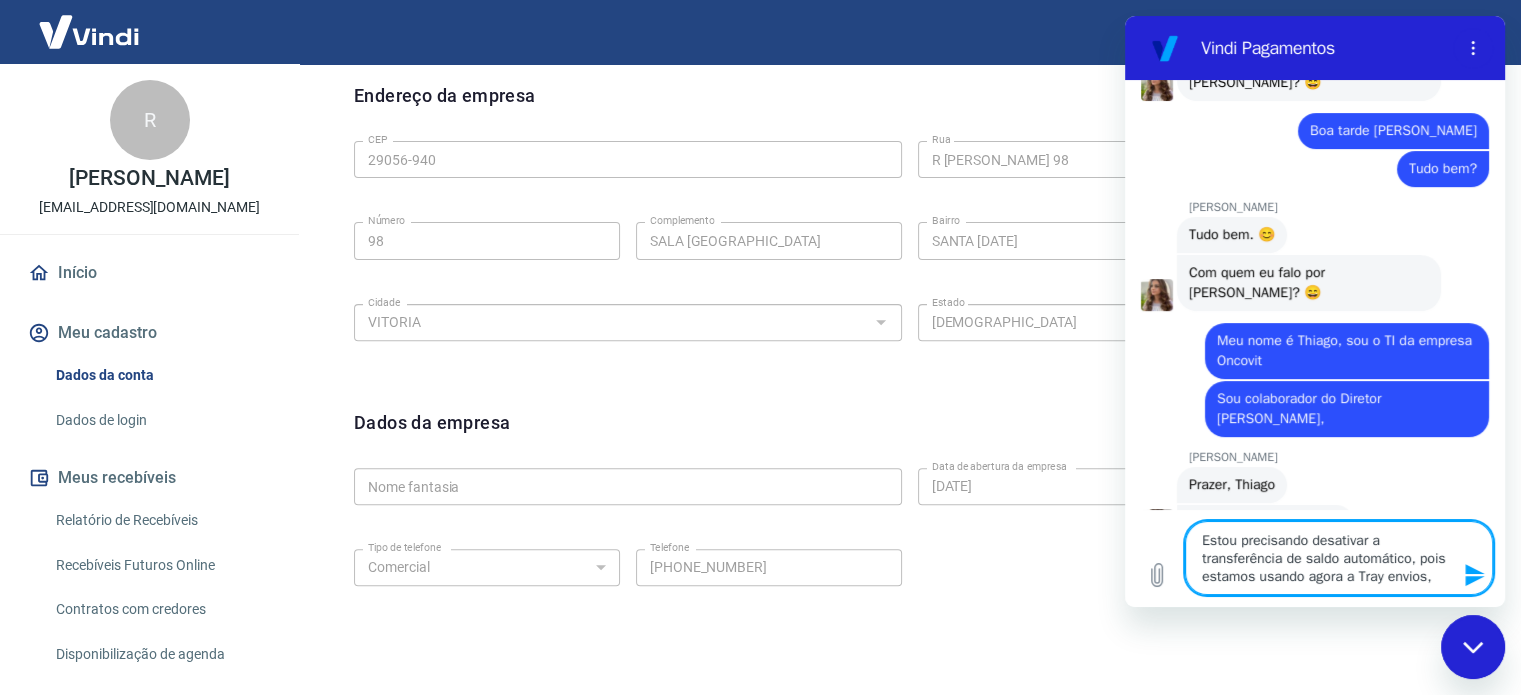 click on "Estou precisando desativar a transferência de saldo automático, pois estamos usando agora a Tray envios," at bounding box center [1339, 558] 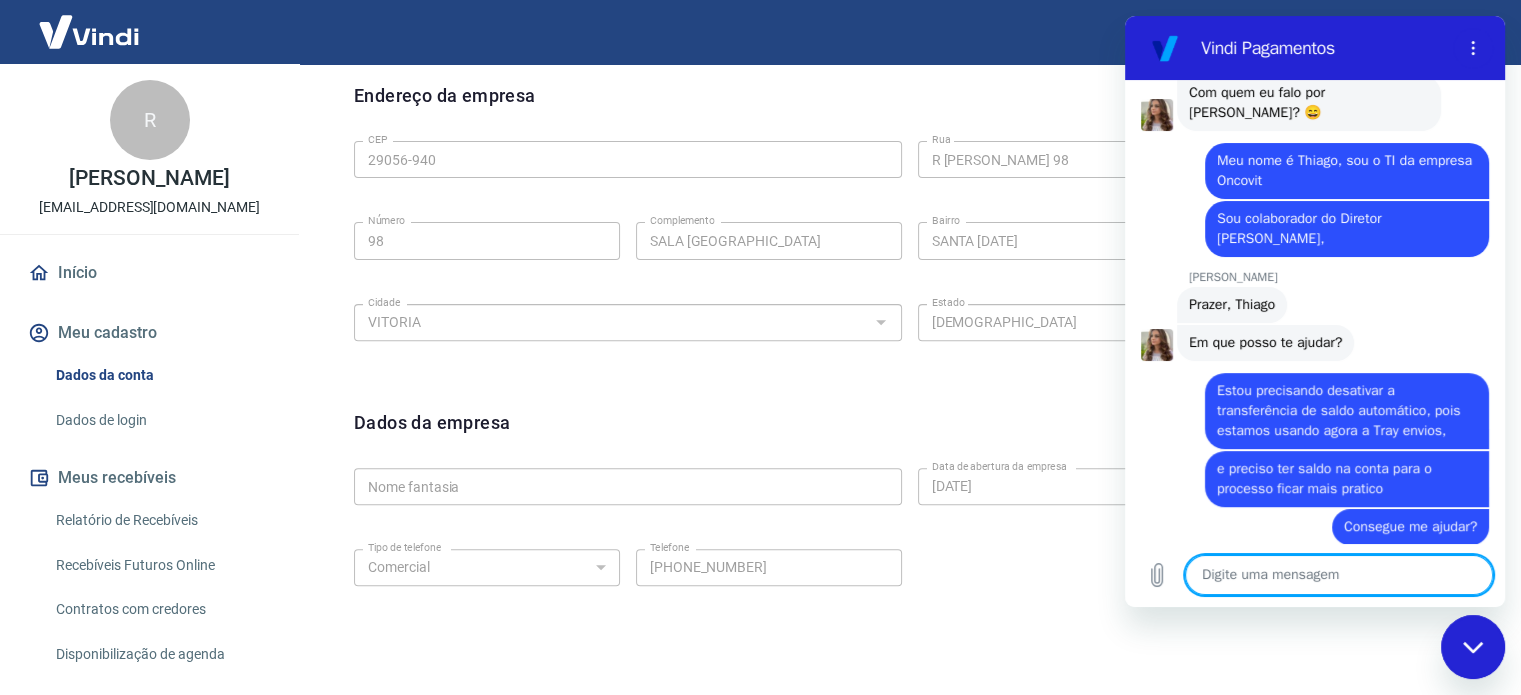 scroll, scrollTop: 633, scrollLeft: 0, axis: vertical 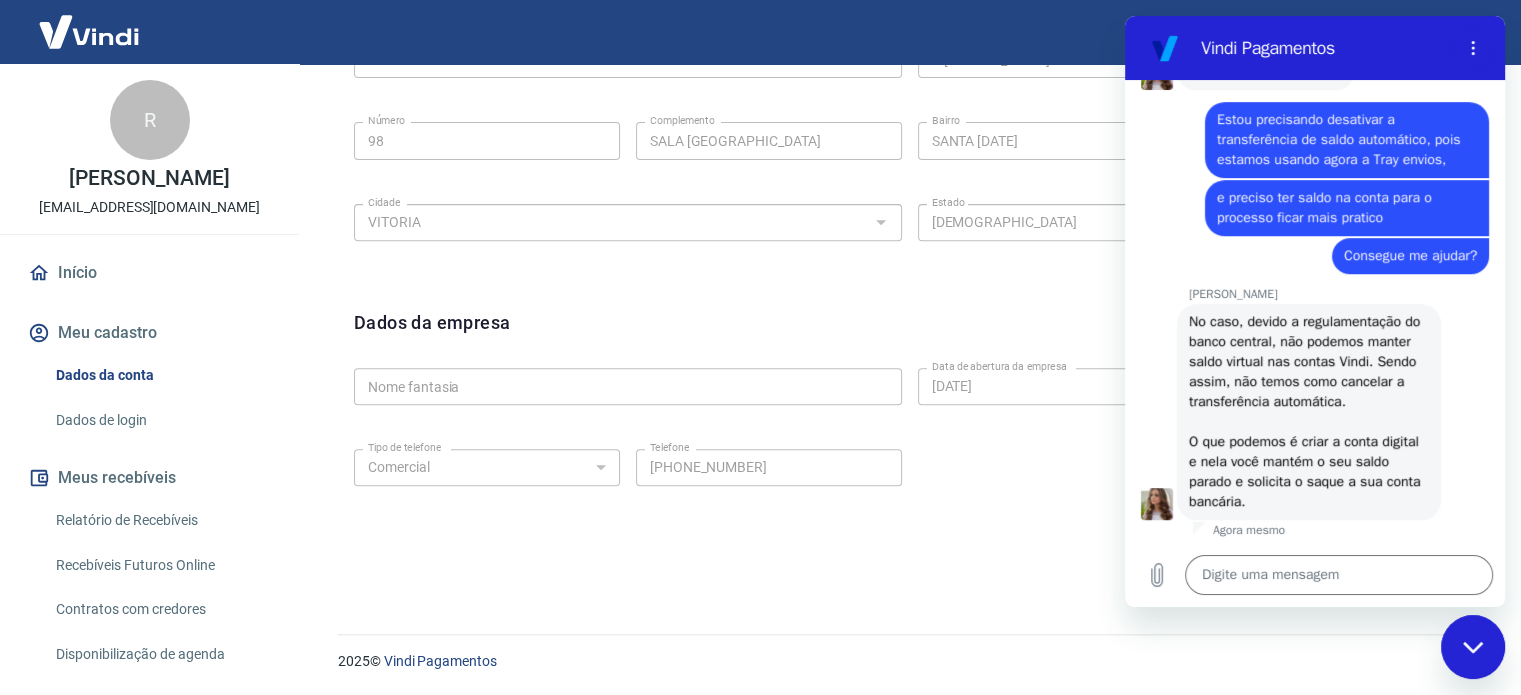 drag, startPoint x: 1309, startPoint y: 366, endPoint x: 1377, endPoint y: 392, distance: 72.8011 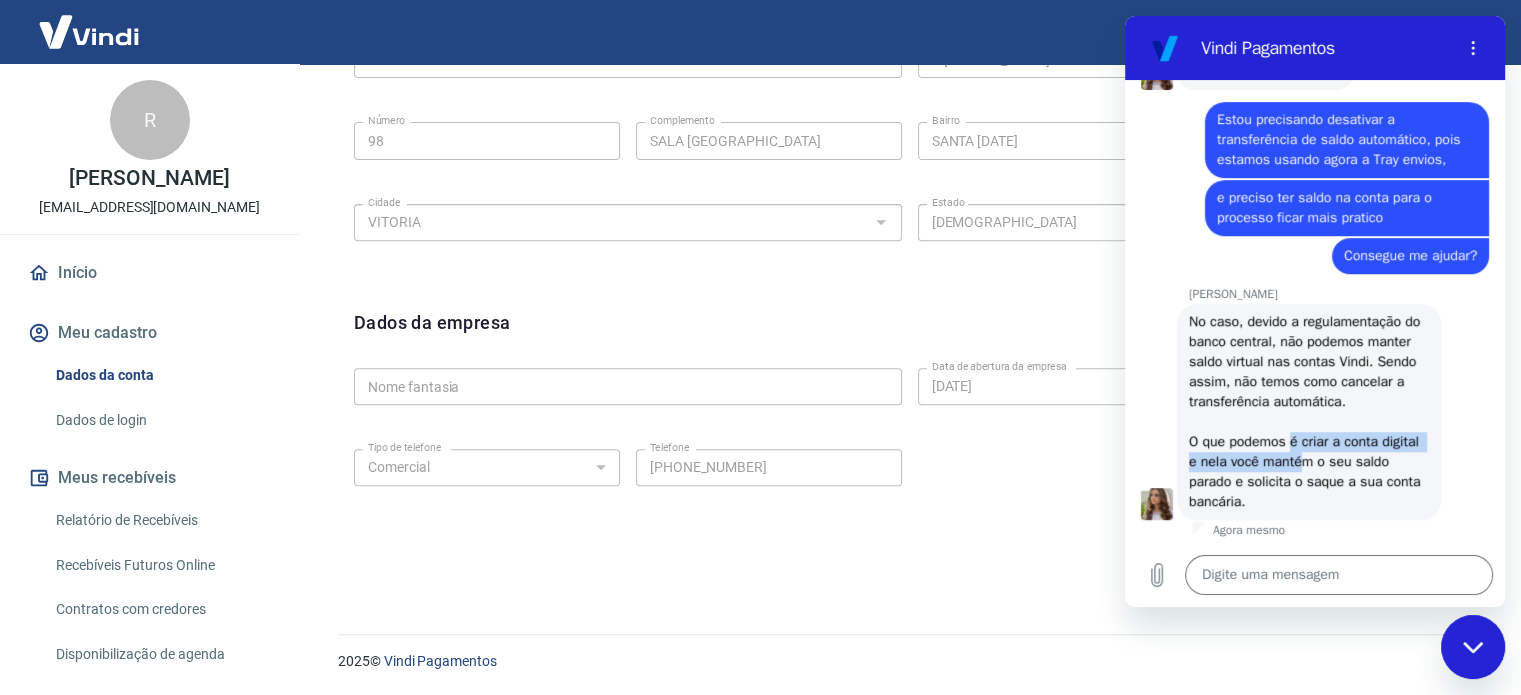 drag, startPoint x: 1323, startPoint y: 437, endPoint x: 1345, endPoint y: 456, distance: 29.068884 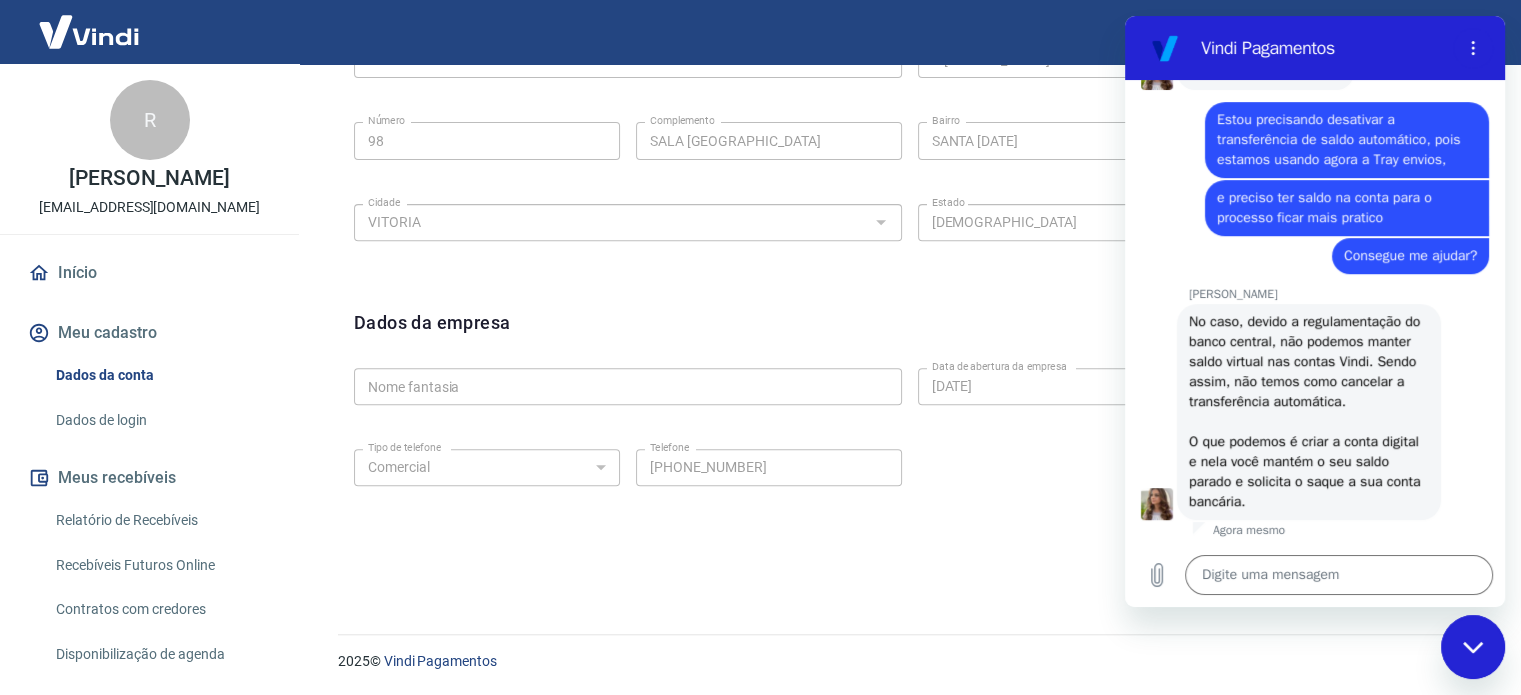 drag, startPoint x: 1343, startPoint y: 481, endPoint x: 1303, endPoint y: 483, distance: 40.04997 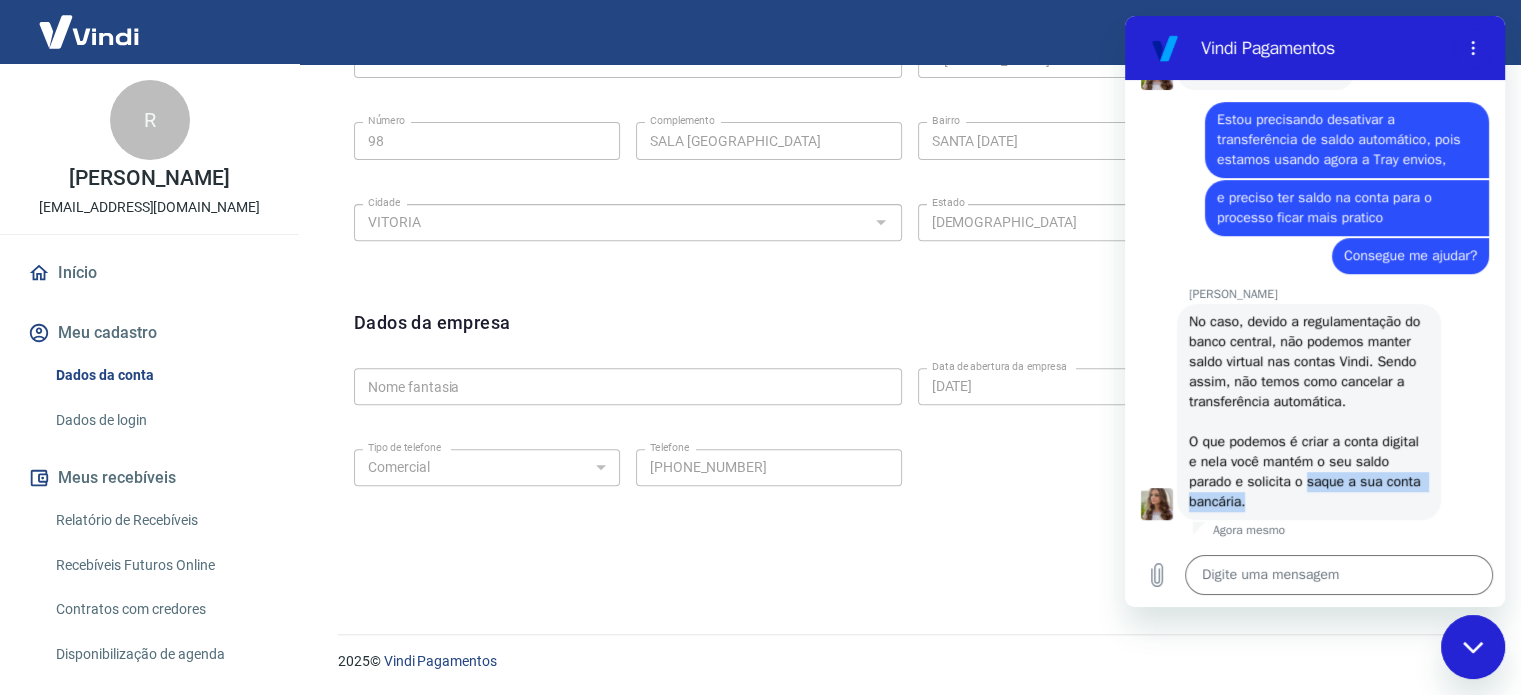 drag, startPoint x: 1348, startPoint y: 479, endPoint x: 1369, endPoint y: 498, distance: 28.319605 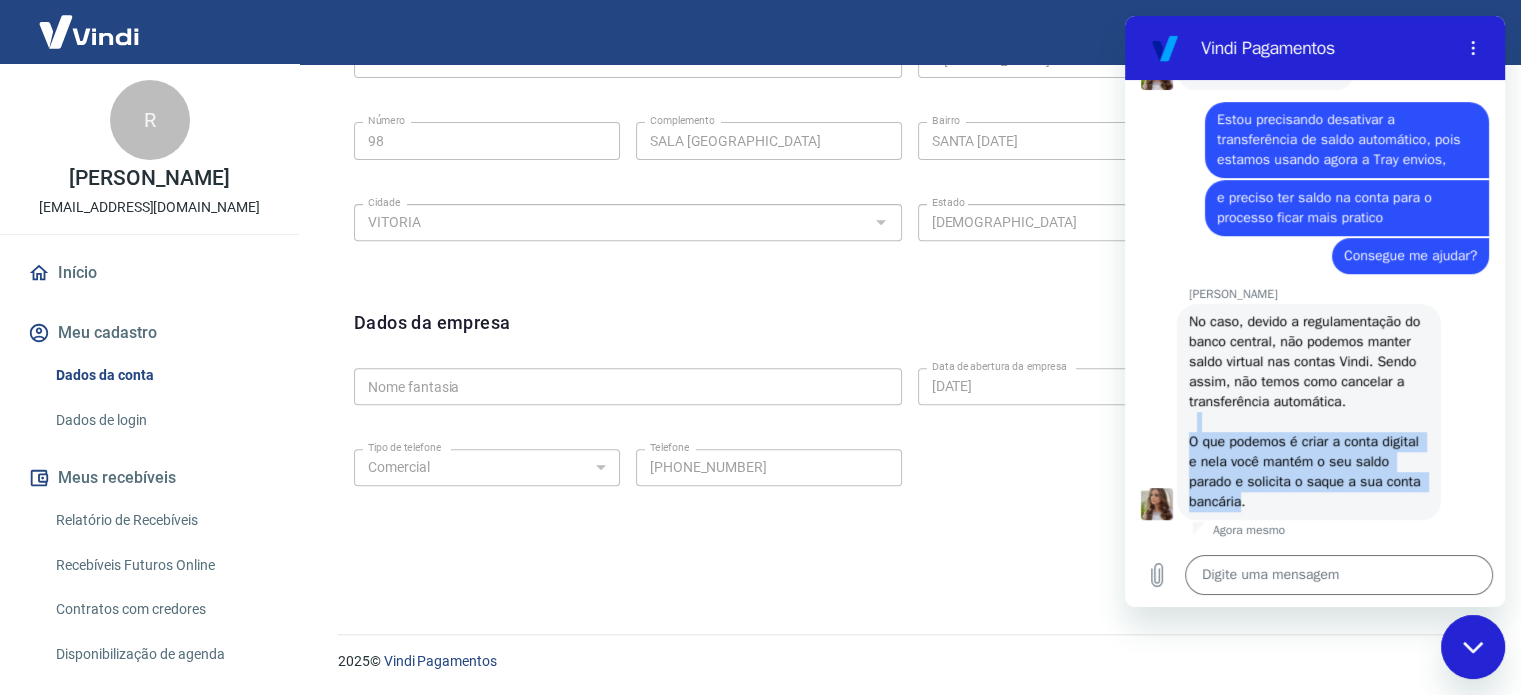 drag, startPoint x: 1303, startPoint y: 501, endPoint x: 1225, endPoint y: 424, distance: 109.60383 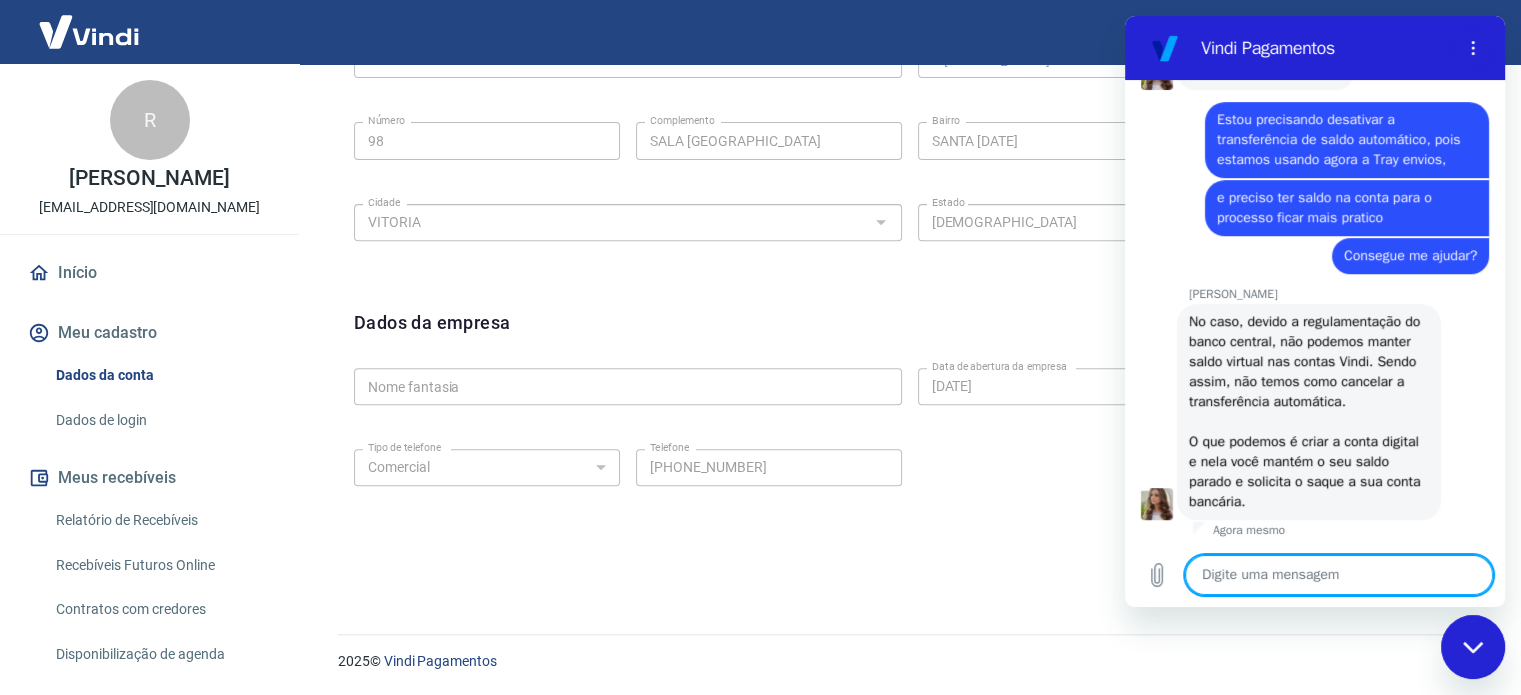 drag, startPoint x: 1252, startPoint y: 567, endPoint x: 1272, endPoint y: 576, distance: 21.931713 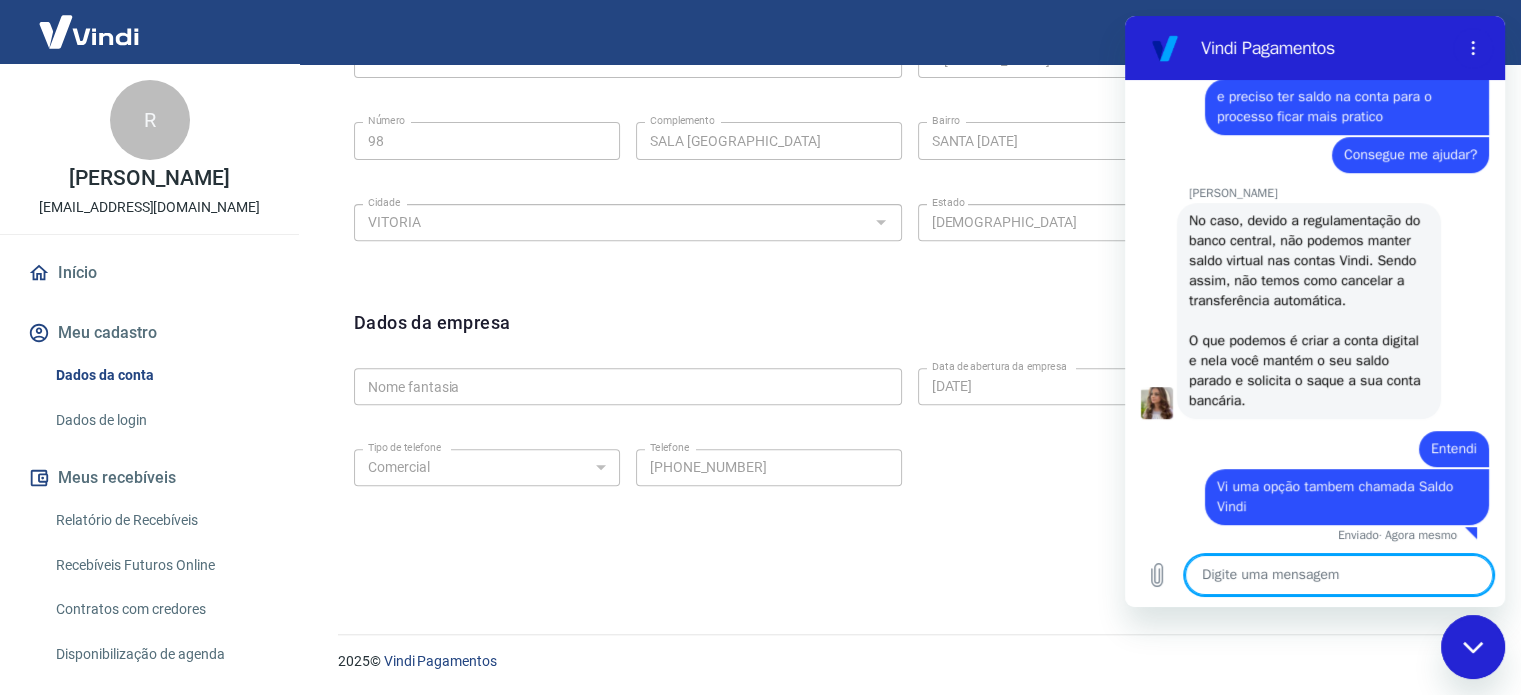 scroll, scrollTop: 1005, scrollLeft: 0, axis: vertical 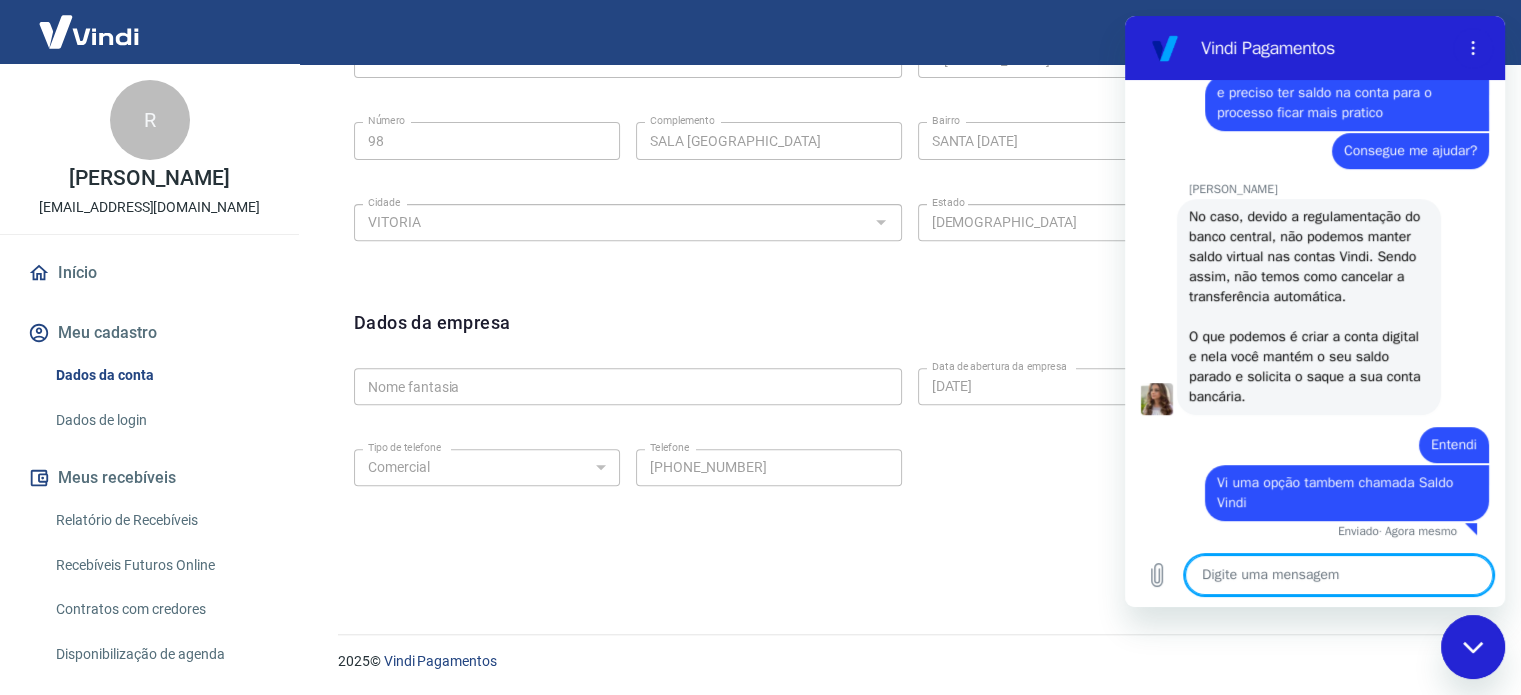 click at bounding box center [1339, 575] 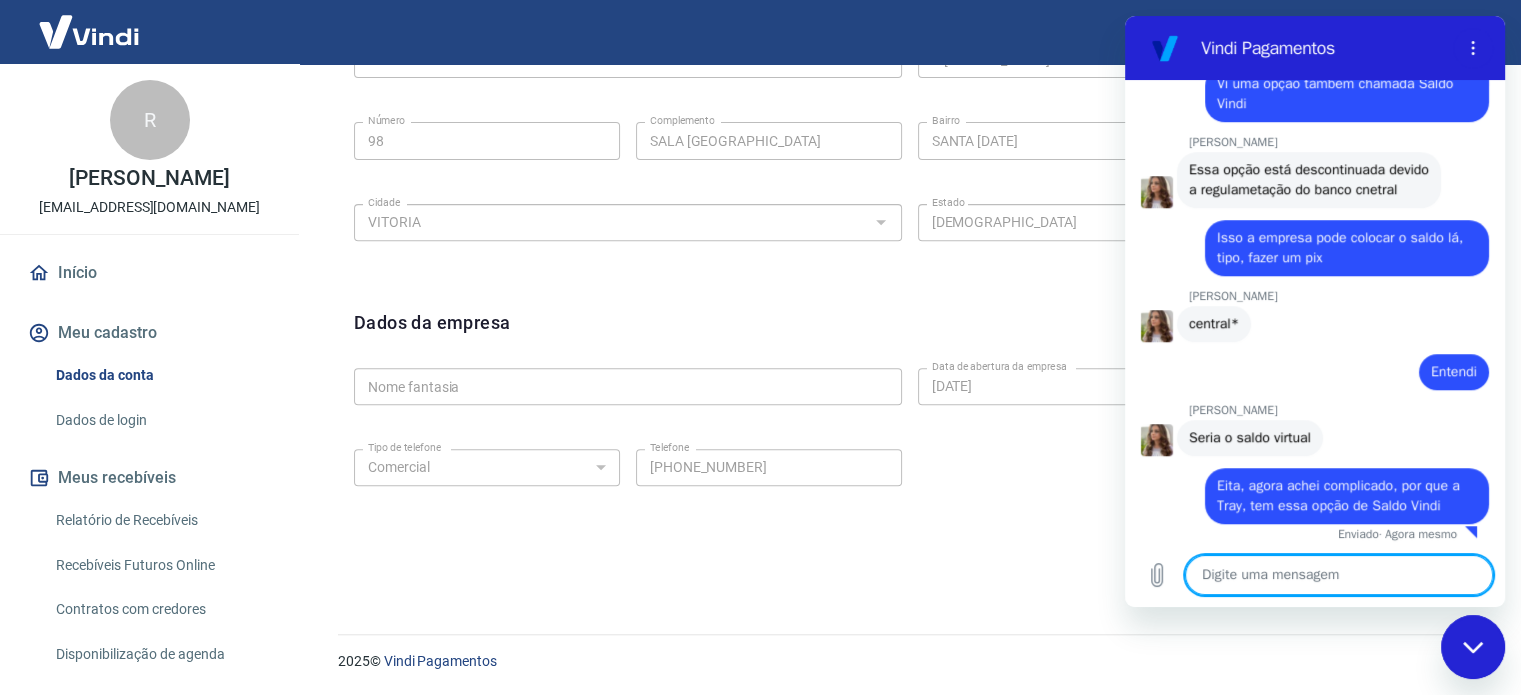 scroll, scrollTop: 1428, scrollLeft: 0, axis: vertical 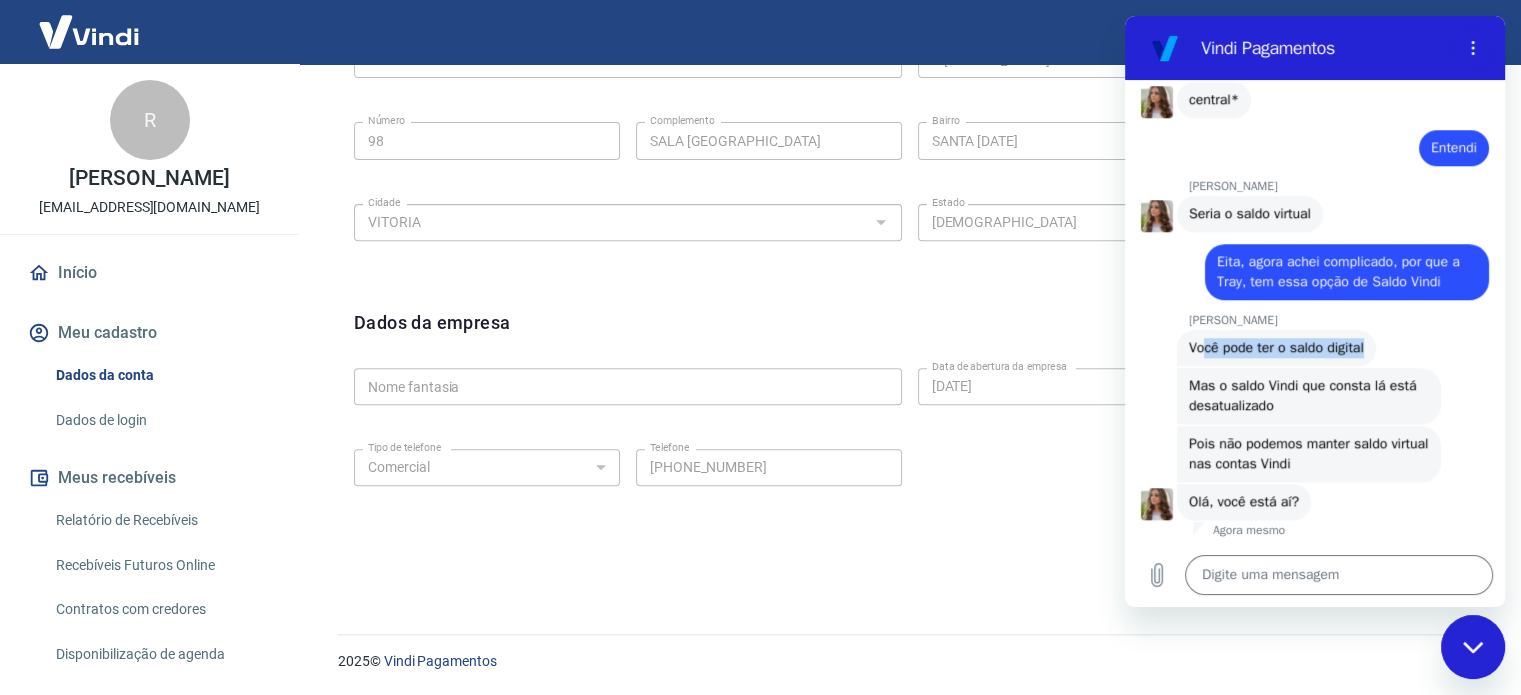 drag, startPoint x: 1204, startPoint y: 356, endPoint x: 1369, endPoint y: 357, distance: 165.00304 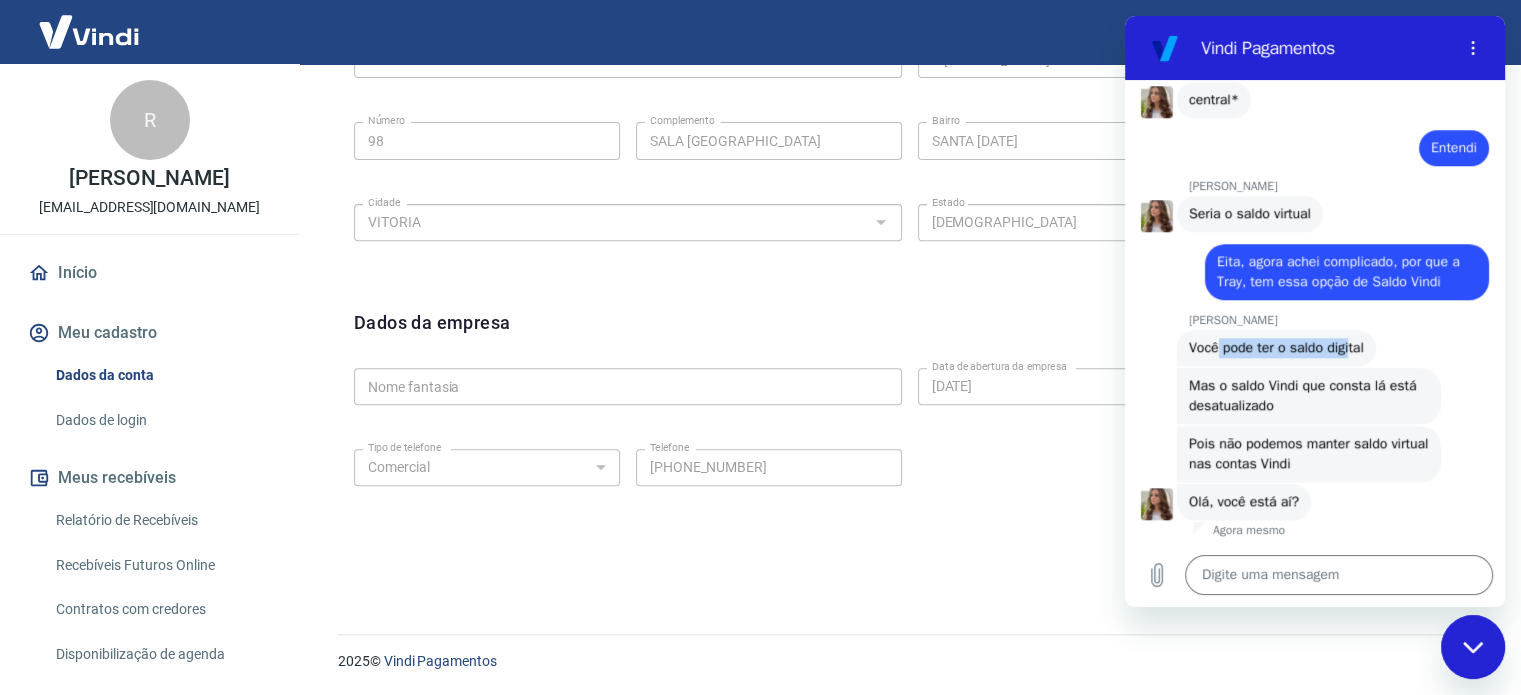 drag, startPoint x: 1219, startPoint y: 354, endPoint x: 1350, endPoint y: 343, distance: 131.46101 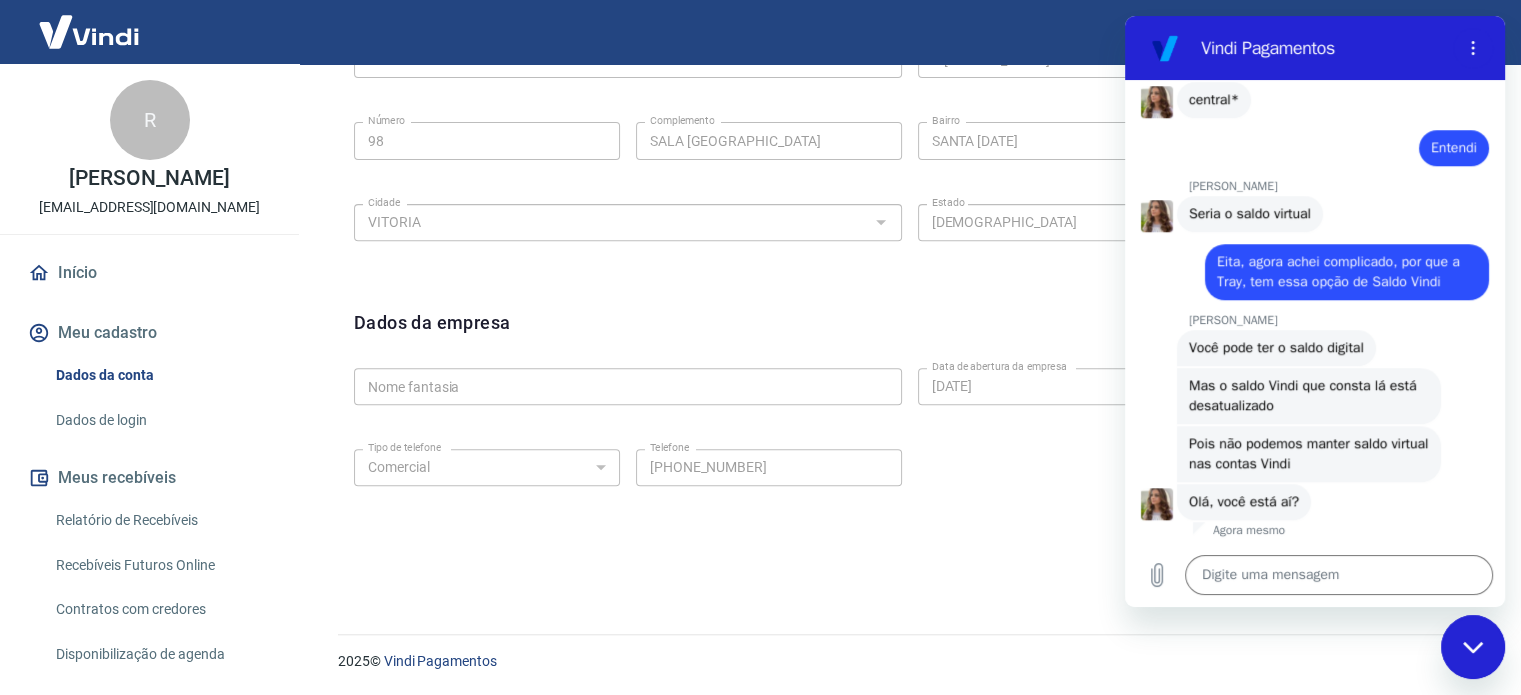 click on "Mas o saldo Vindi que consta lá está desatualizado" at bounding box center (1305, 395) 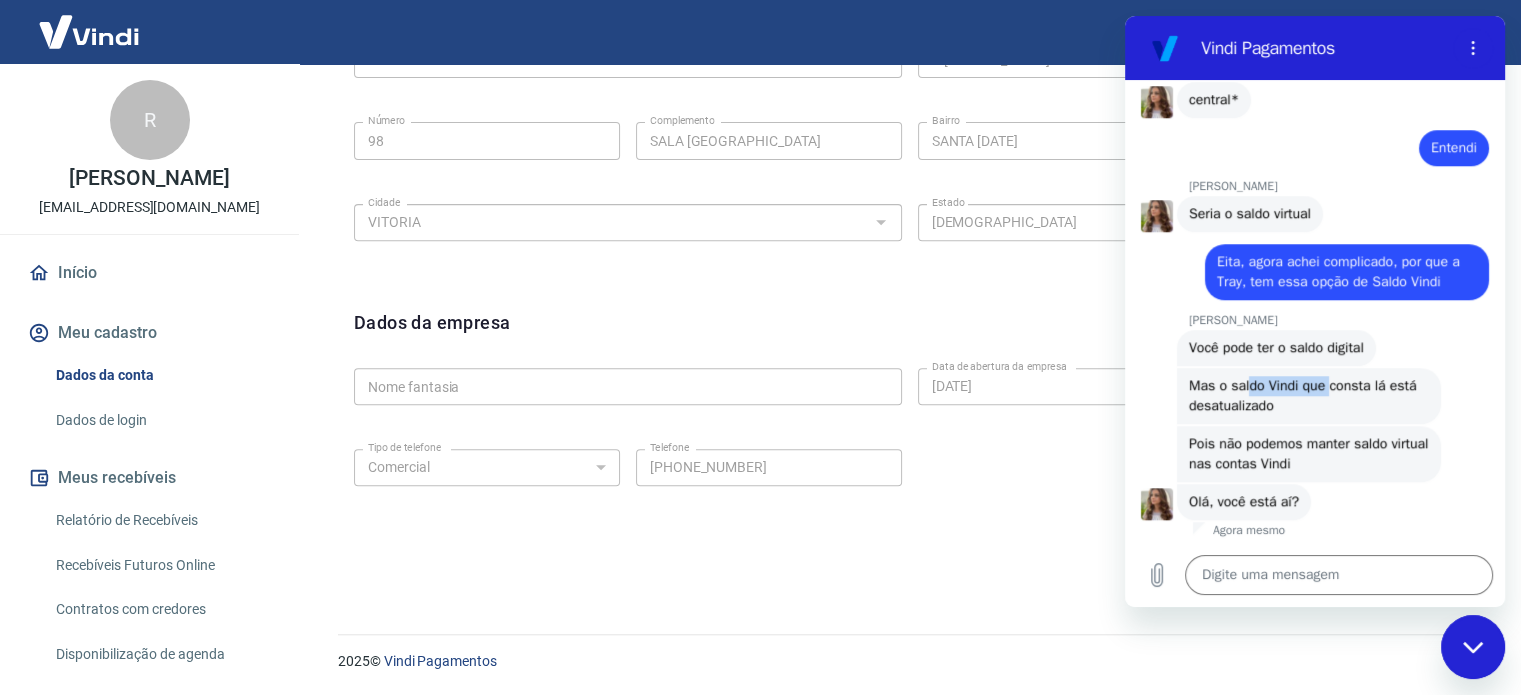 drag, startPoint x: 1263, startPoint y: 386, endPoint x: 1329, endPoint y: 381, distance: 66.189125 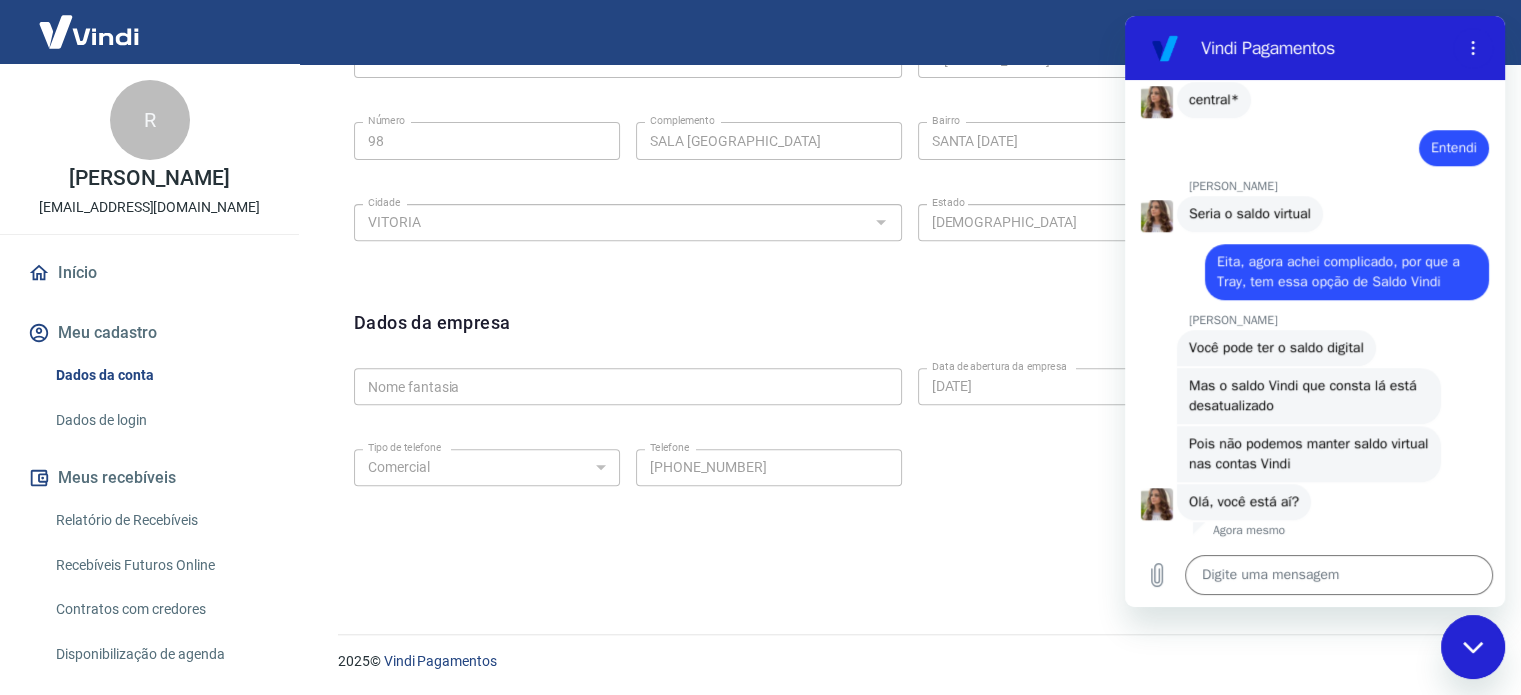 click on "Mas o saldo Vindi que consta lá está desatualizado" at bounding box center (1305, 395) 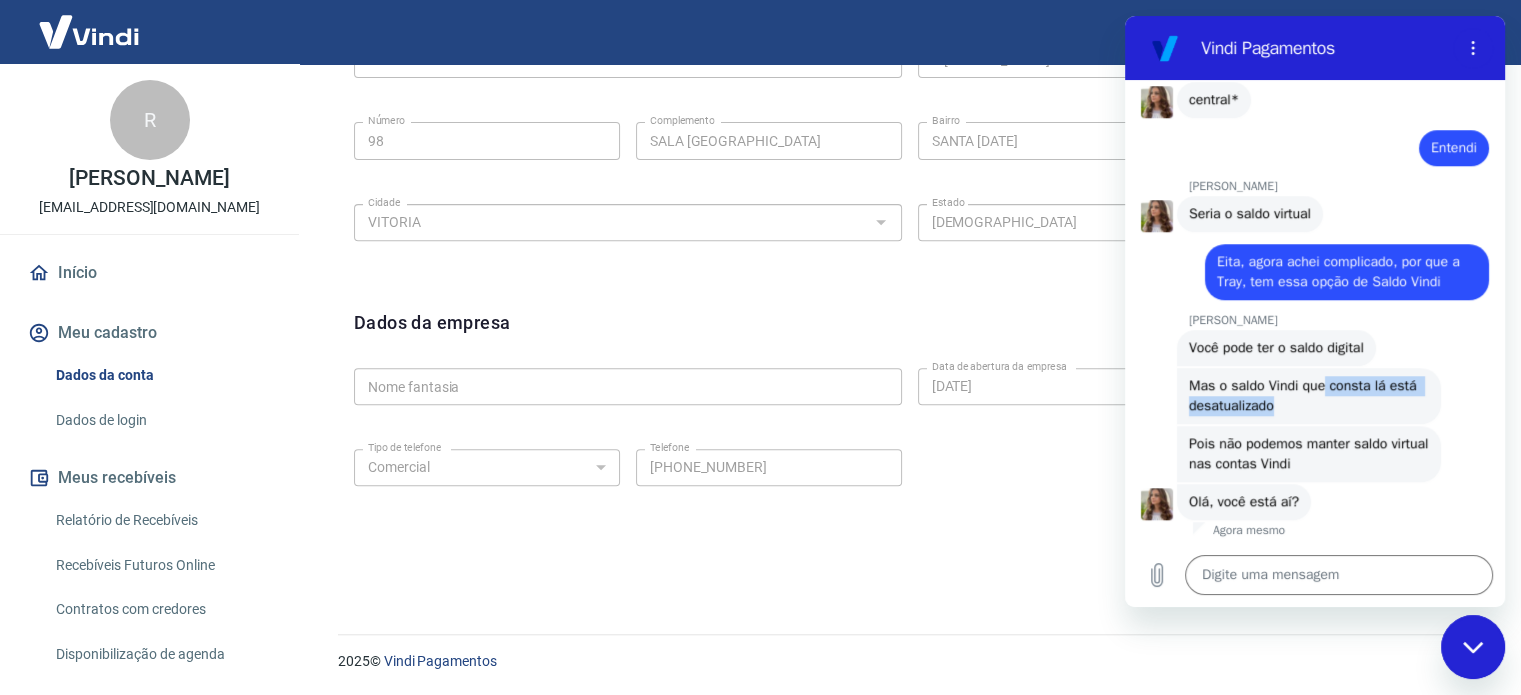 drag, startPoint x: 1328, startPoint y: 388, endPoint x: 1389, endPoint y: 402, distance: 62.58594 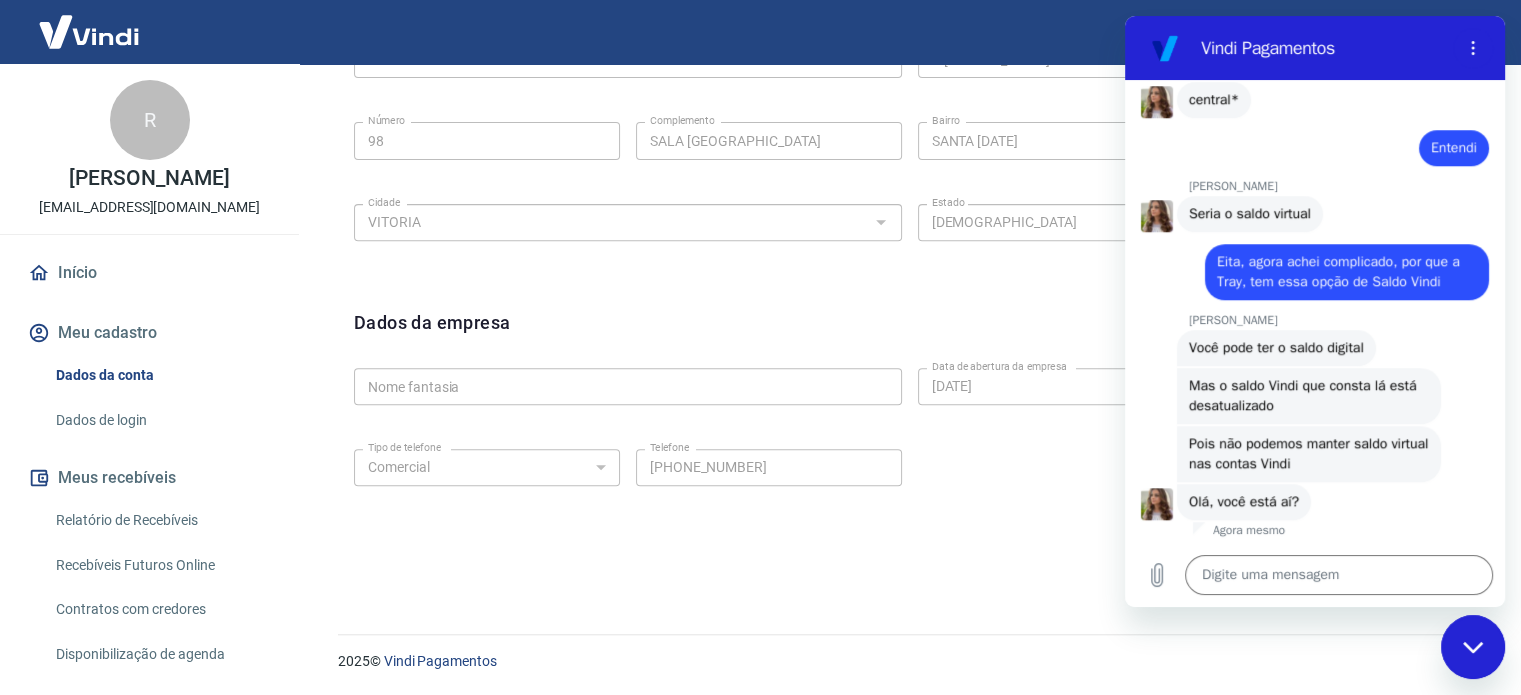 click on "Pois não podemos manter saldo virtual nas contas Vindi" at bounding box center [1311, 453] 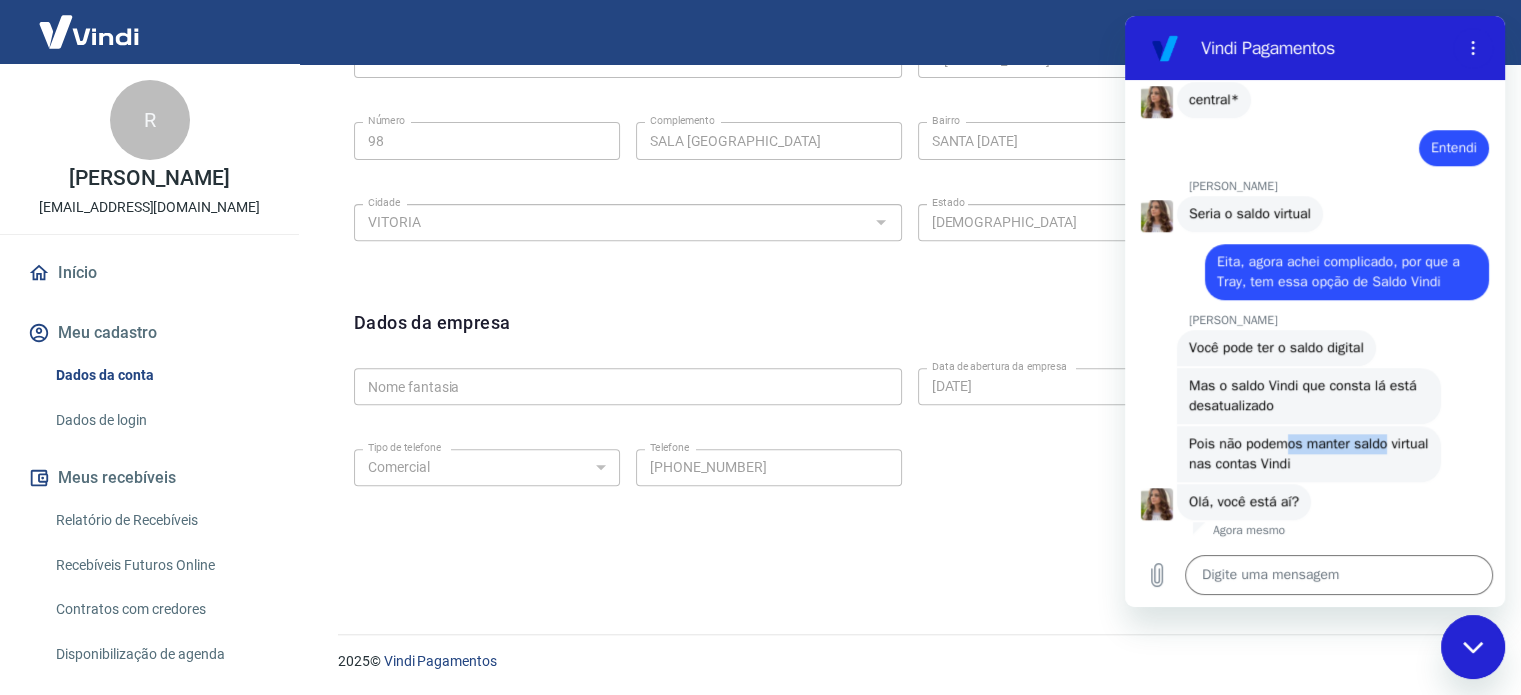 drag, startPoint x: 1287, startPoint y: 446, endPoint x: 1385, endPoint y: 443, distance: 98.045906 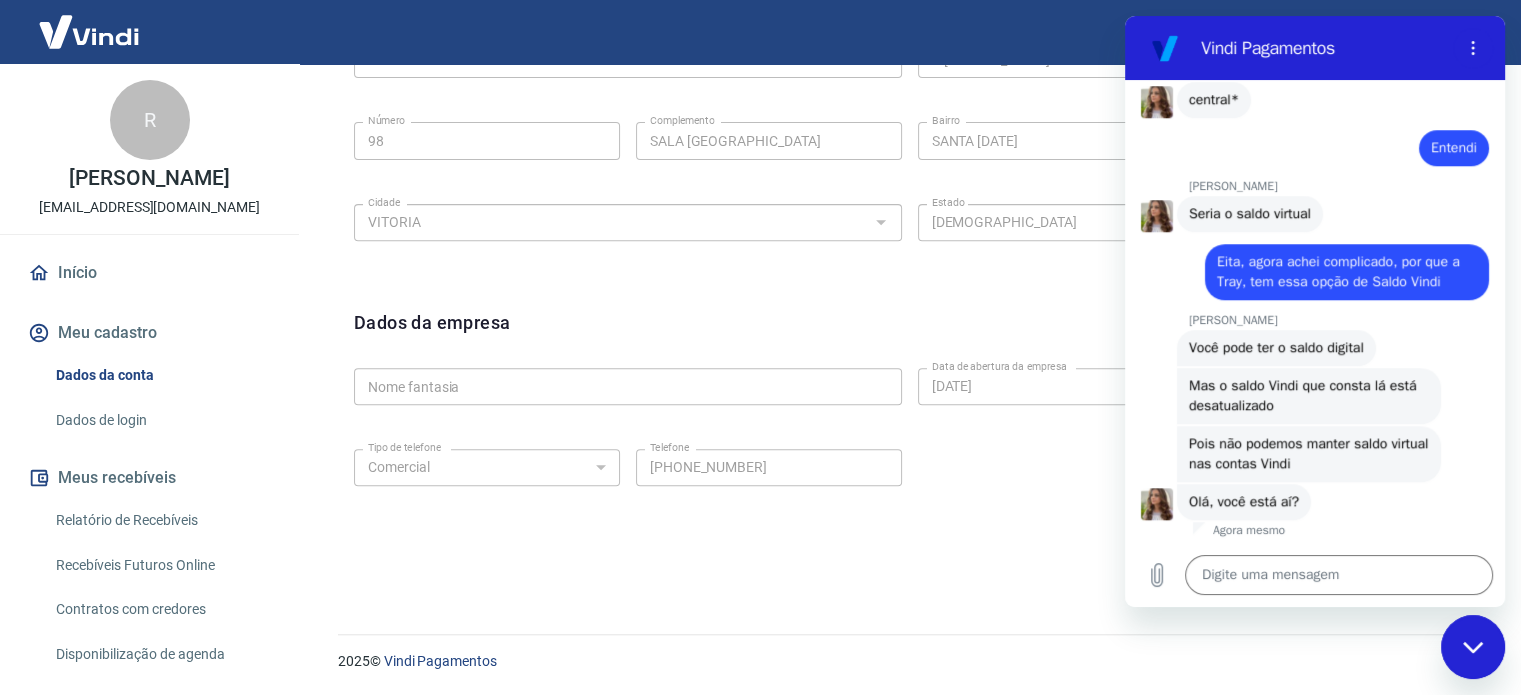 click on "Pois não podemos manter saldo virtual nas contas Vindi" at bounding box center [1311, 453] 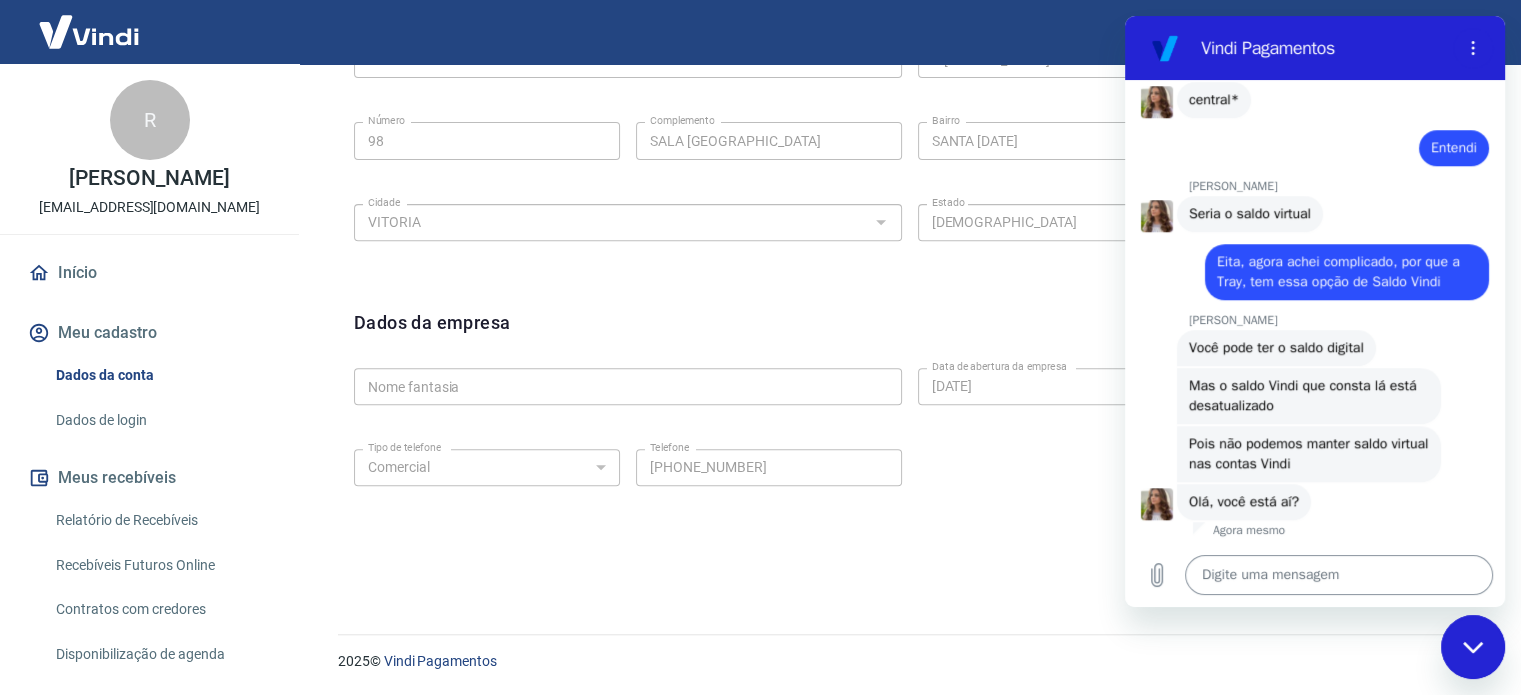 click at bounding box center [1339, 575] 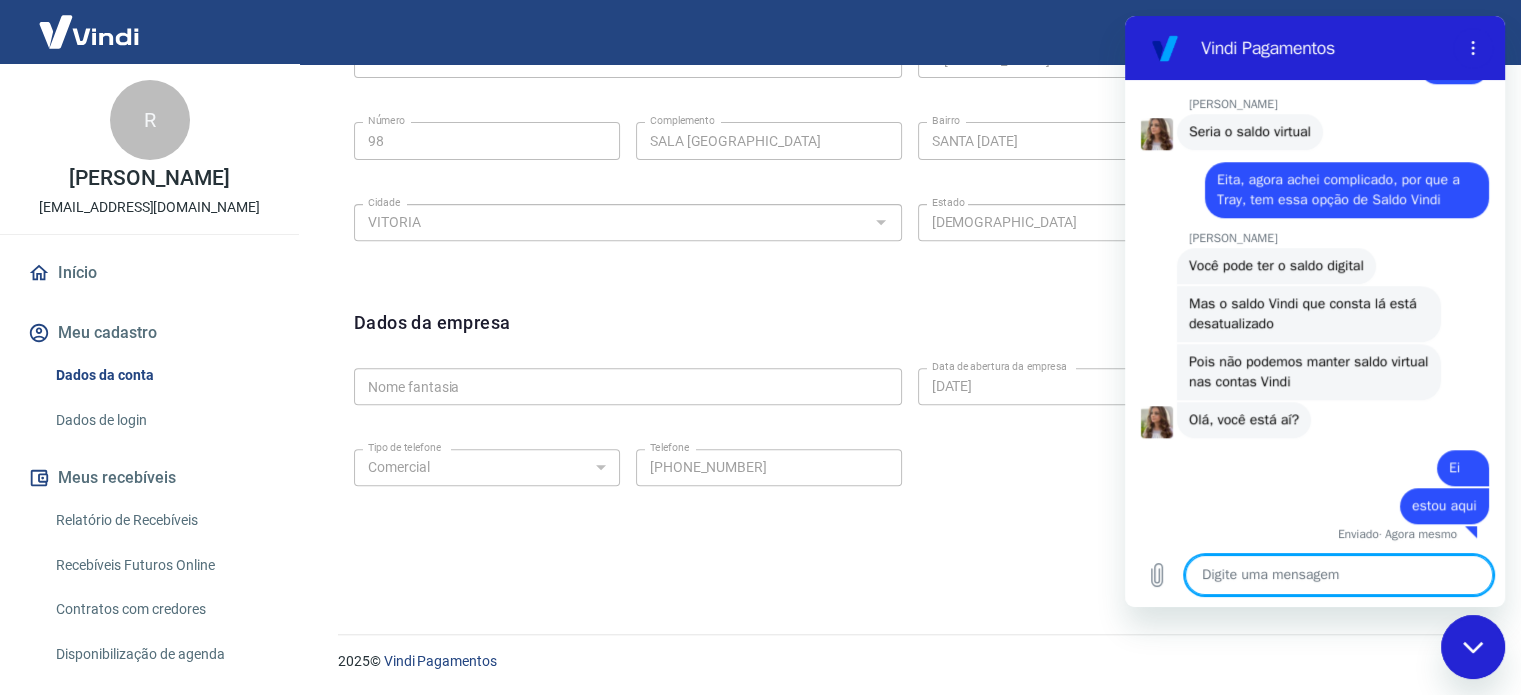 scroll, scrollTop: 1733, scrollLeft: 0, axis: vertical 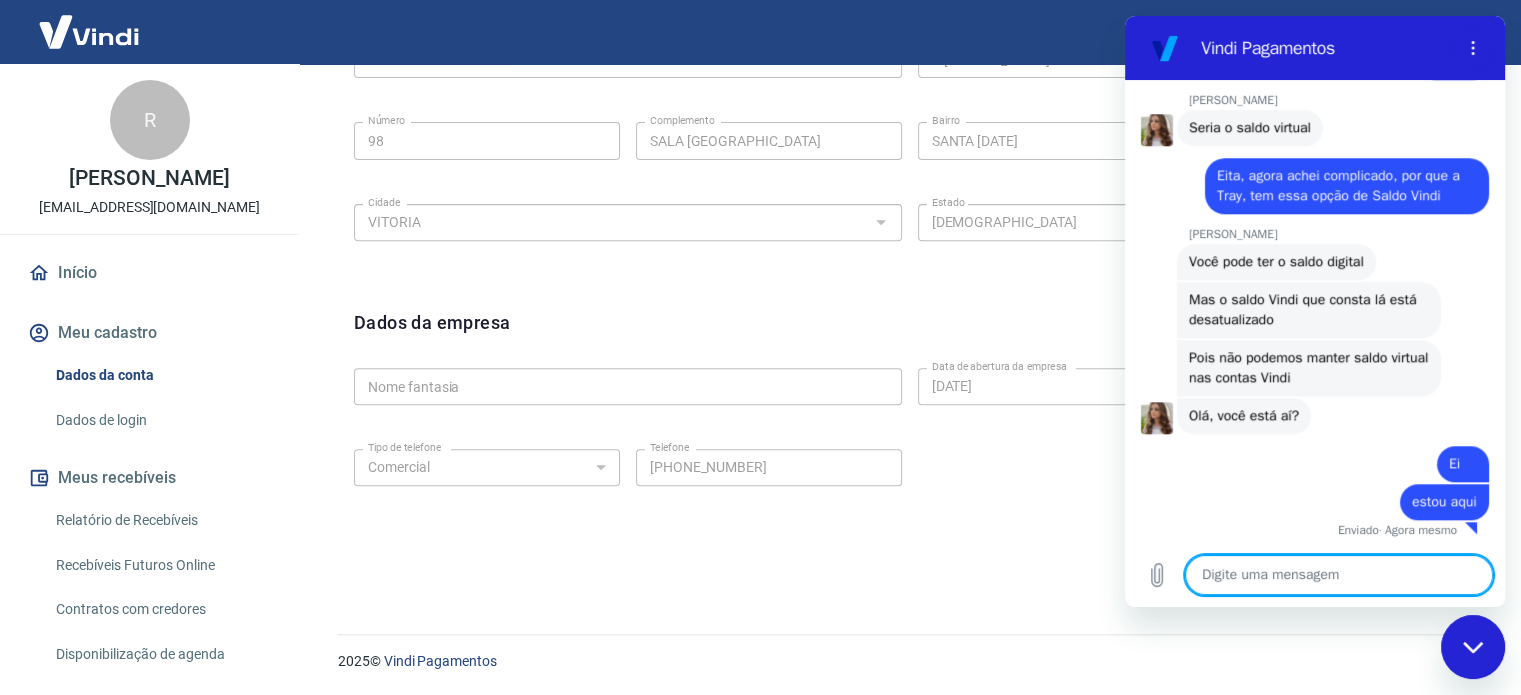 click at bounding box center [1339, 575] 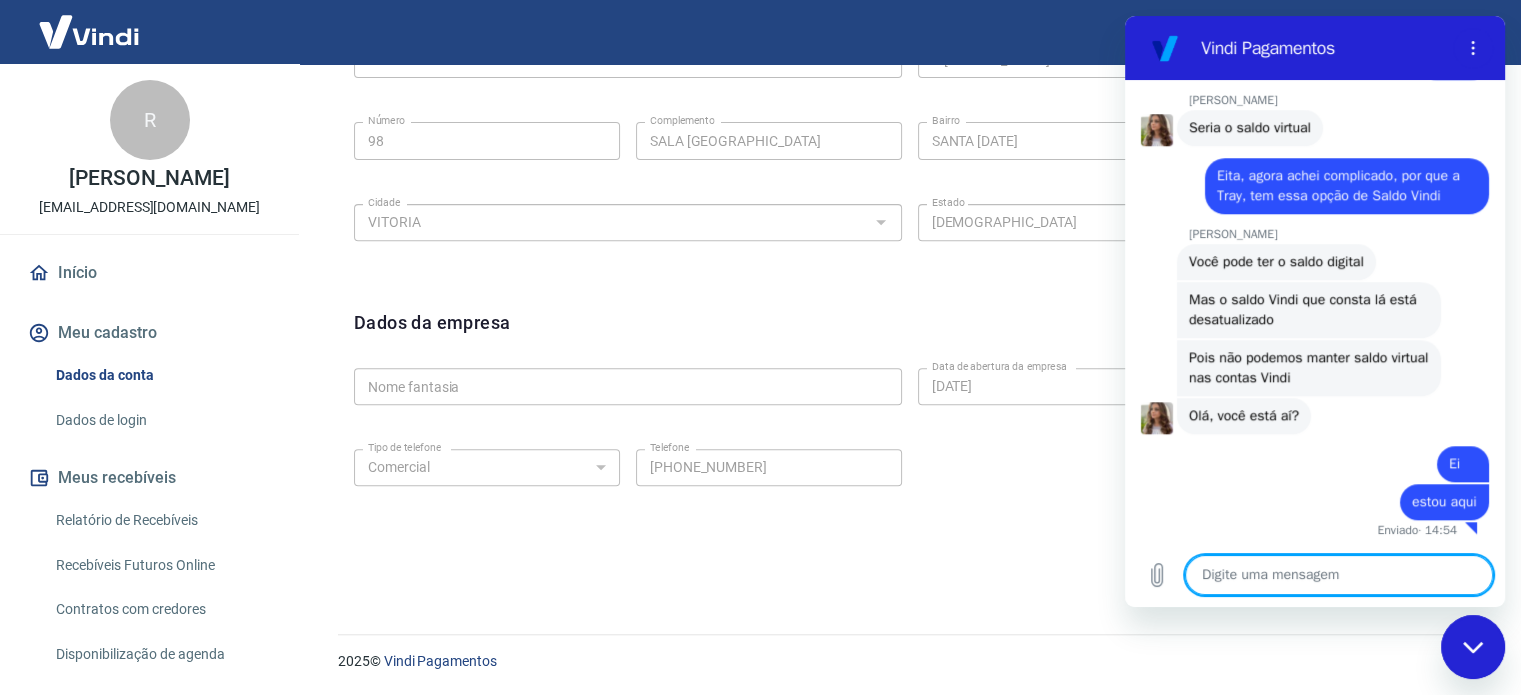 click at bounding box center (1339, 575) 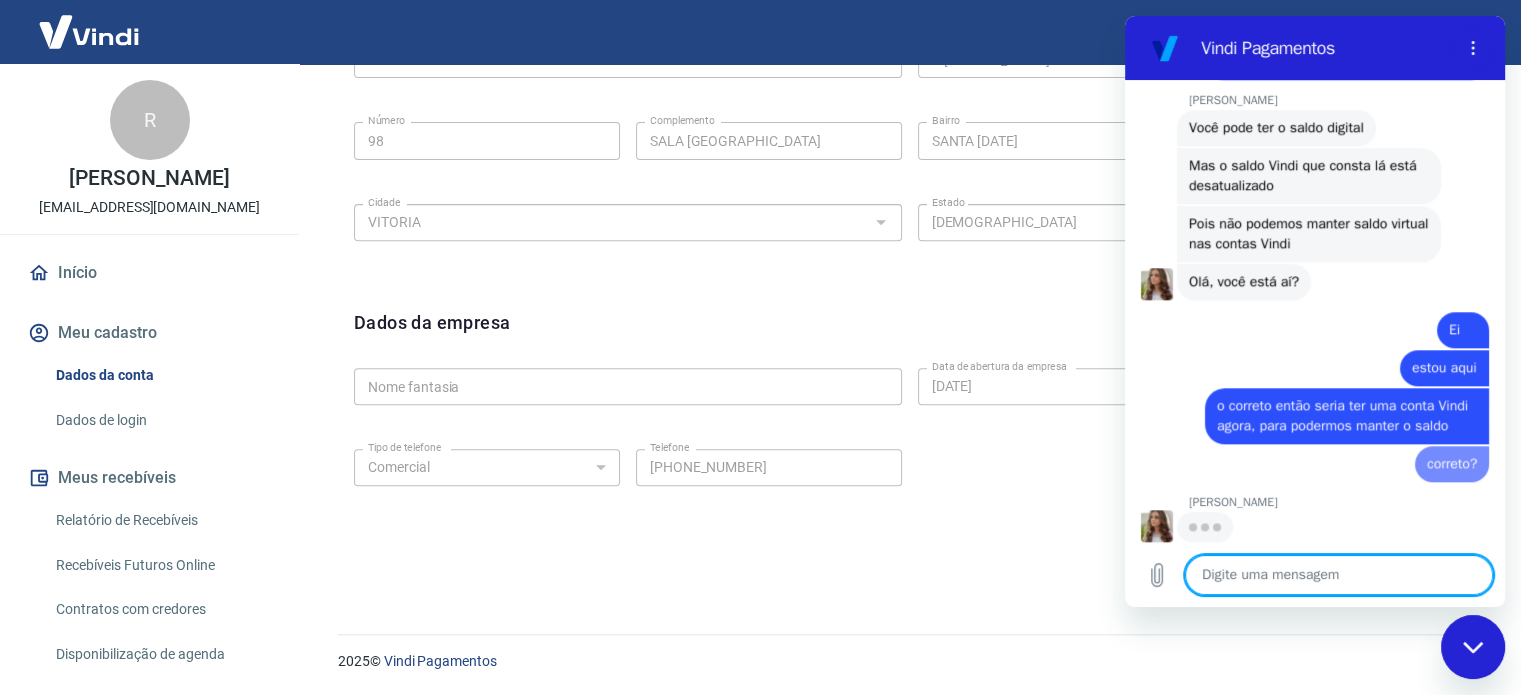 scroll, scrollTop: 1888, scrollLeft: 0, axis: vertical 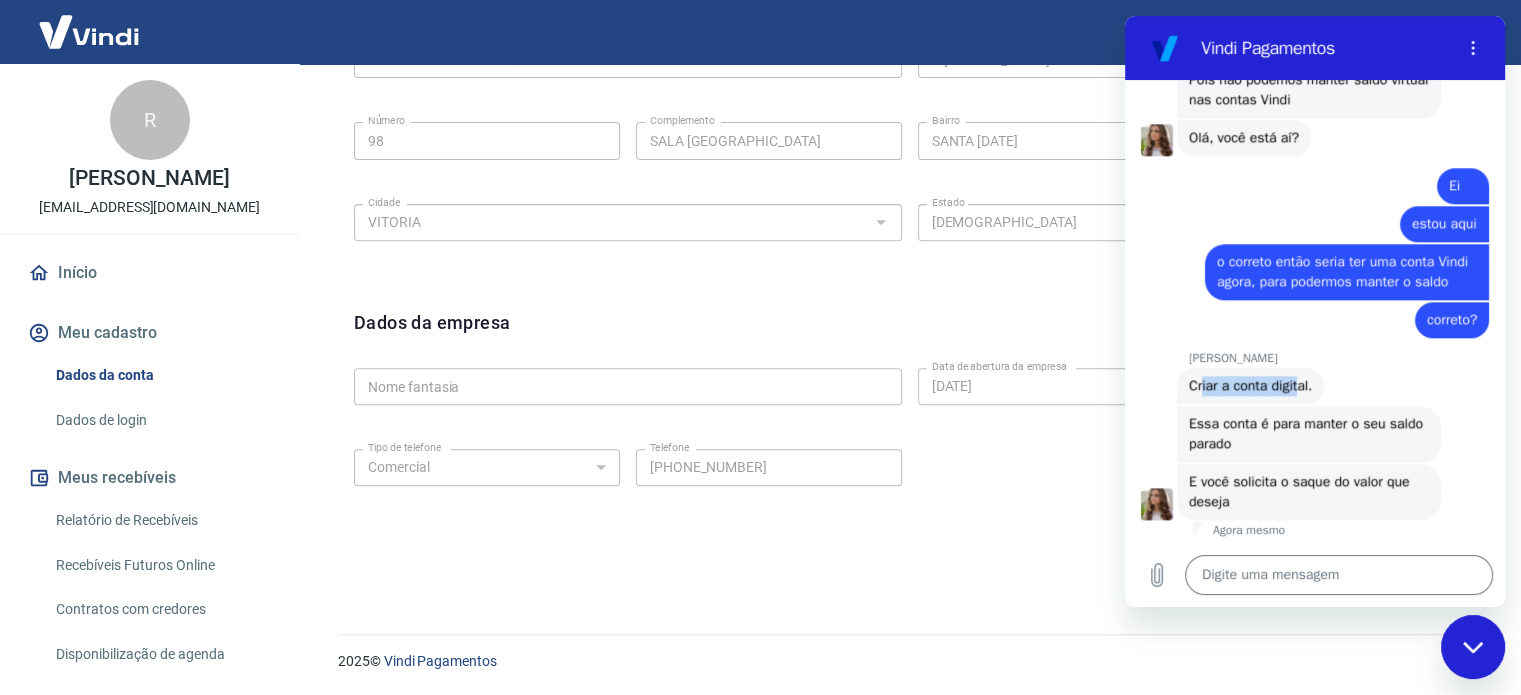 drag, startPoint x: 1203, startPoint y: 391, endPoint x: 1299, endPoint y: 390, distance: 96.00521 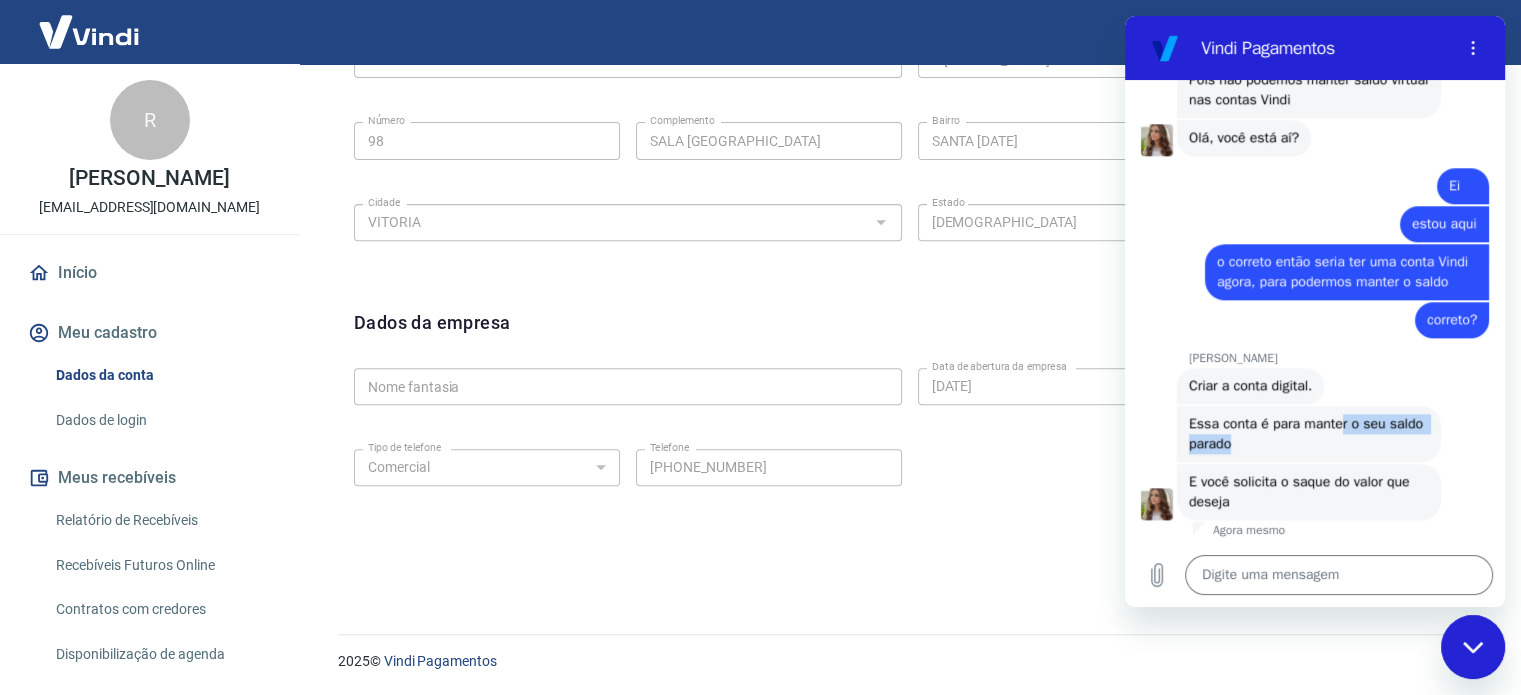 drag, startPoint x: 1340, startPoint y: 421, endPoint x: 1354, endPoint y: 440, distance: 23.600847 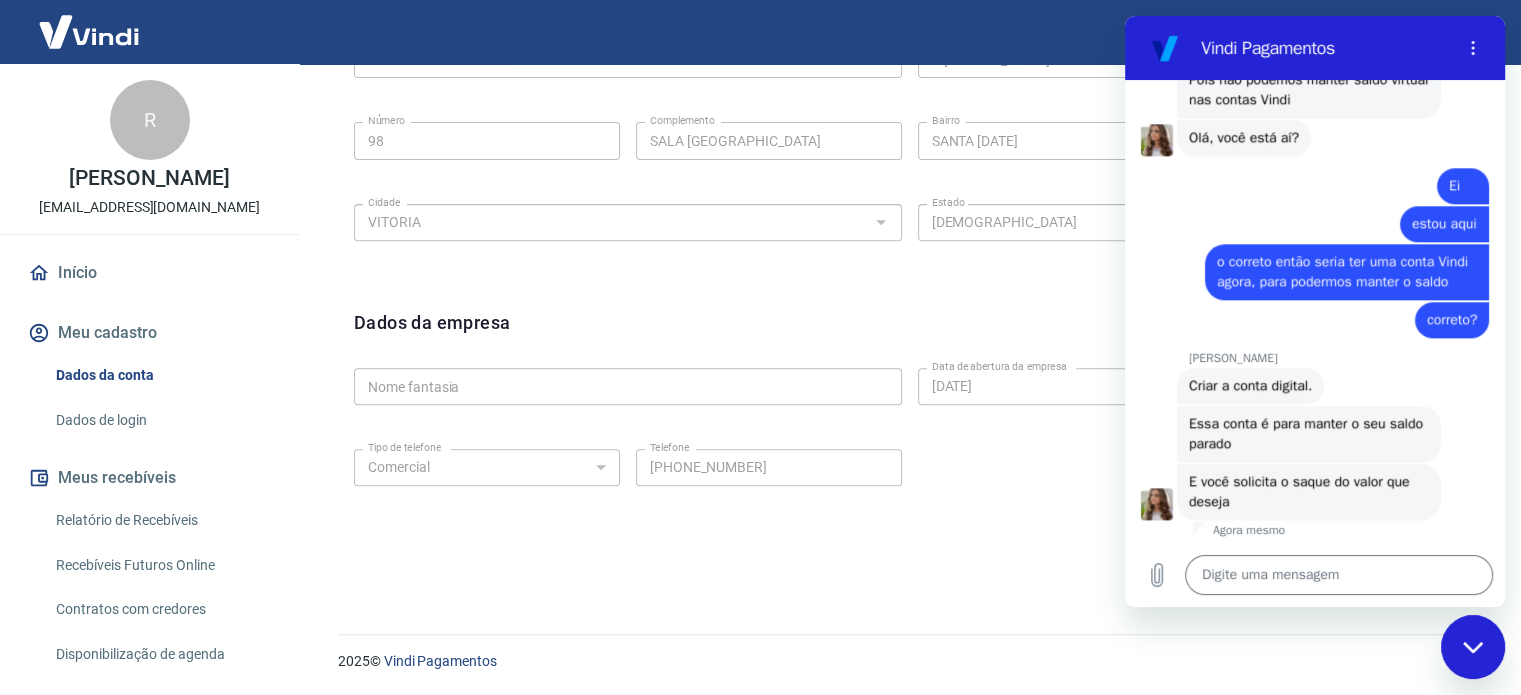 click on "[PERSON_NAME] diz:  E você solicita o saque do valor que deseja" at bounding box center [1309, 492] 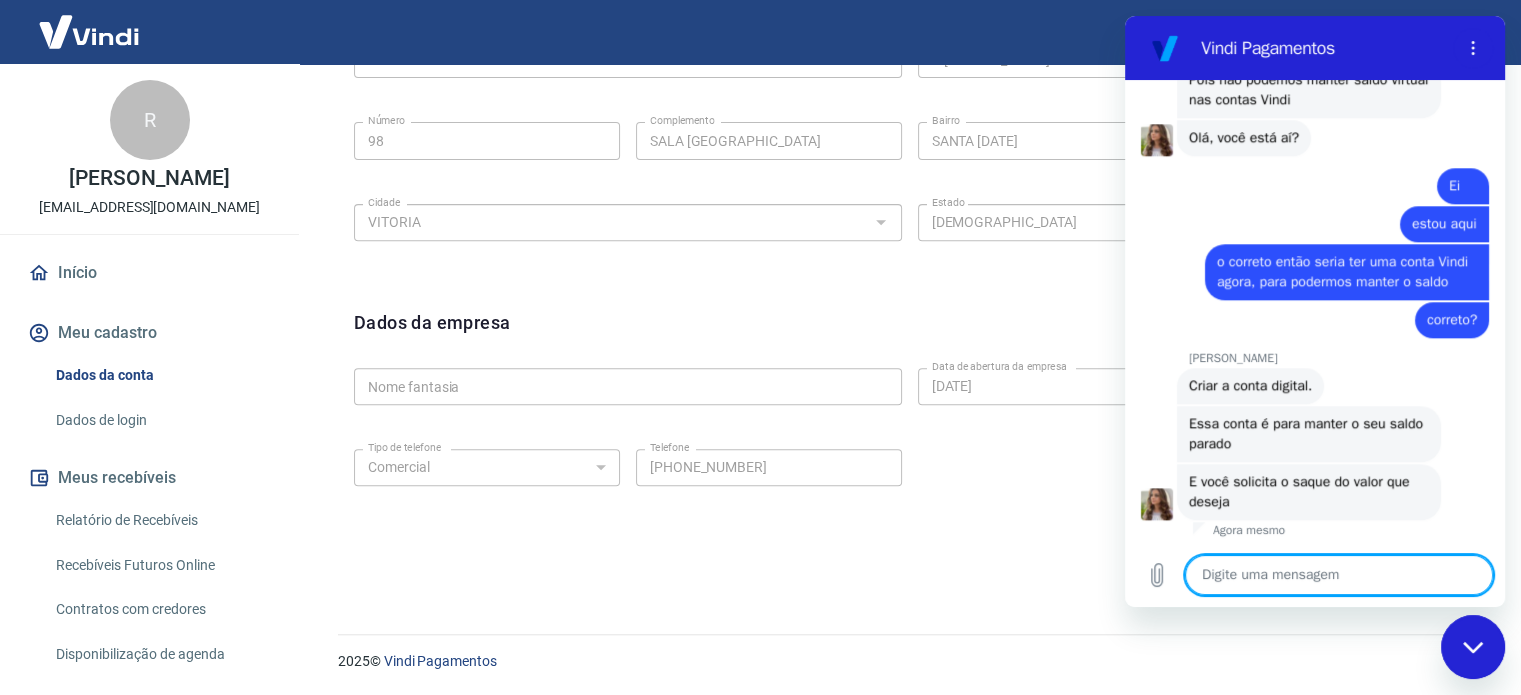 click at bounding box center (1339, 575) 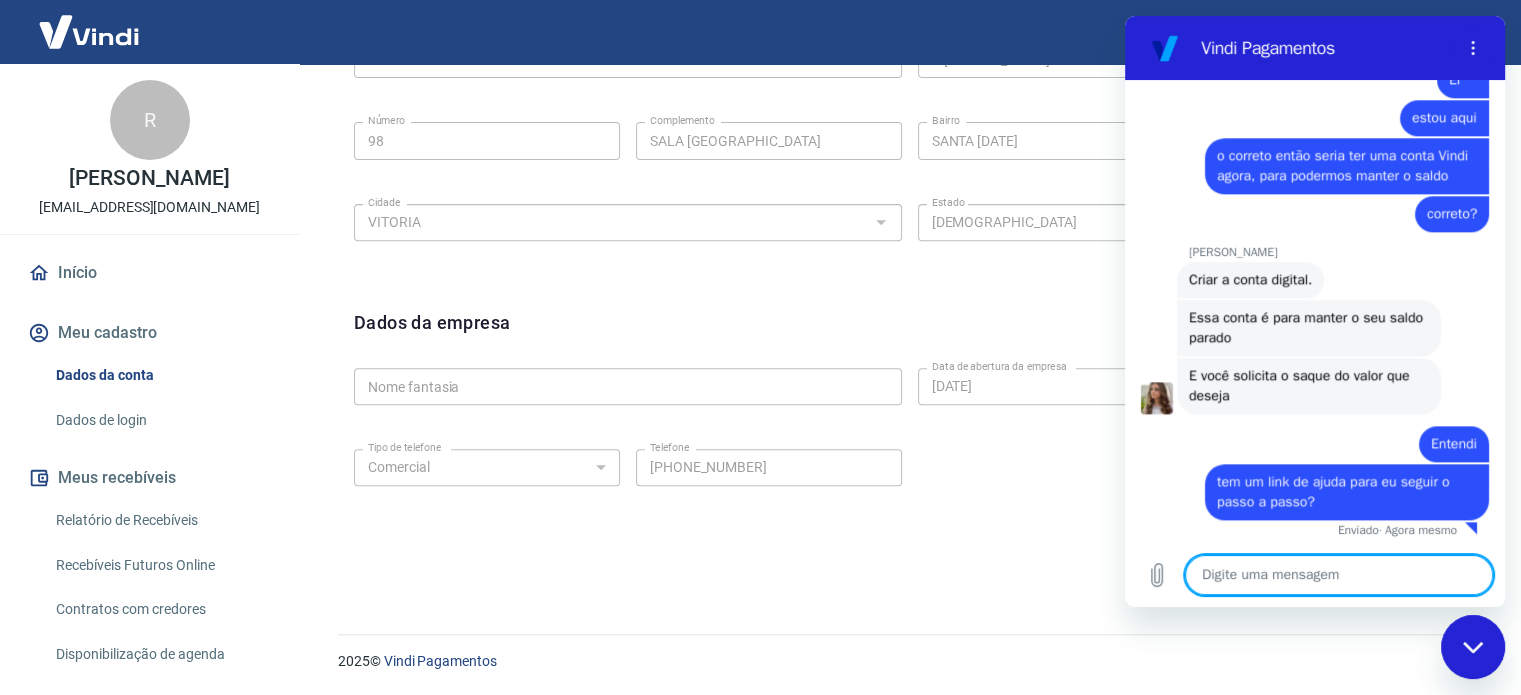 scroll, scrollTop: 2137, scrollLeft: 0, axis: vertical 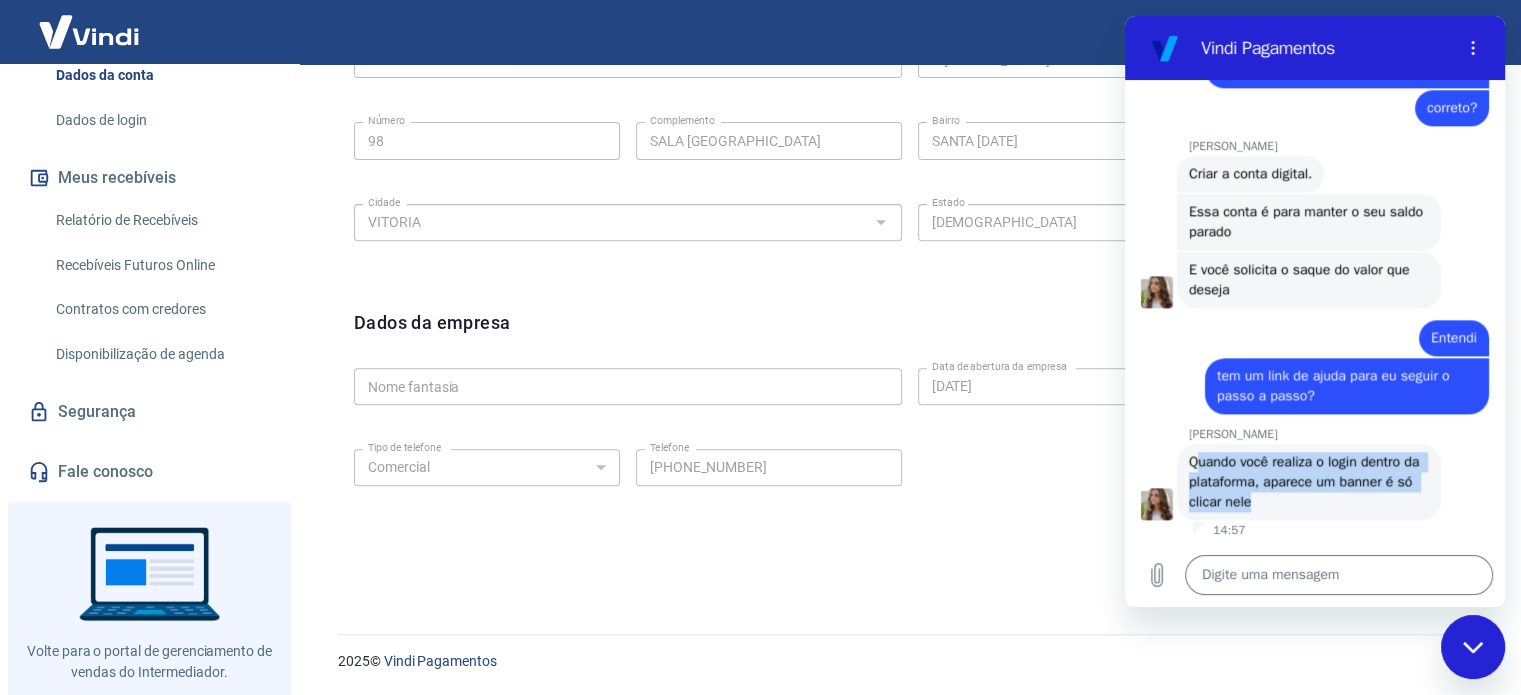 drag, startPoint x: 1197, startPoint y: 462, endPoint x: 1276, endPoint y: 502, distance: 88.54942 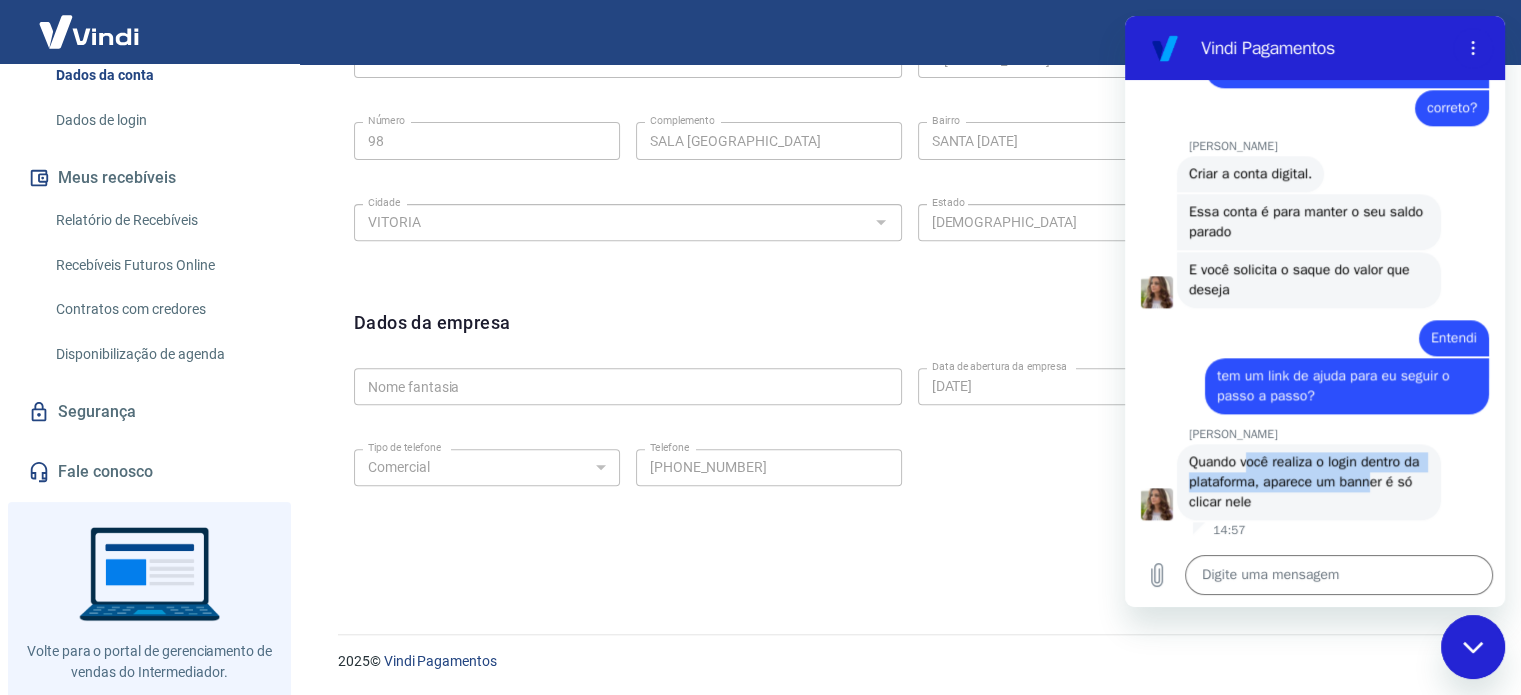 drag, startPoint x: 1247, startPoint y: 465, endPoint x: 1389, endPoint y: 480, distance: 142.79005 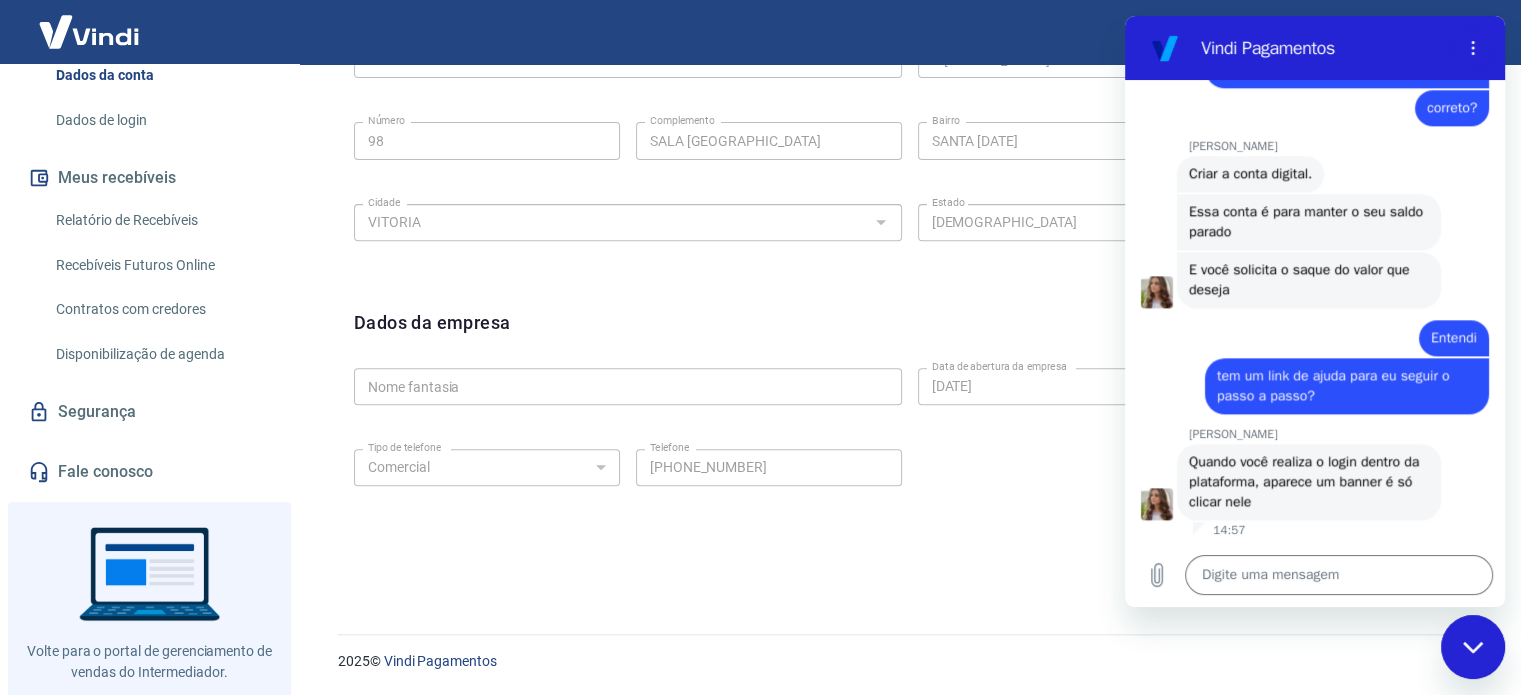 click on "Quando você realiza o login dentro da plataforma, aparece um banner é só clicar nele" at bounding box center [1306, 481] 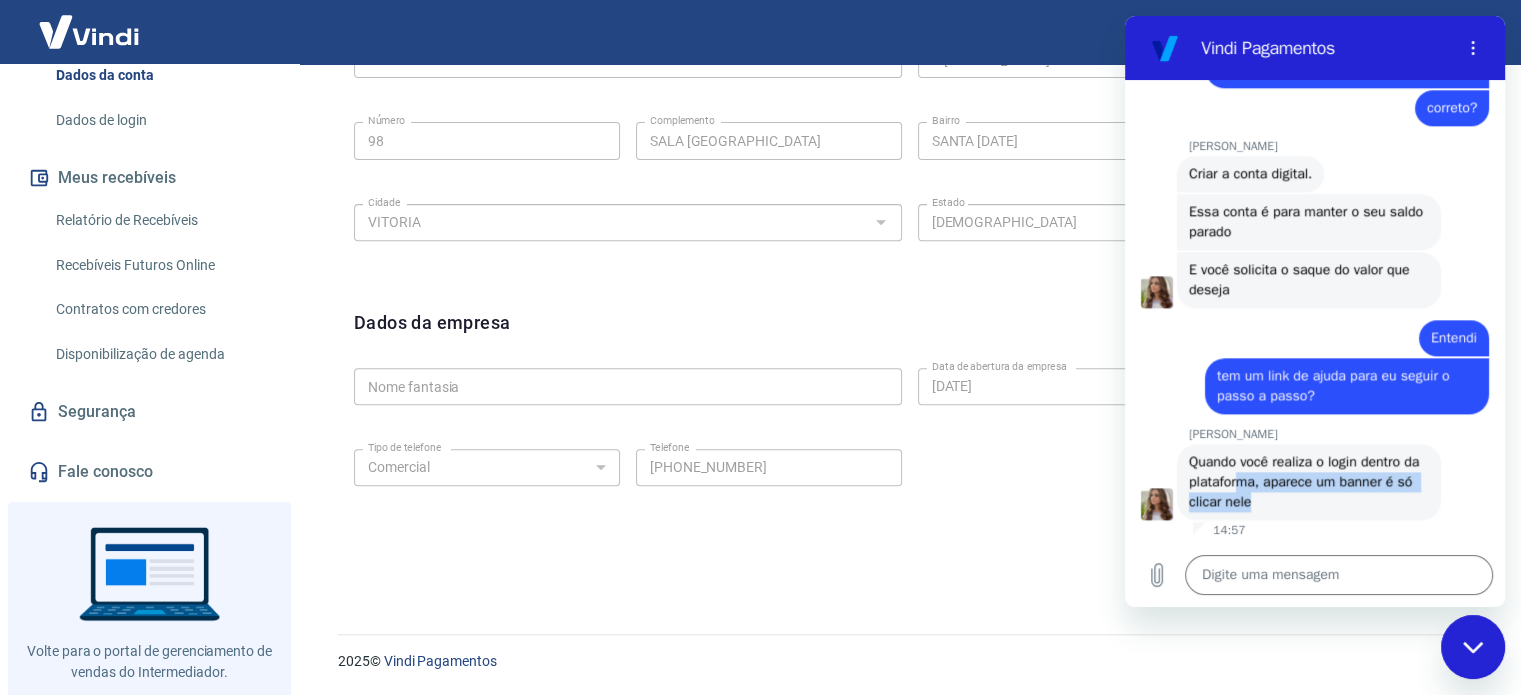 drag, startPoint x: 1256, startPoint y: 486, endPoint x: 1337, endPoint y: 492, distance: 81.22192 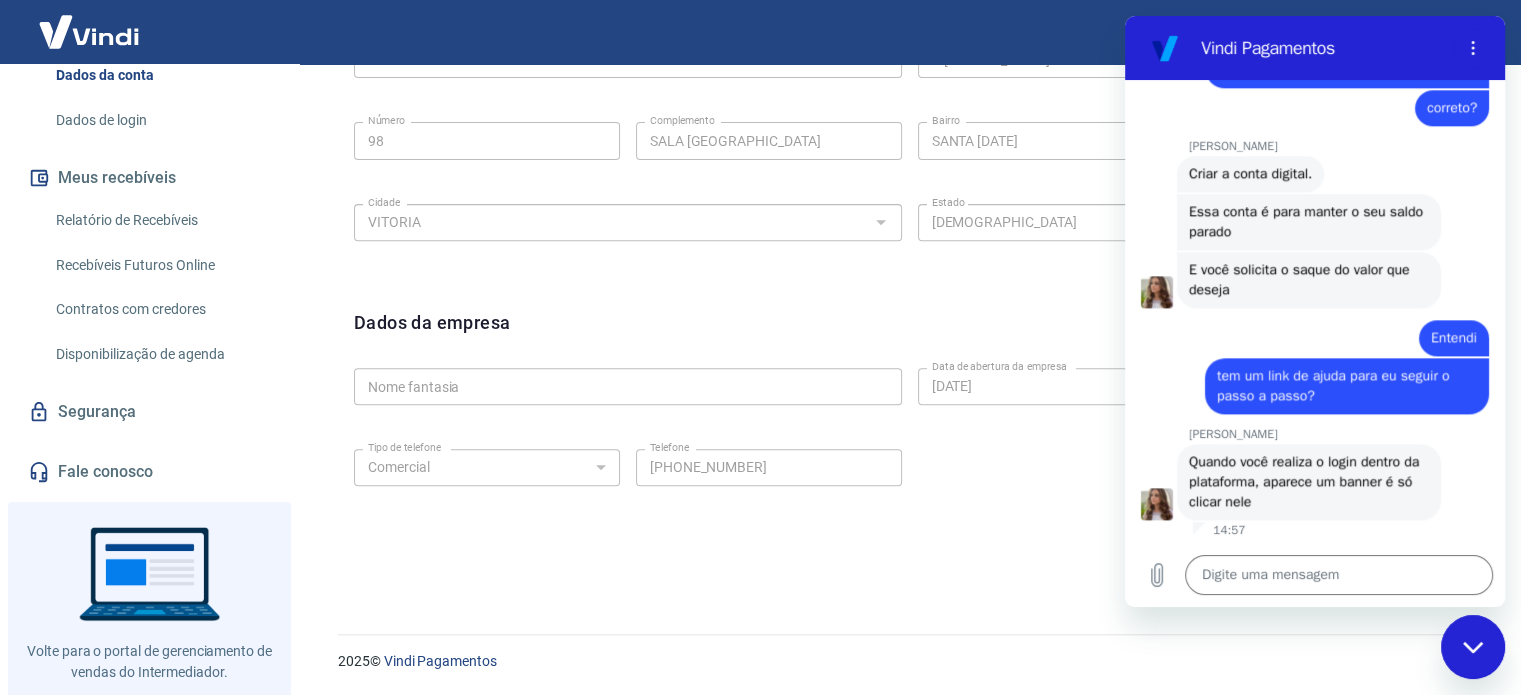click on "Quando você realiza o login dentro da plataforma, aparece um banner é só clicar nele" at bounding box center [1306, 481] 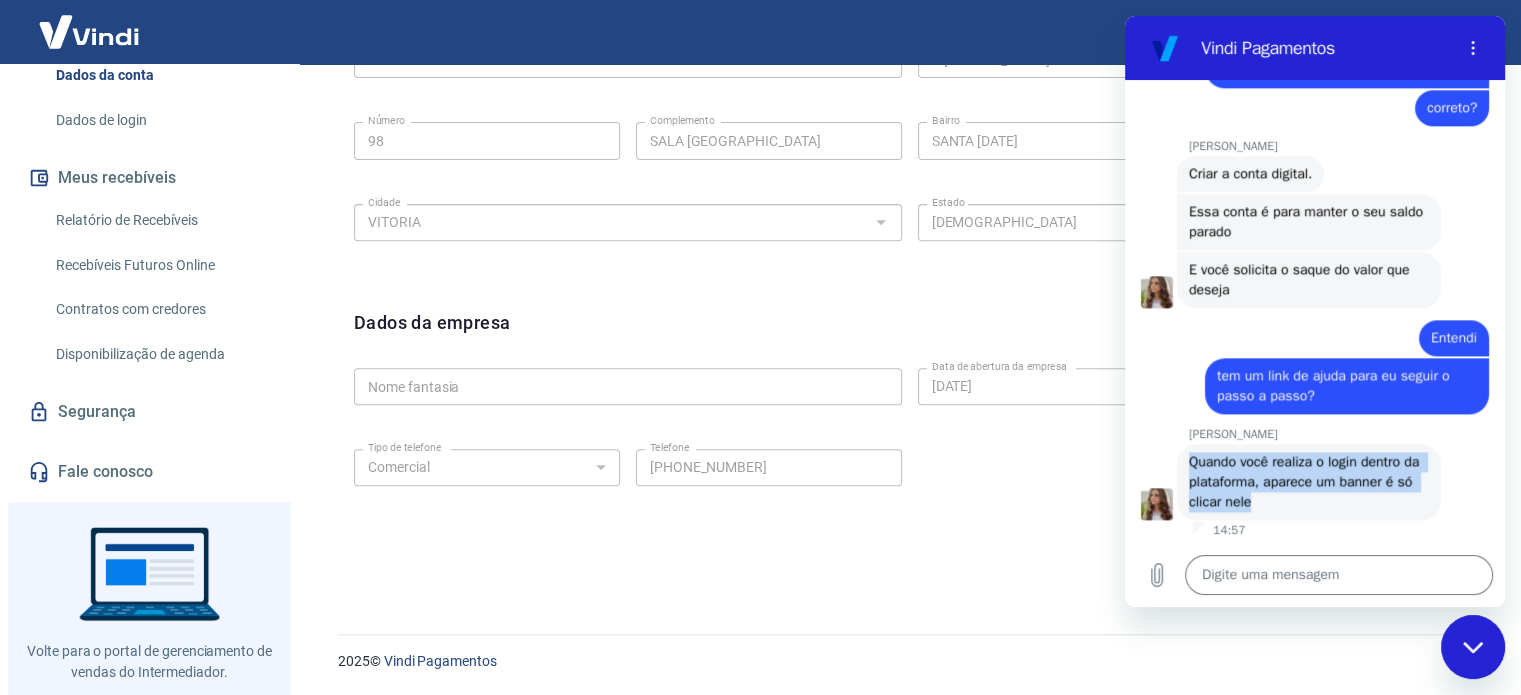 drag, startPoint x: 1273, startPoint y: 506, endPoint x: 1193, endPoint y: 447, distance: 99.40322 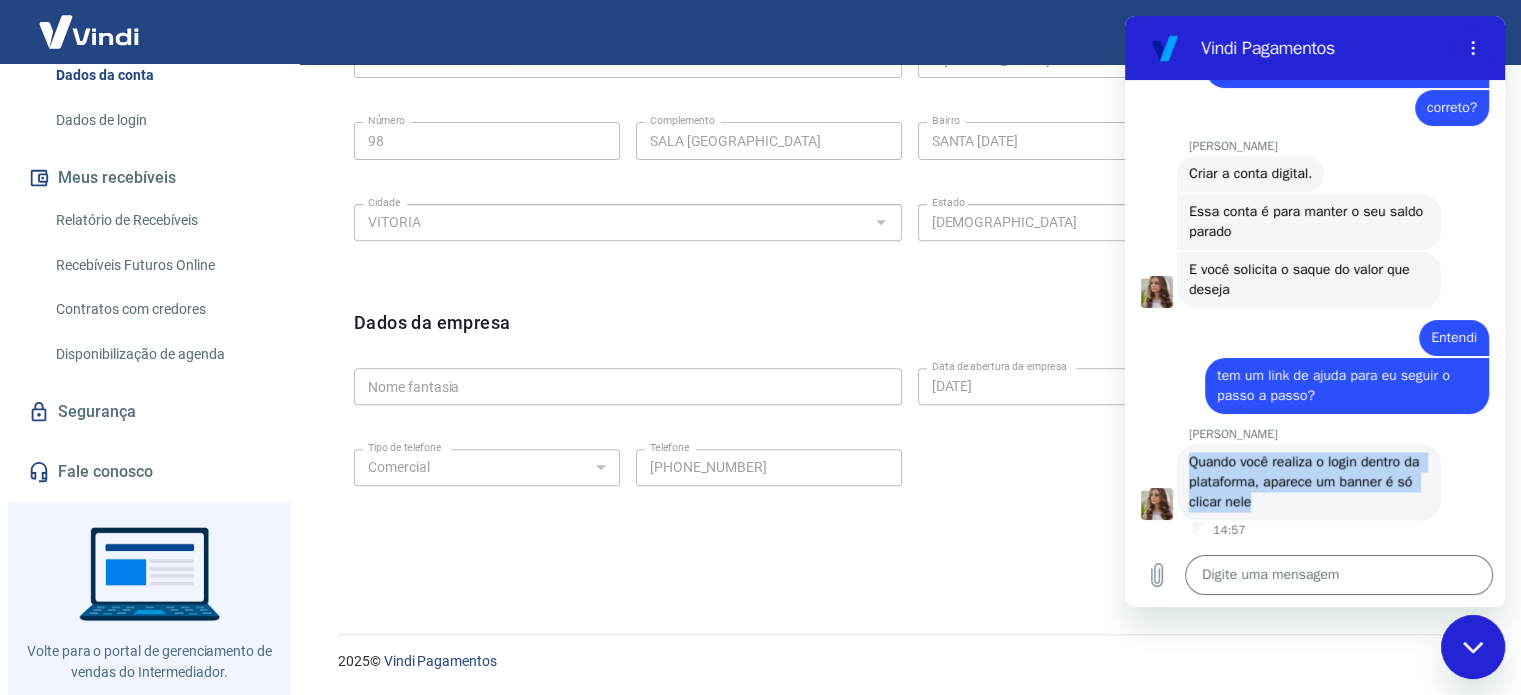 drag, startPoint x: 1281, startPoint y: 499, endPoint x: 1177, endPoint y: 467, distance: 108.81177 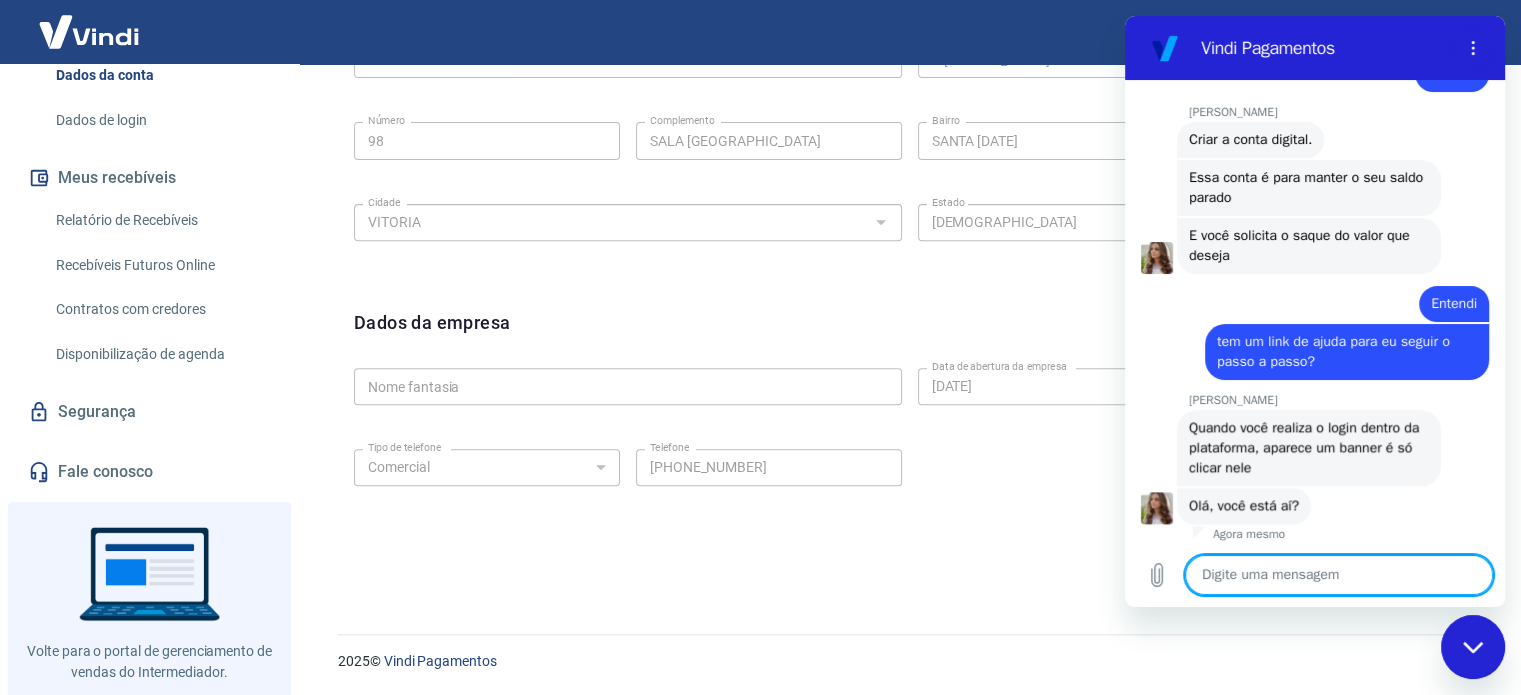 scroll, scrollTop: 2281, scrollLeft: 0, axis: vertical 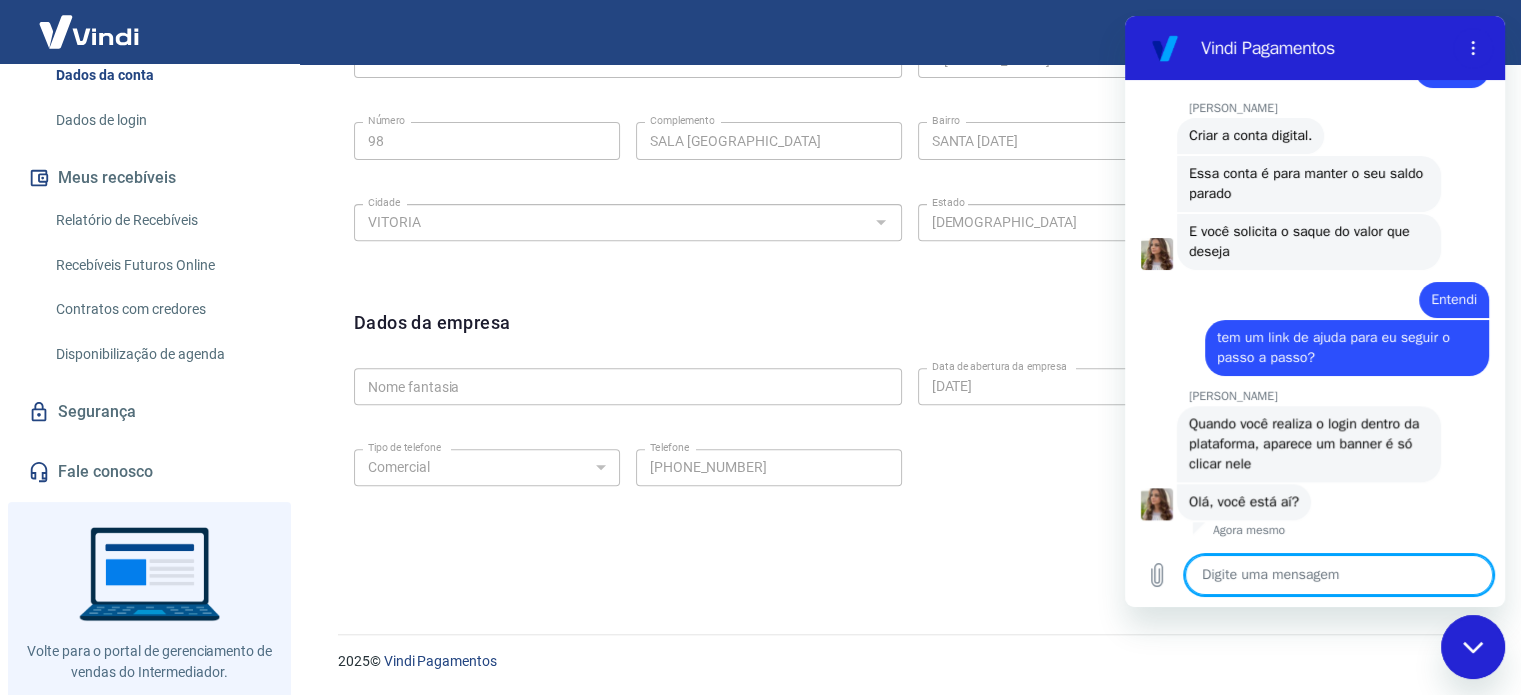 click at bounding box center [1339, 575] 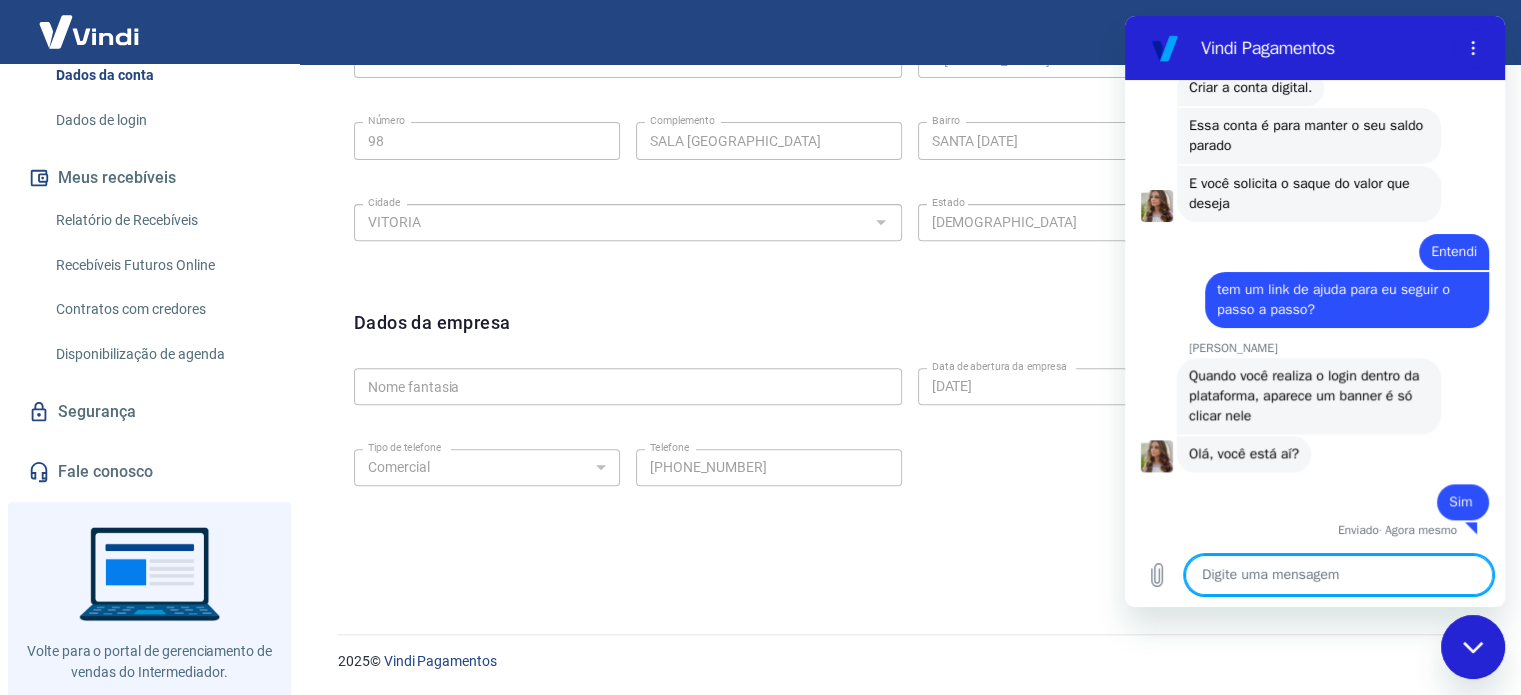 scroll, scrollTop: 2329, scrollLeft: 0, axis: vertical 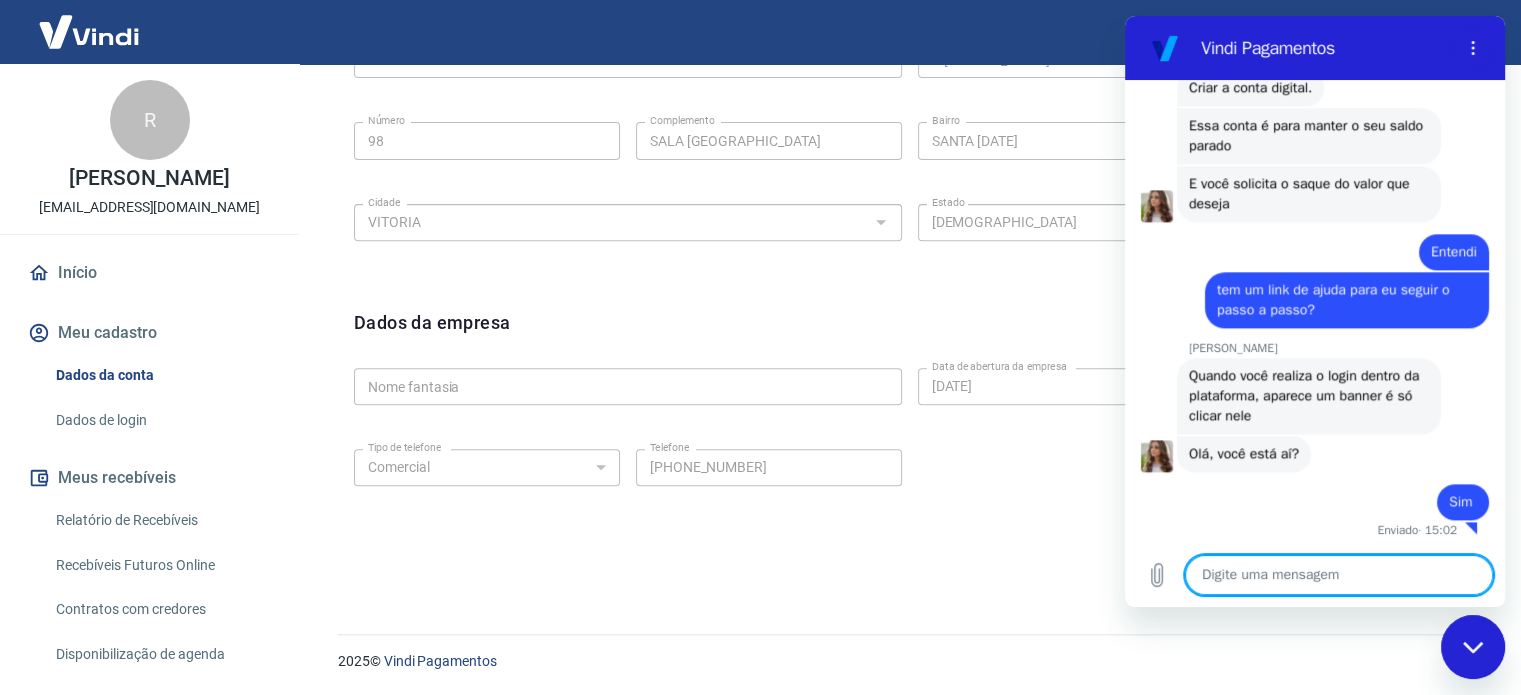 click at bounding box center (1339, 575) 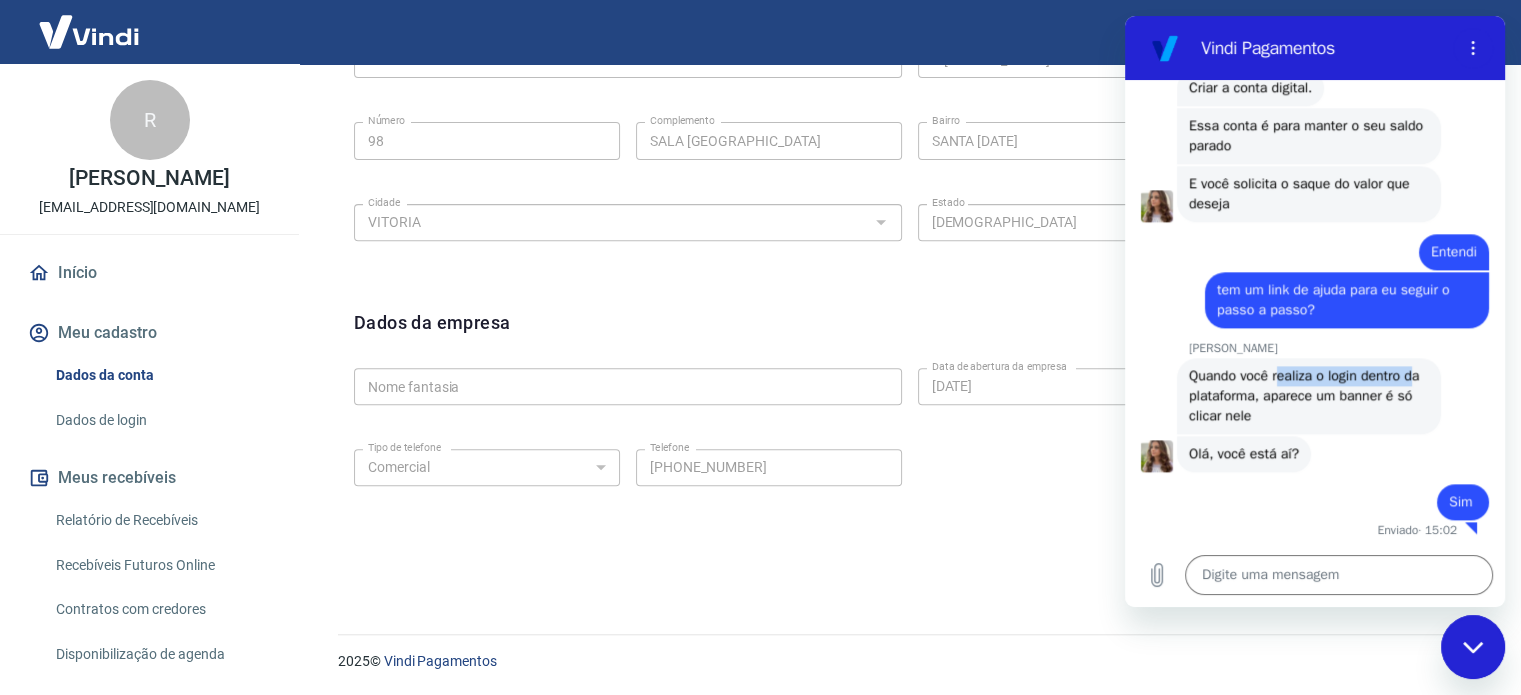 drag, startPoint x: 1195, startPoint y: 387, endPoint x: 1282, endPoint y: 380, distance: 87.28116 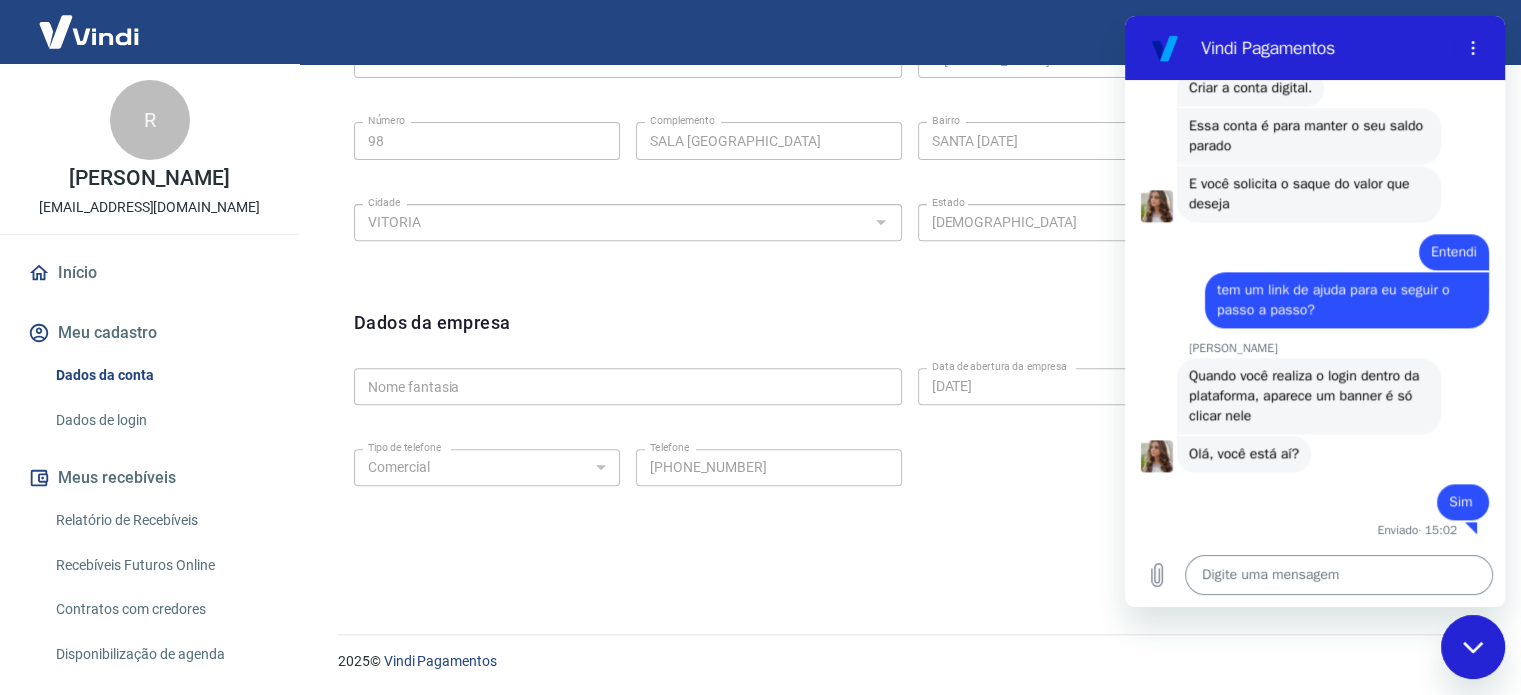 click at bounding box center [1339, 575] 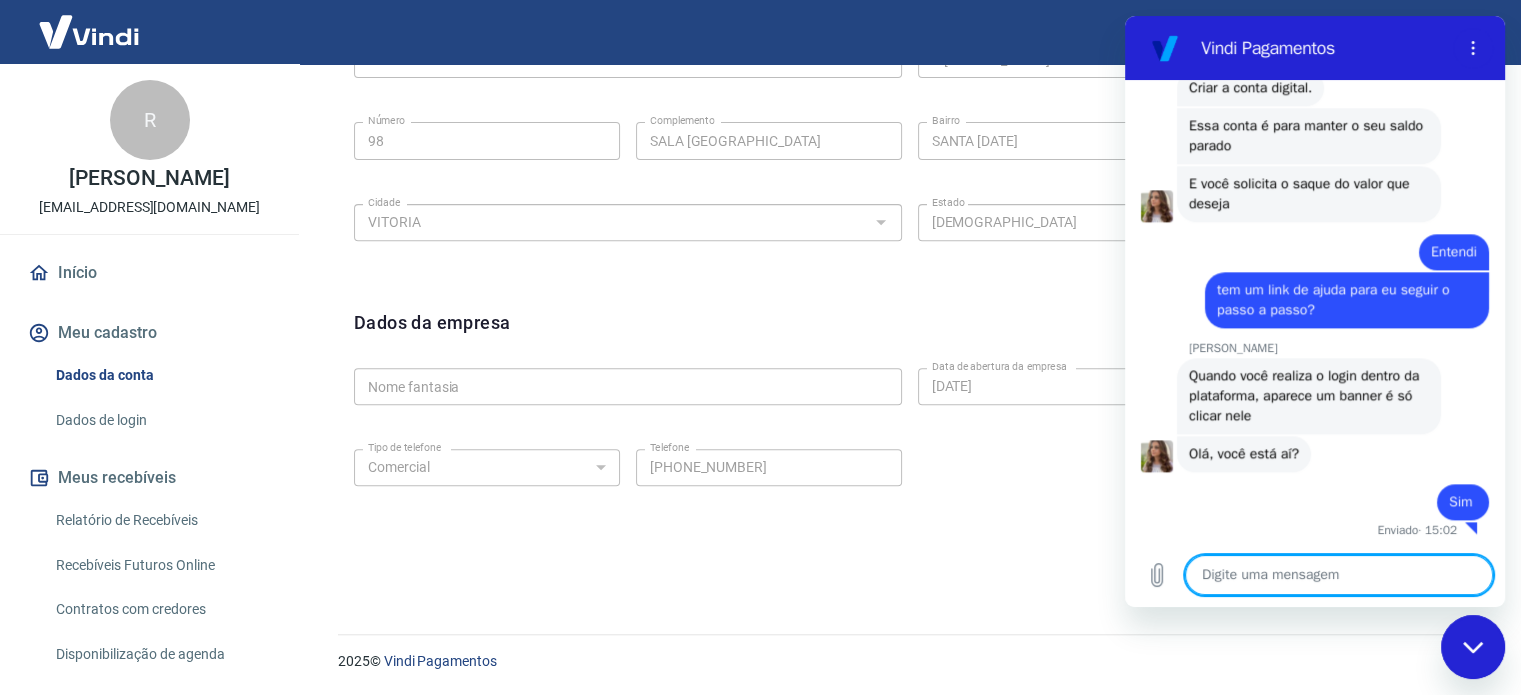 click at bounding box center [1339, 575] 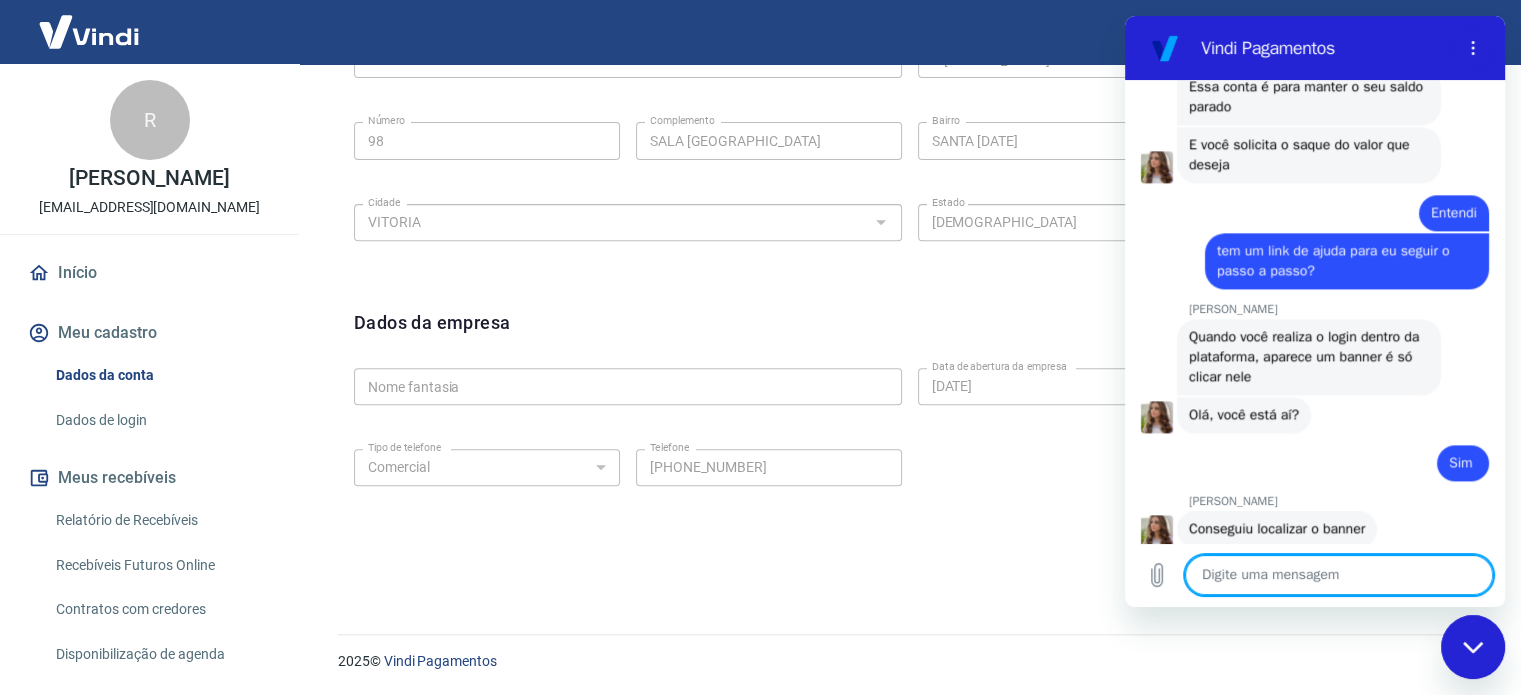 scroll, scrollTop: 2396, scrollLeft: 0, axis: vertical 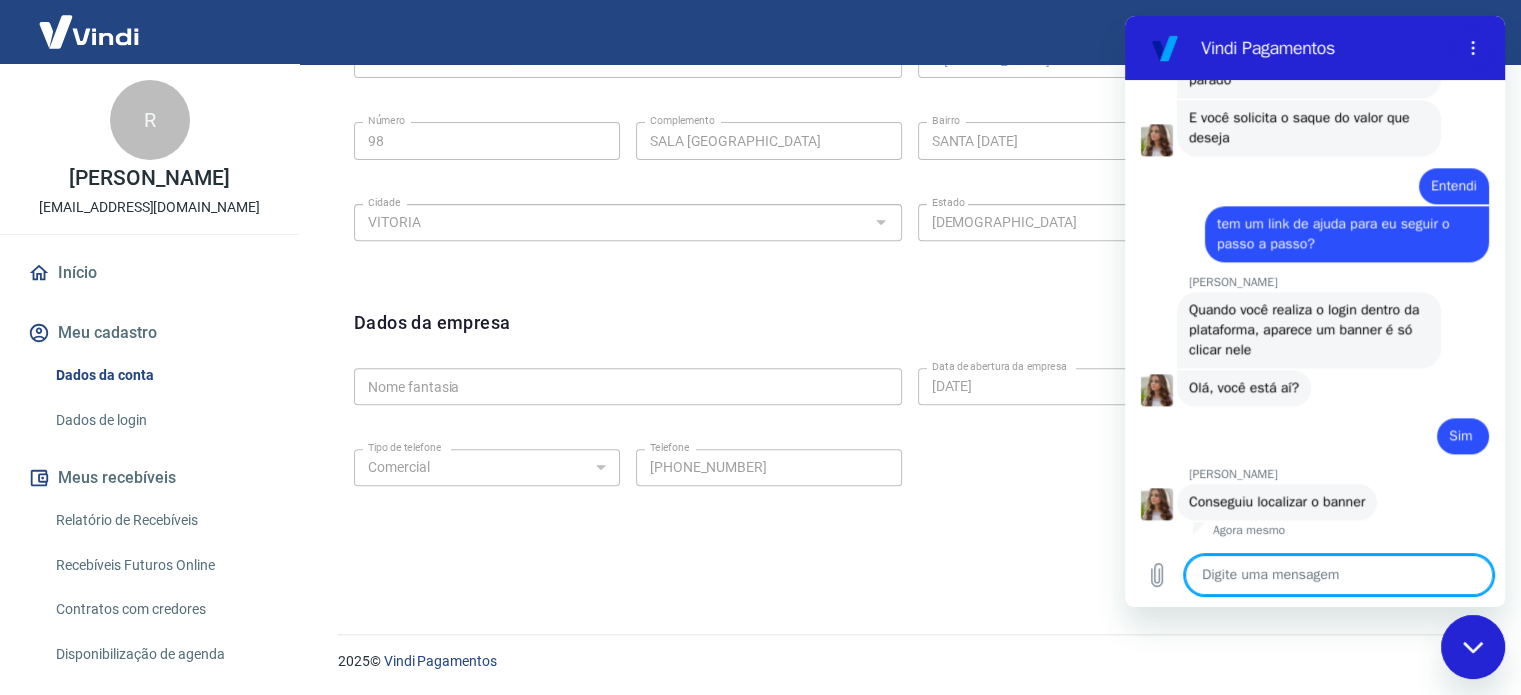click at bounding box center [1339, 575] 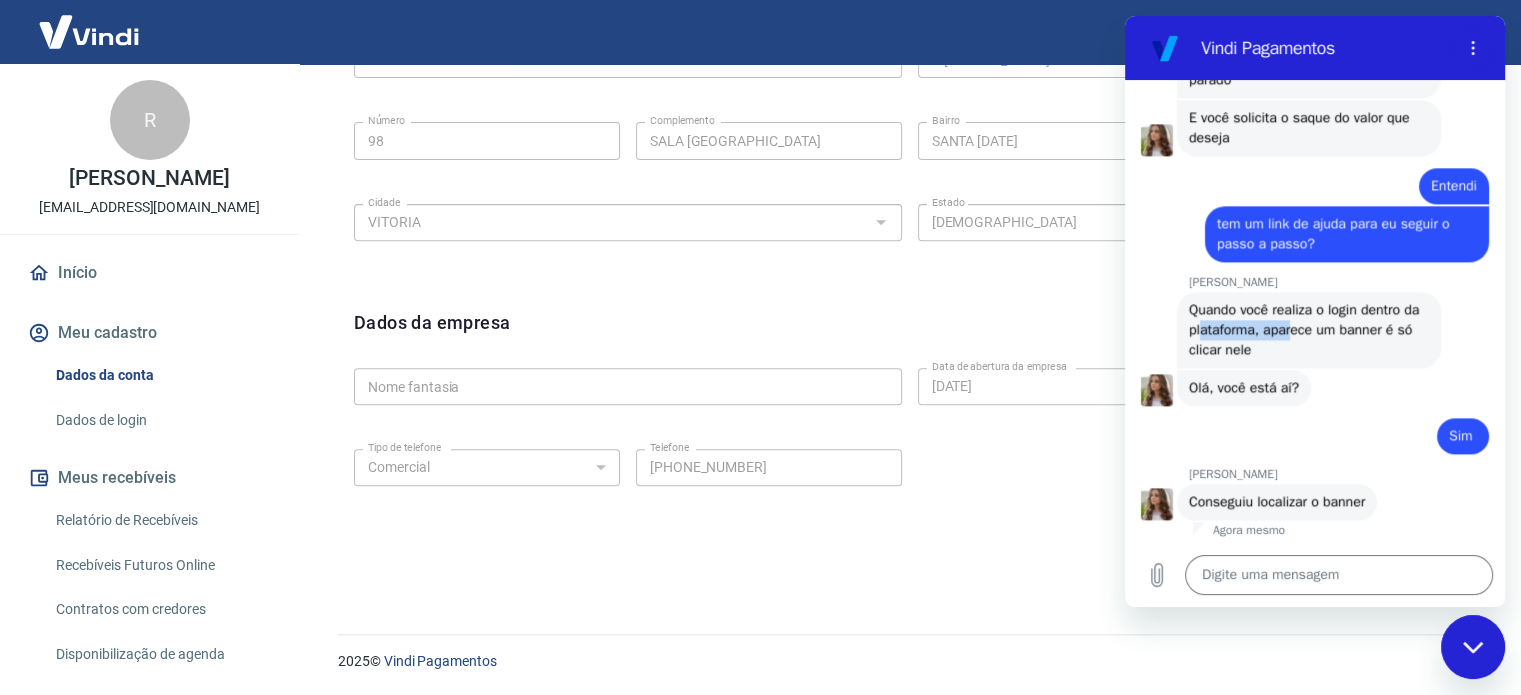 drag, startPoint x: 1219, startPoint y: 330, endPoint x: 1317, endPoint y: 321, distance: 98.4124 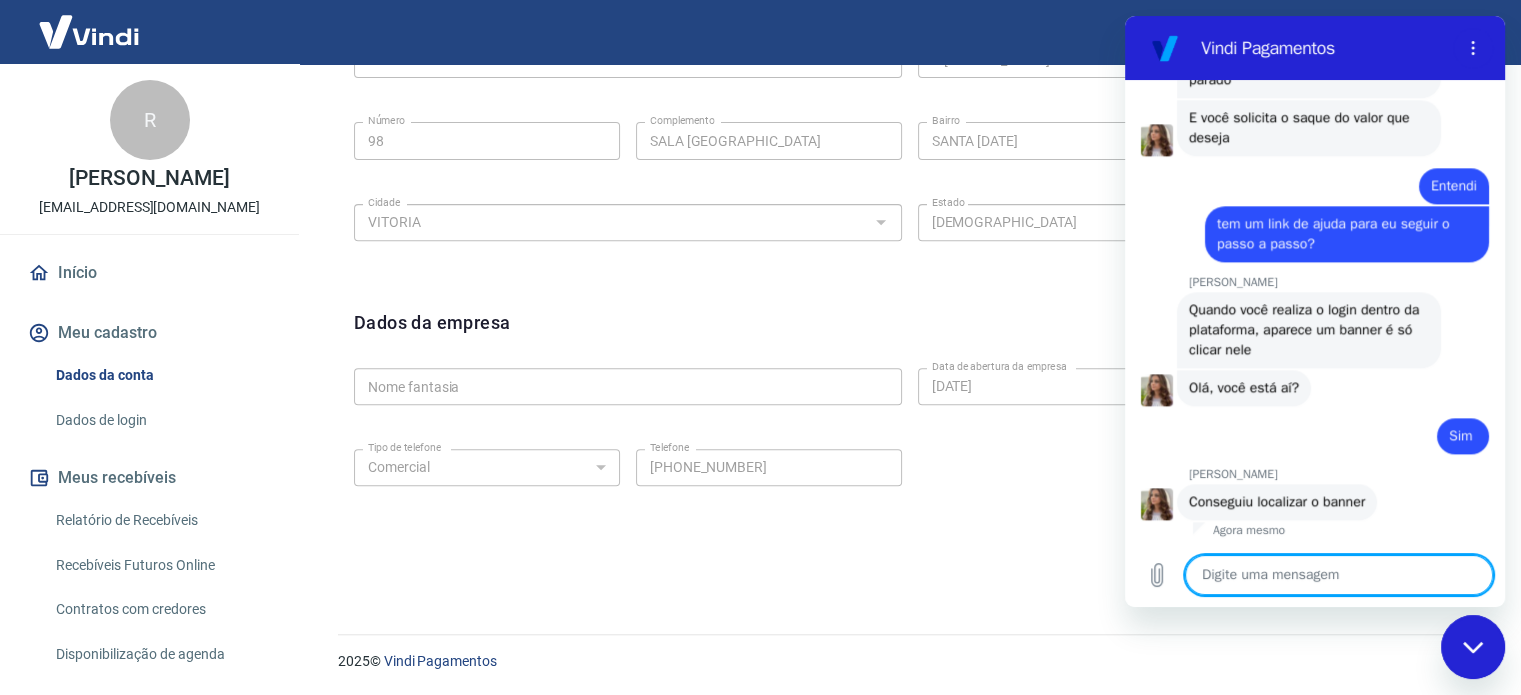 click at bounding box center (1339, 575) 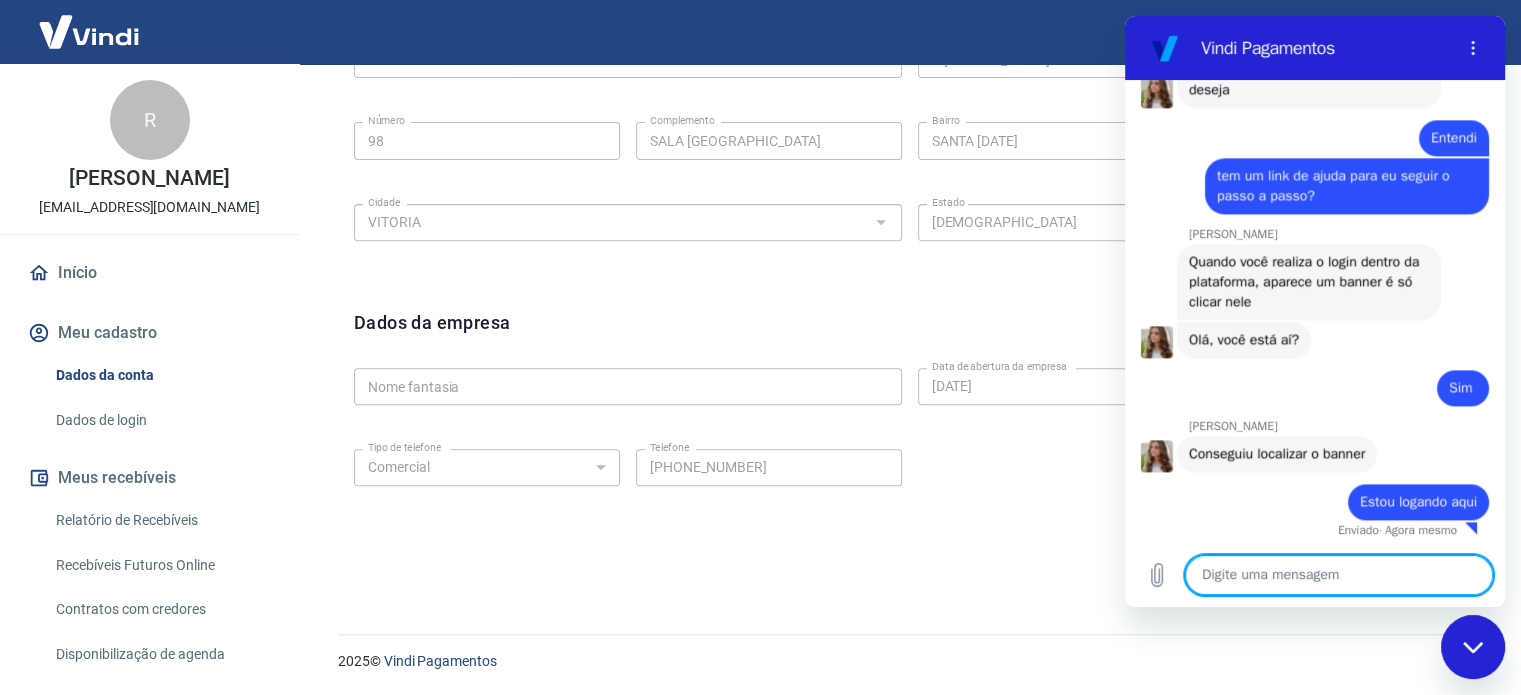 scroll, scrollTop: 2444, scrollLeft: 0, axis: vertical 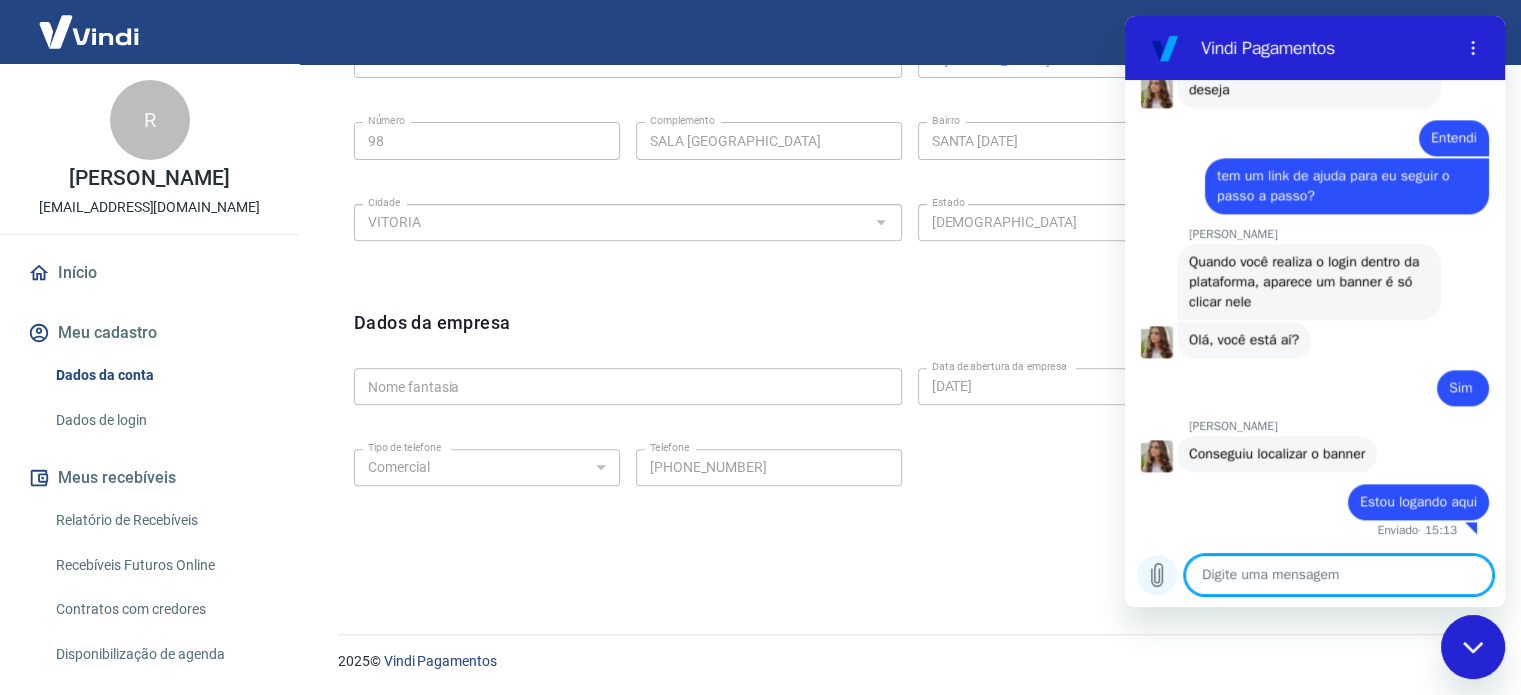 click 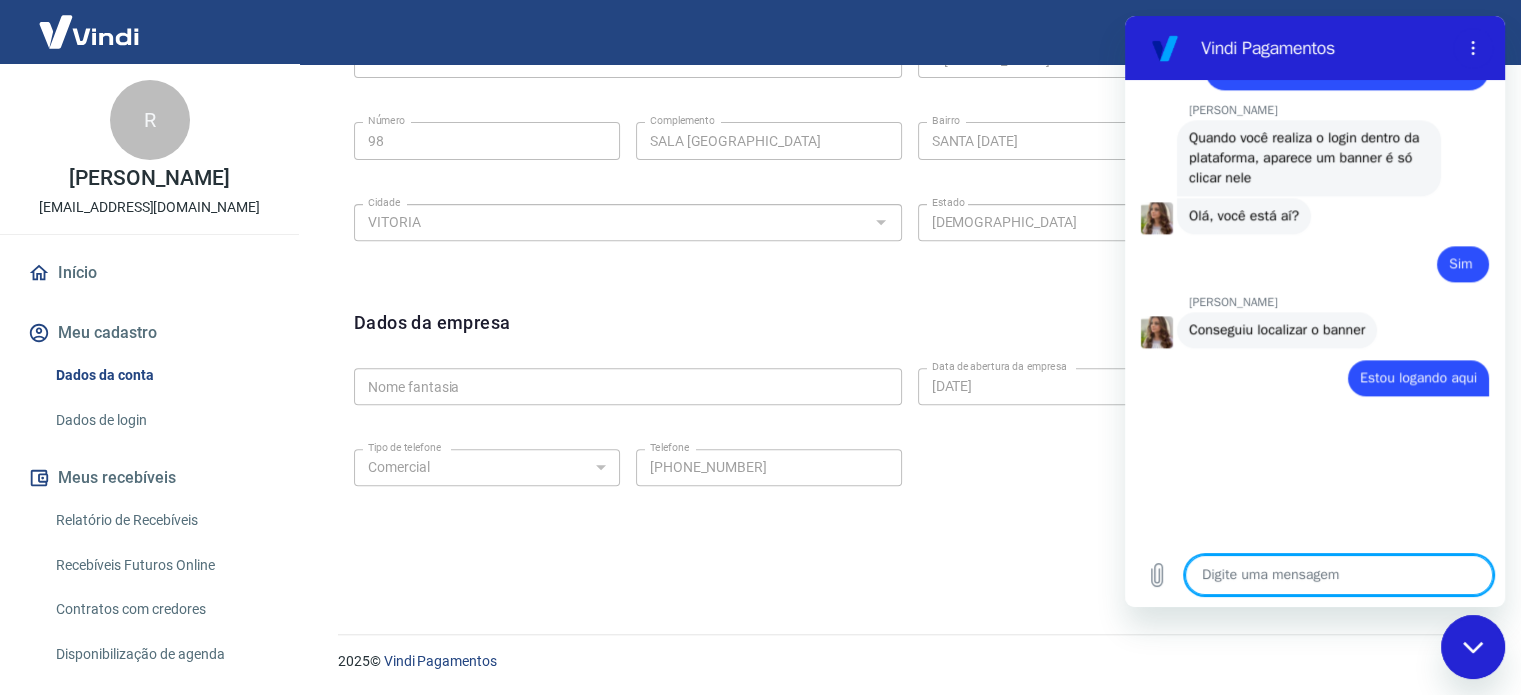 scroll, scrollTop: 2568, scrollLeft: 0, axis: vertical 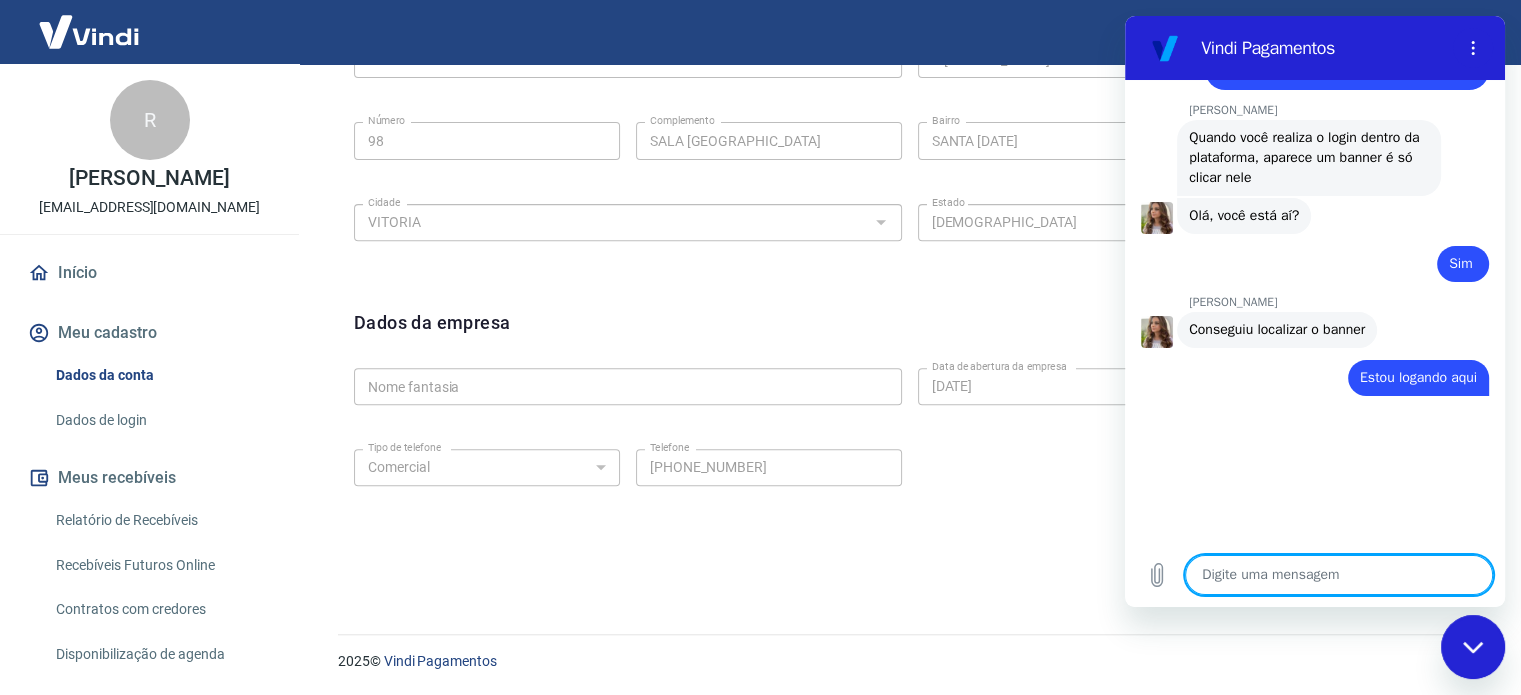 click at bounding box center [1339, 575] 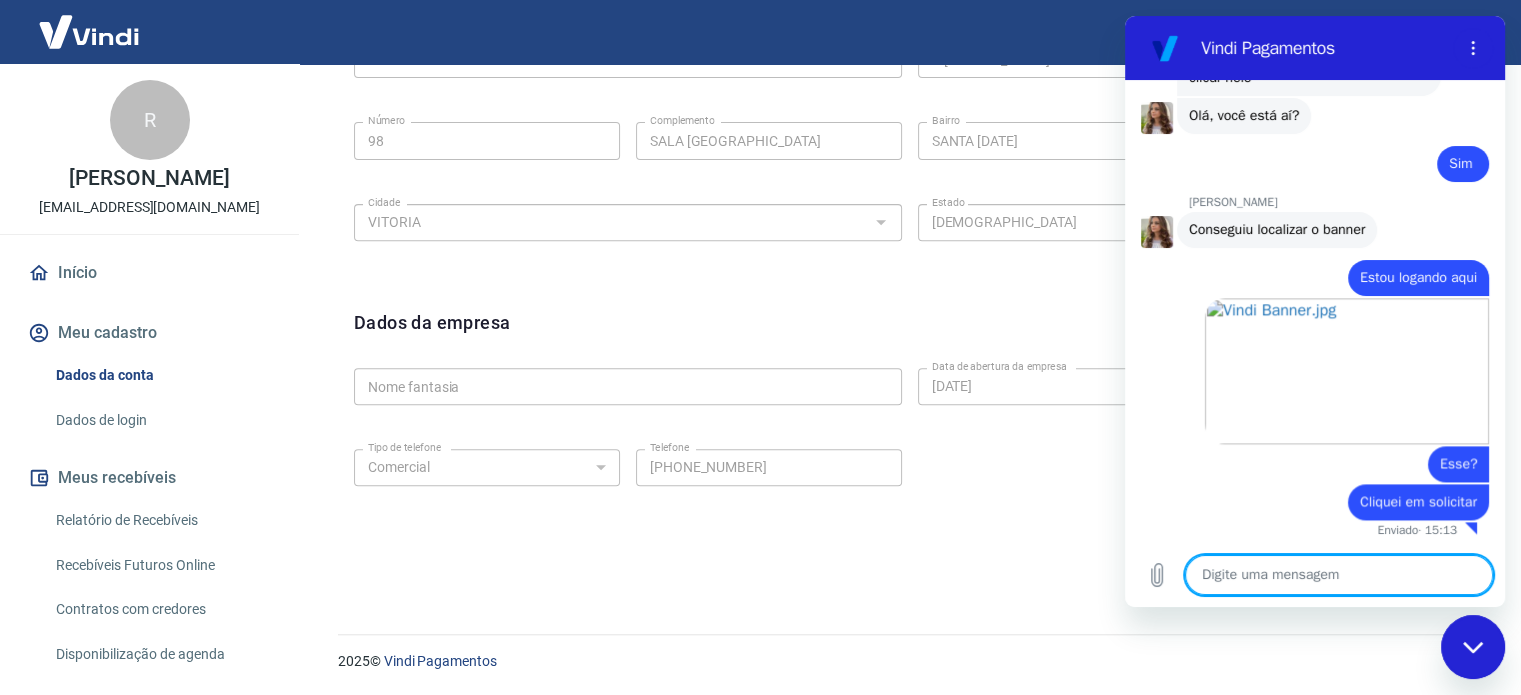 scroll, scrollTop: 2668, scrollLeft: 0, axis: vertical 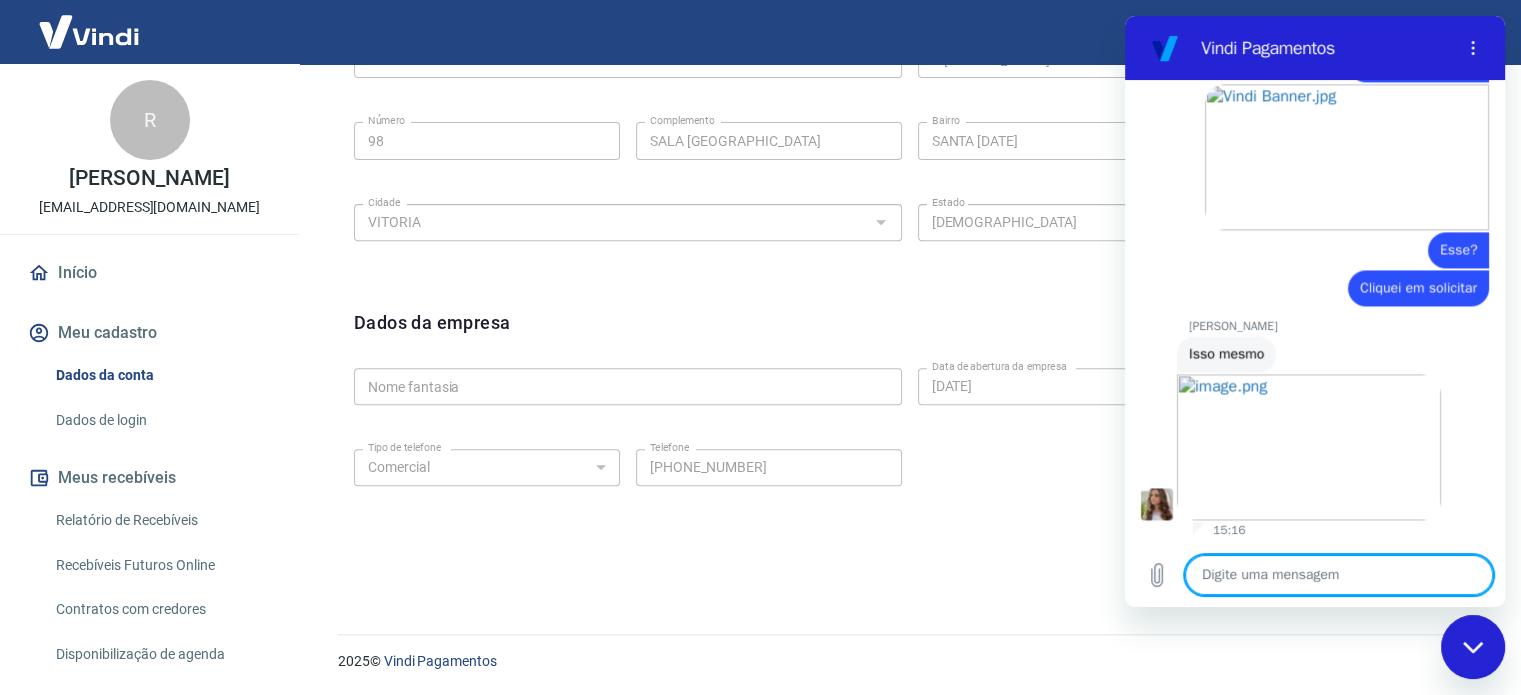 click at bounding box center (1339, 575) 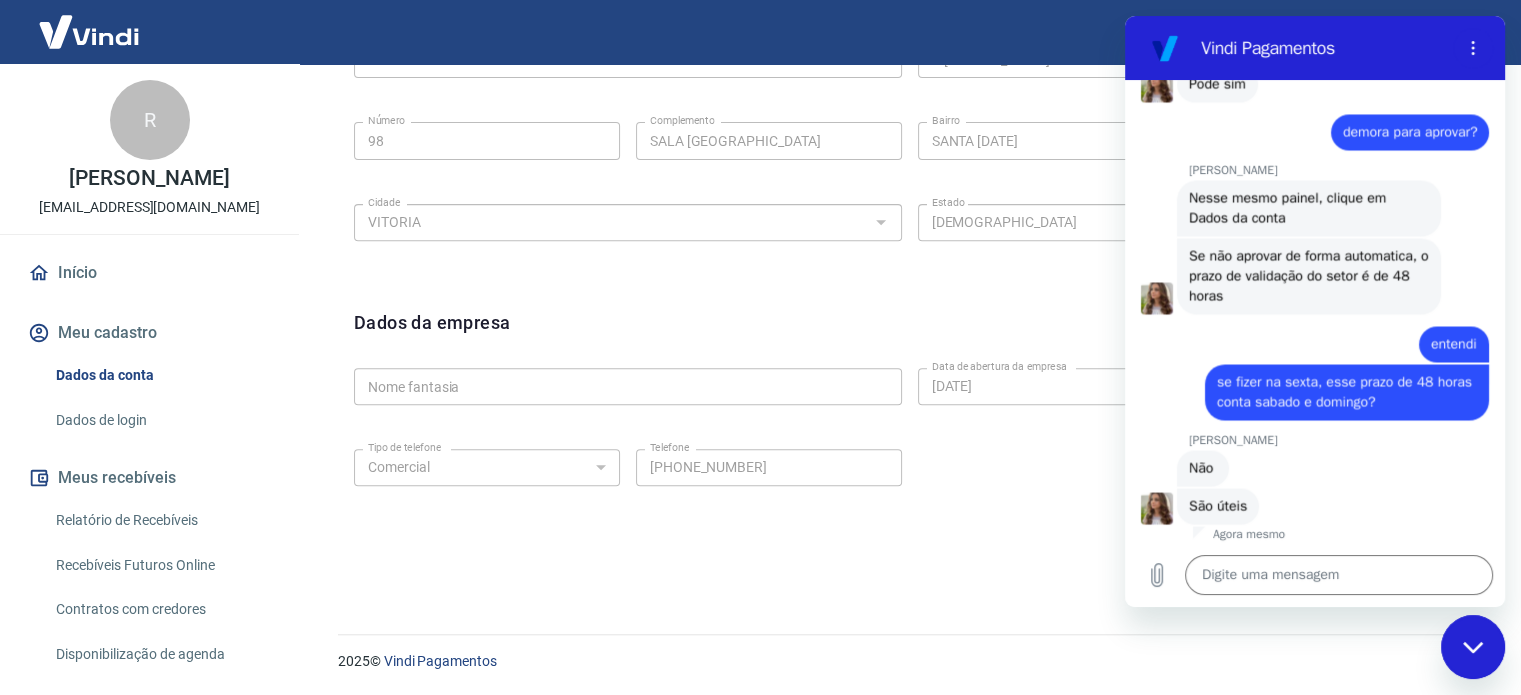 scroll, scrollTop: 3572, scrollLeft: 0, axis: vertical 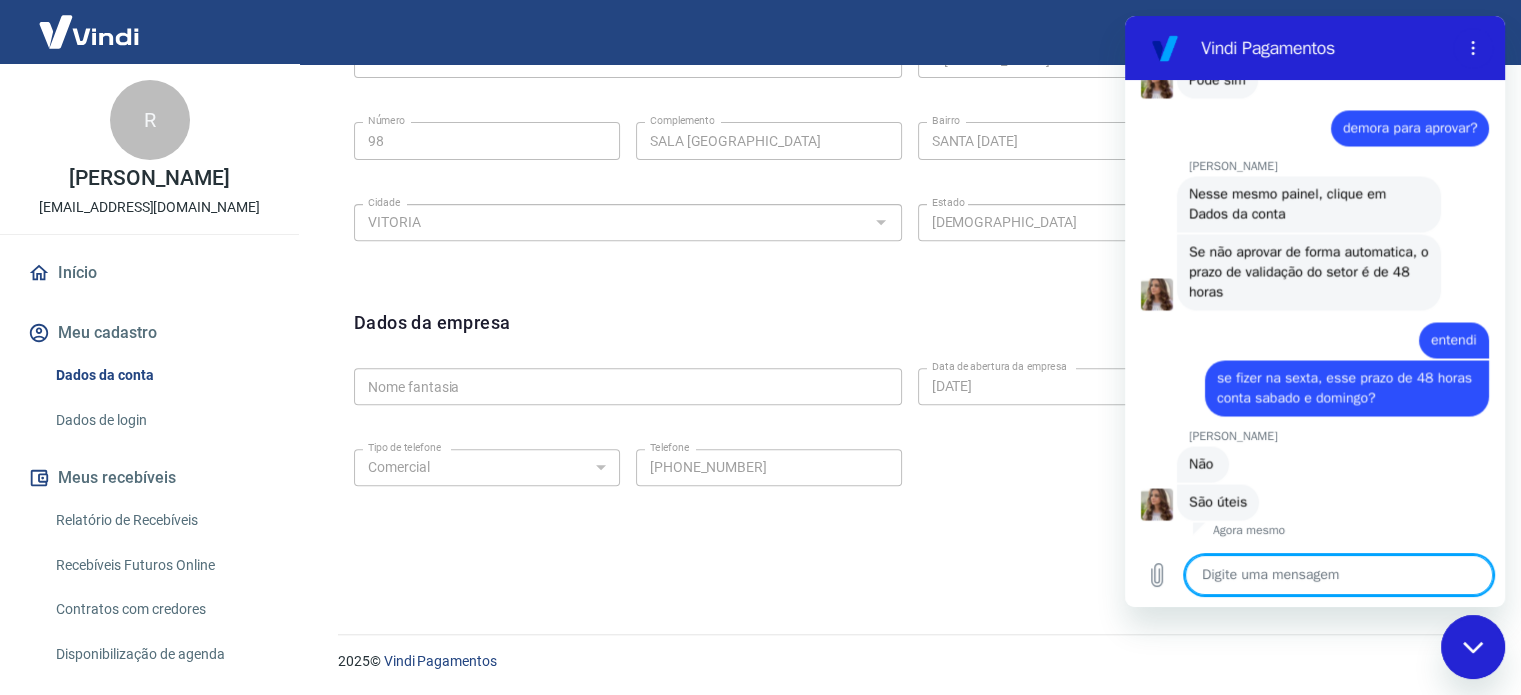 click at bounding box center (1339, 575) 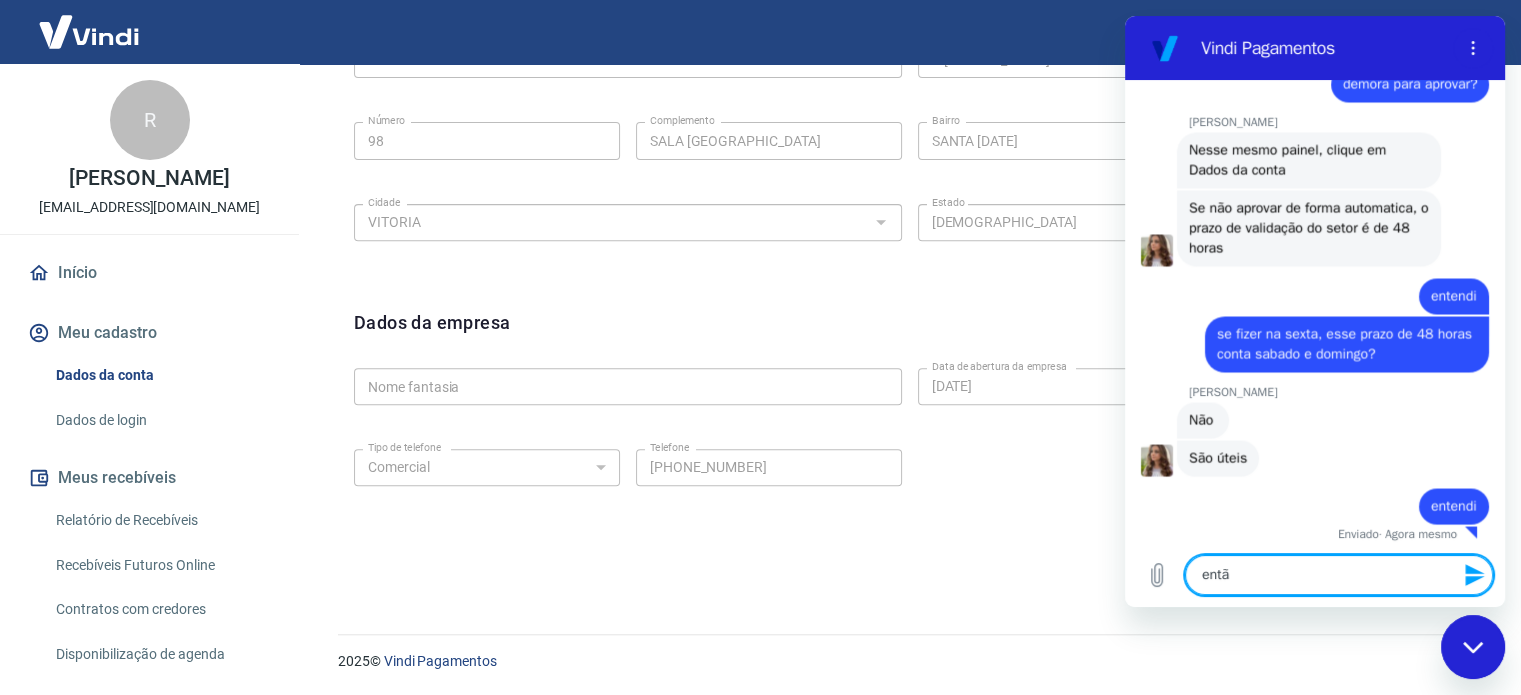 scroll, scrollTop: 3620, scrollLeft: 0, axis: vertical 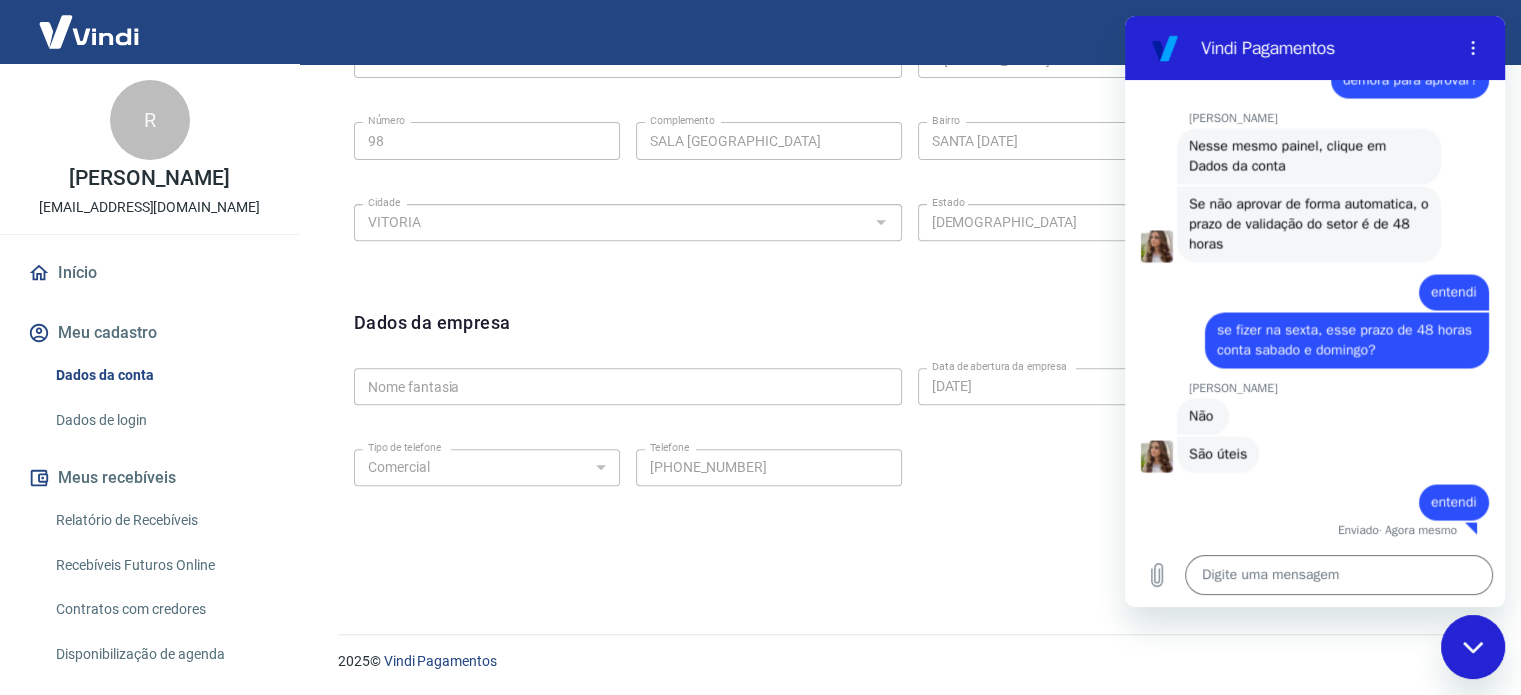 click on "Dados da empresa Editar dados da empresa" at bounding box center (909, 334) 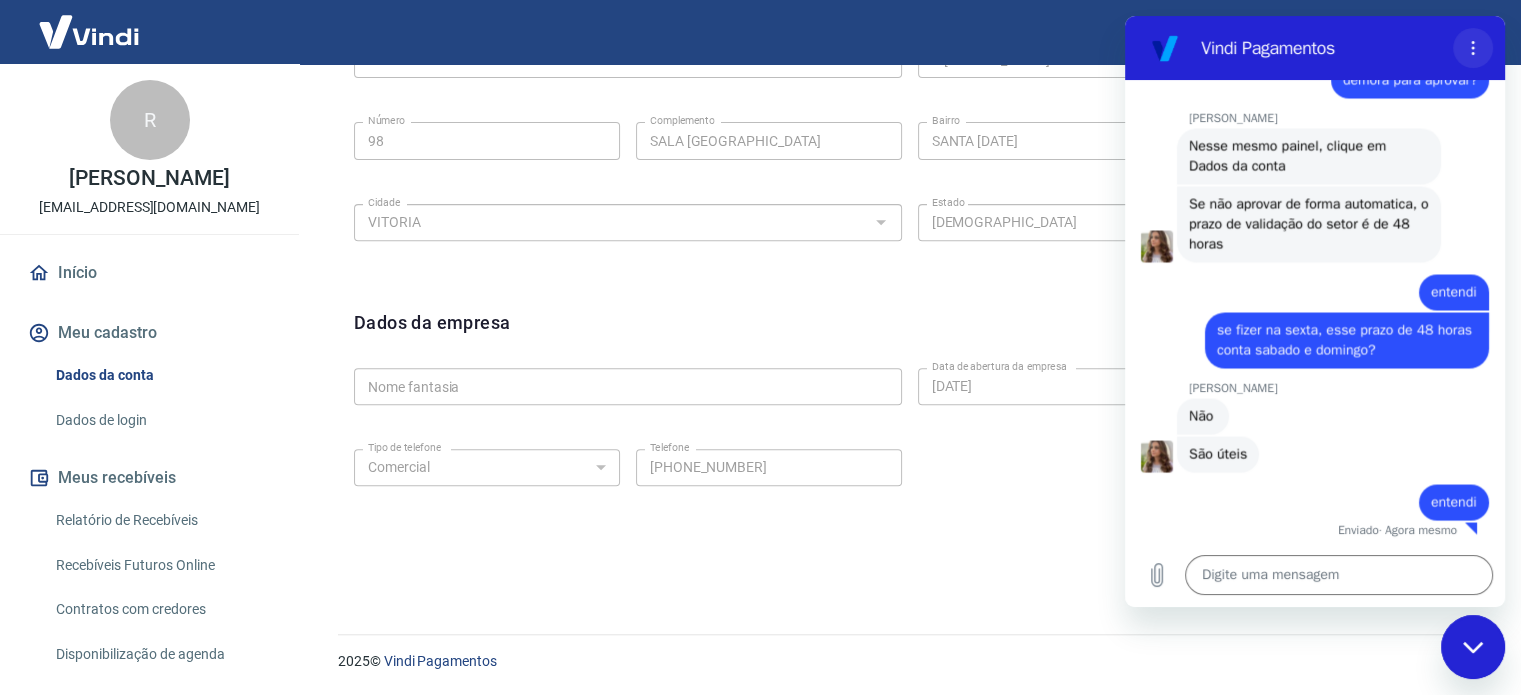 click at bounding box center [1473, 48] 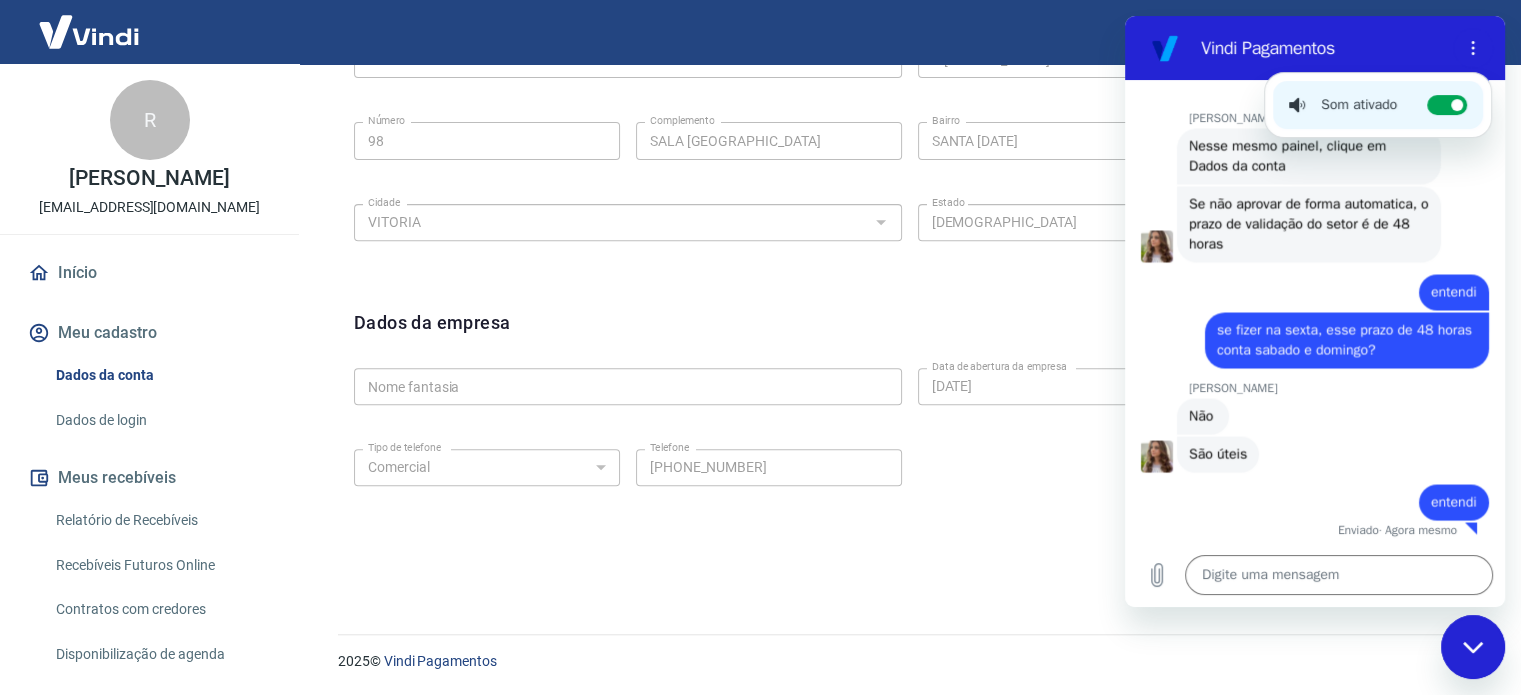 drag, startPoint x: 933, startPoint y: 273, endPoint x: 1001, endPoint y: 379, distance: 125.93649 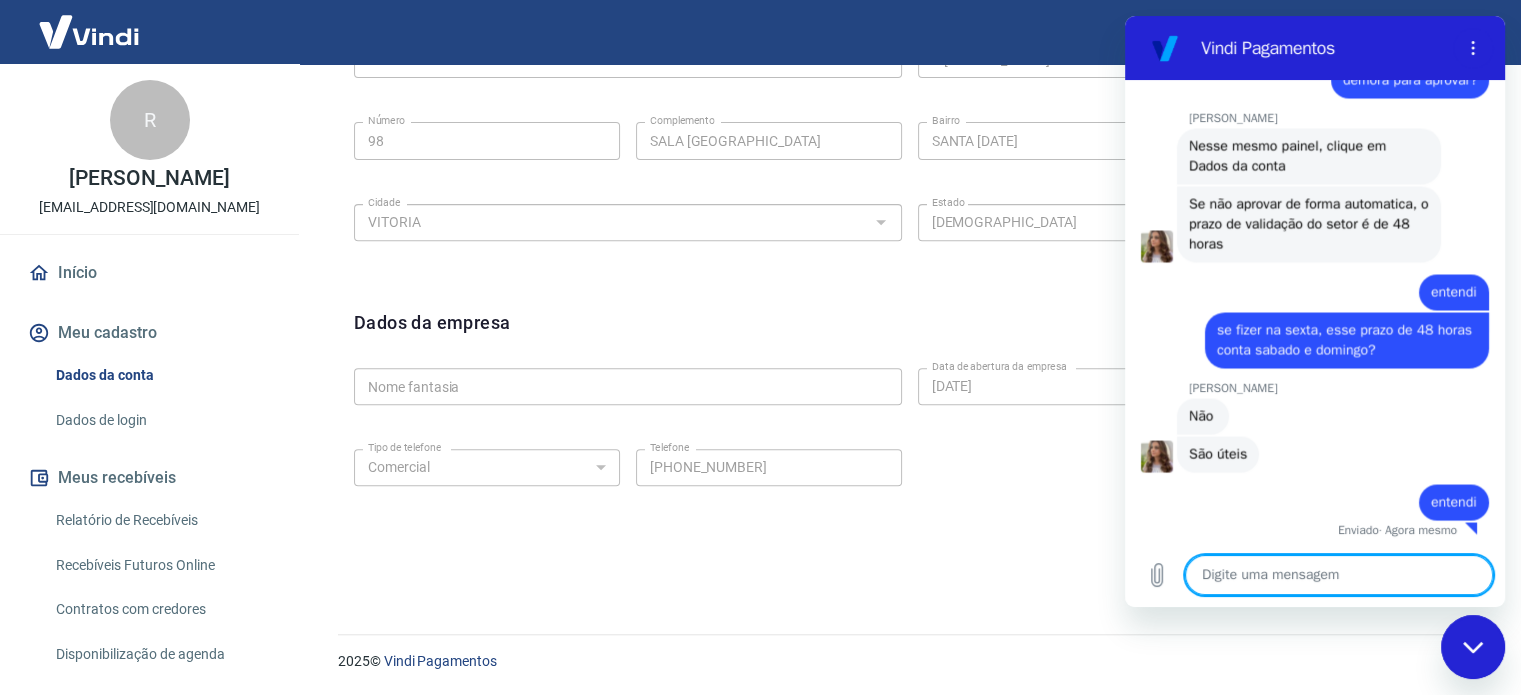 click at bounding box center [1339, 575] 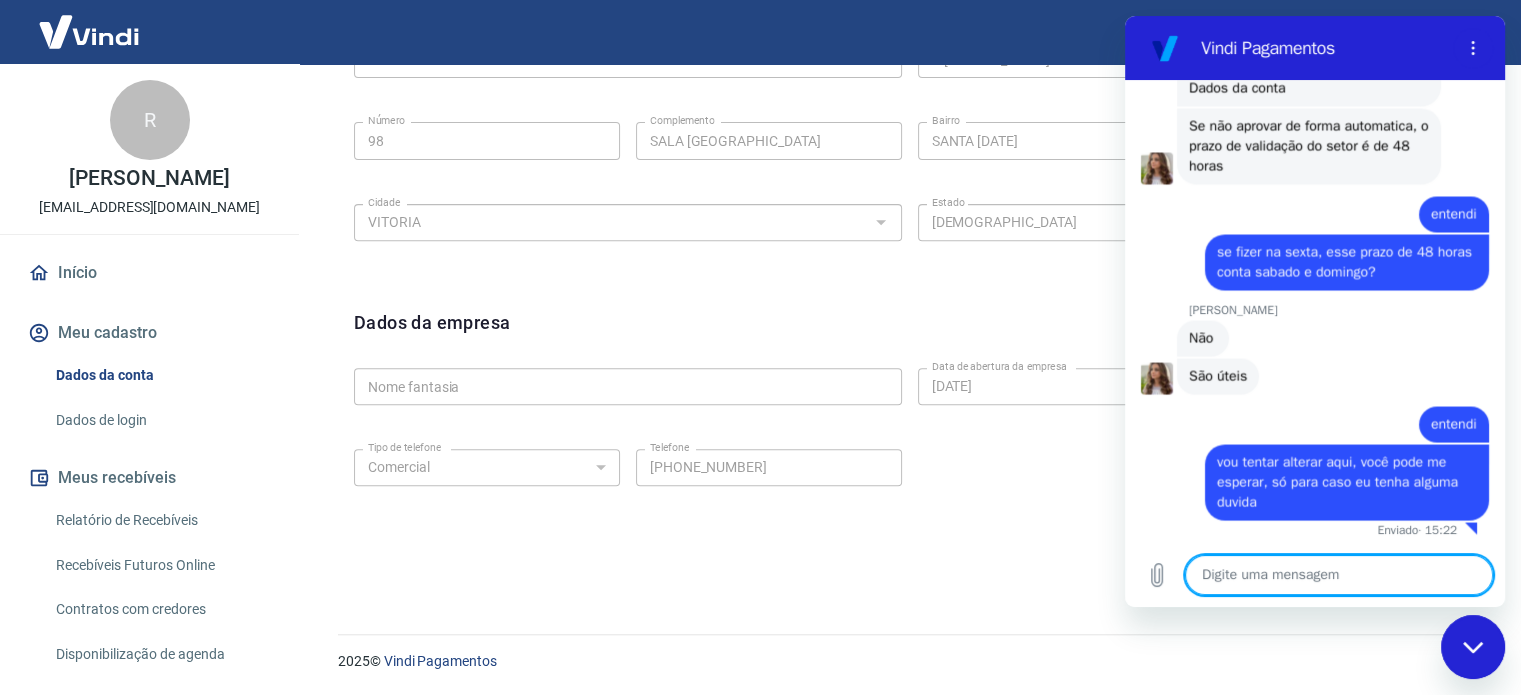 scroll, scrollTop: 3697, scrollLeft: 0, axis: vertical 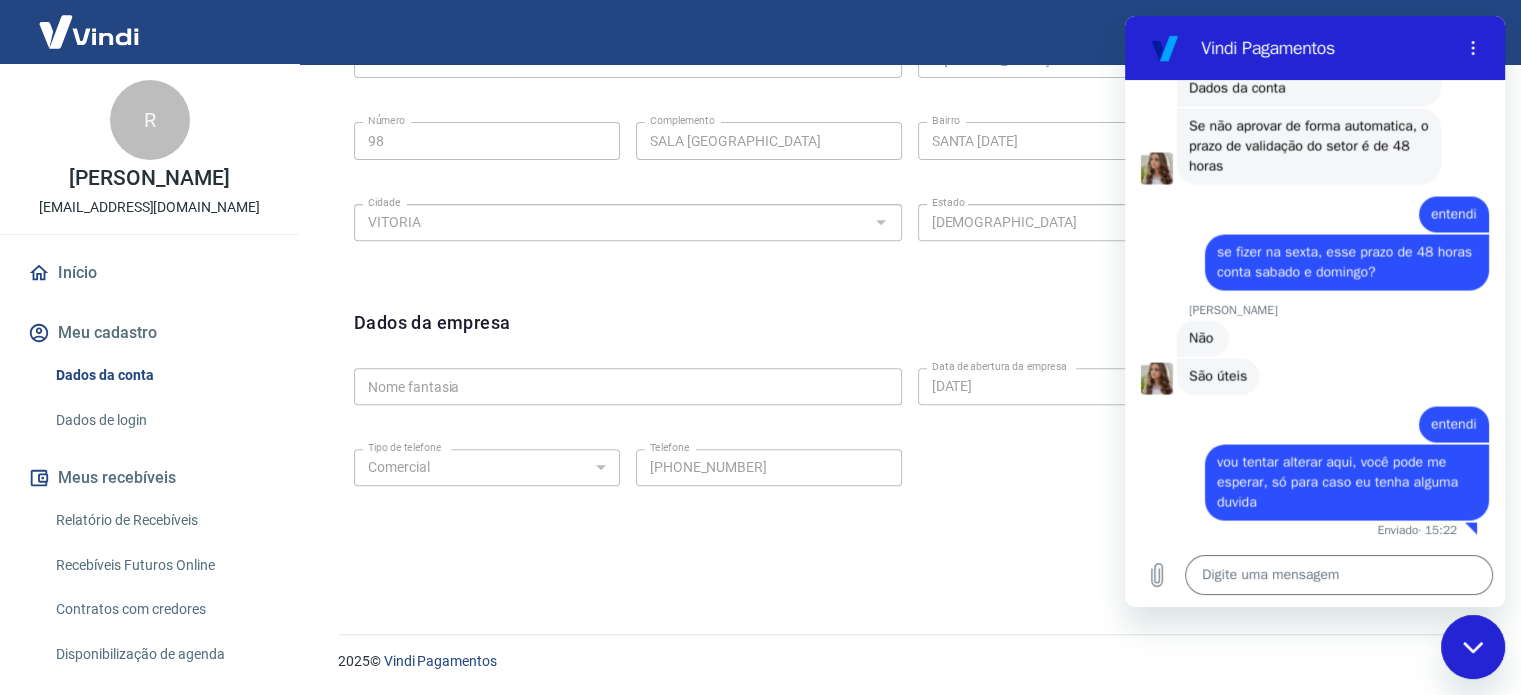 click at bounding box center [1473, 647] 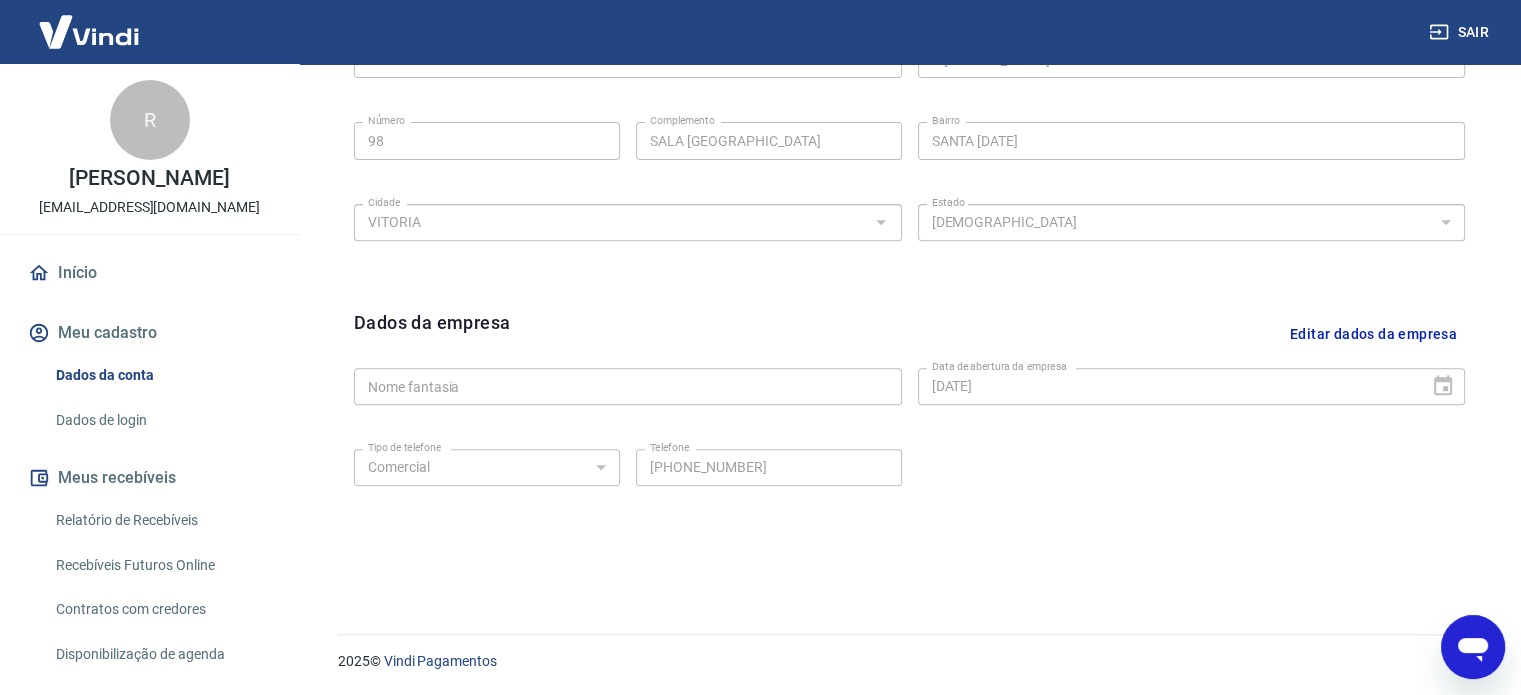 scroll, scrollTop: 546, scrollLeft: 0, axis: vertical 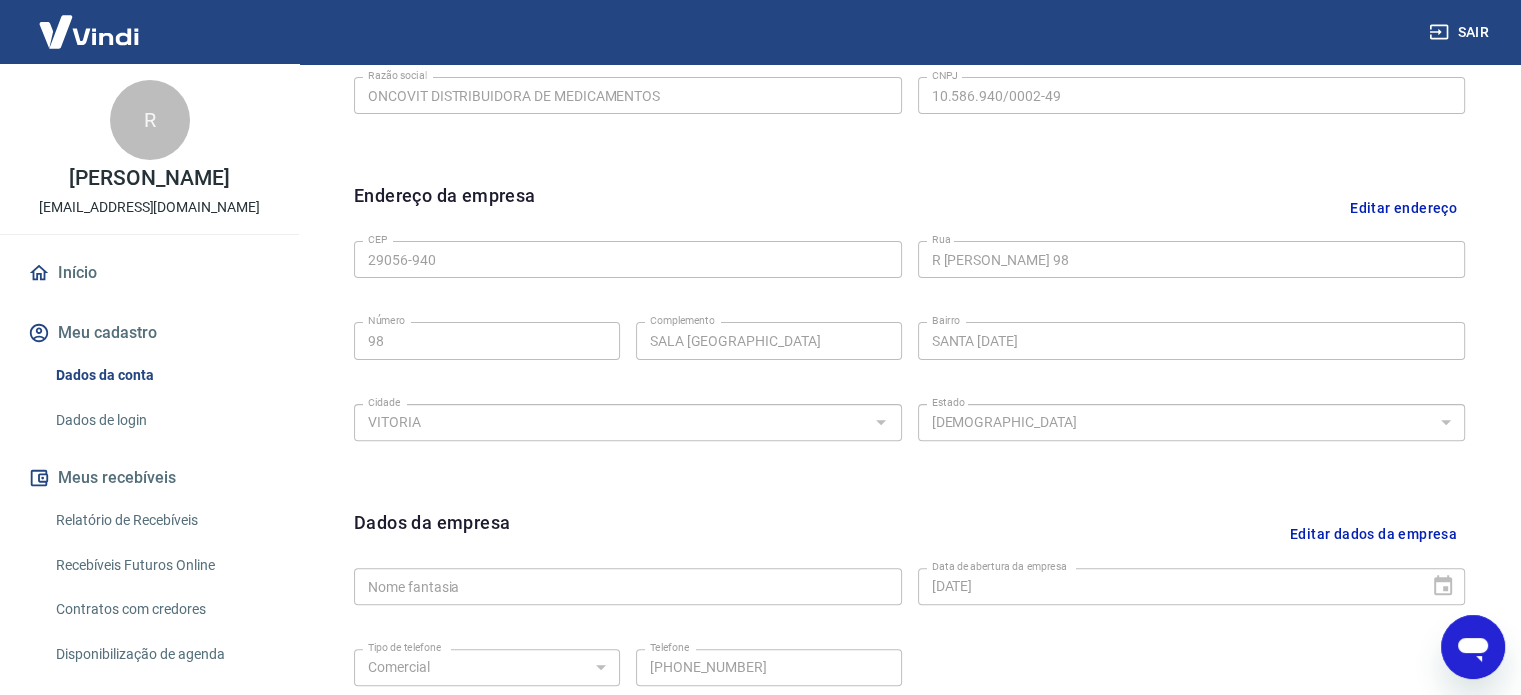 click on "Editar endereço" at bounding box center (1403, 207) 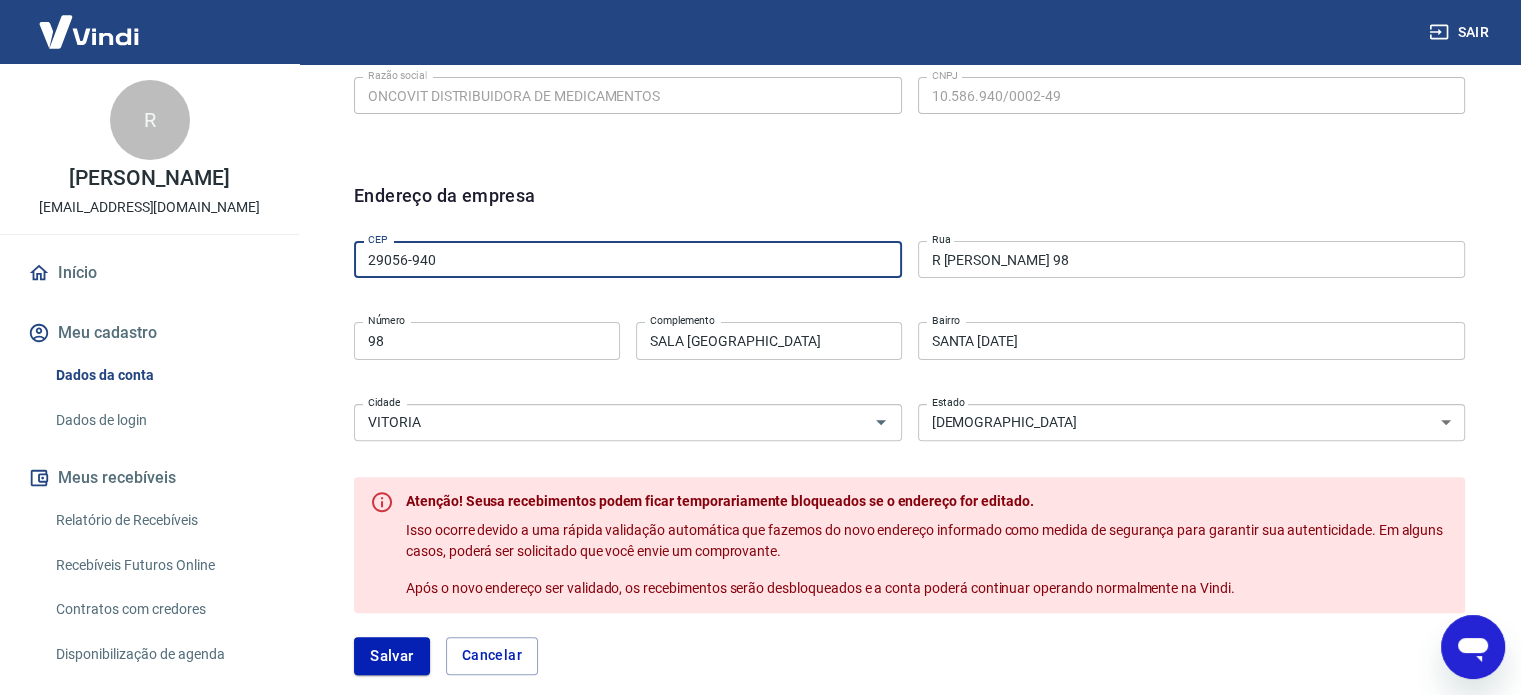 drag, startPoint x: 513, startPoint y: 255, endPoint x: 204, endPoint y: 268, distance: 309.27335 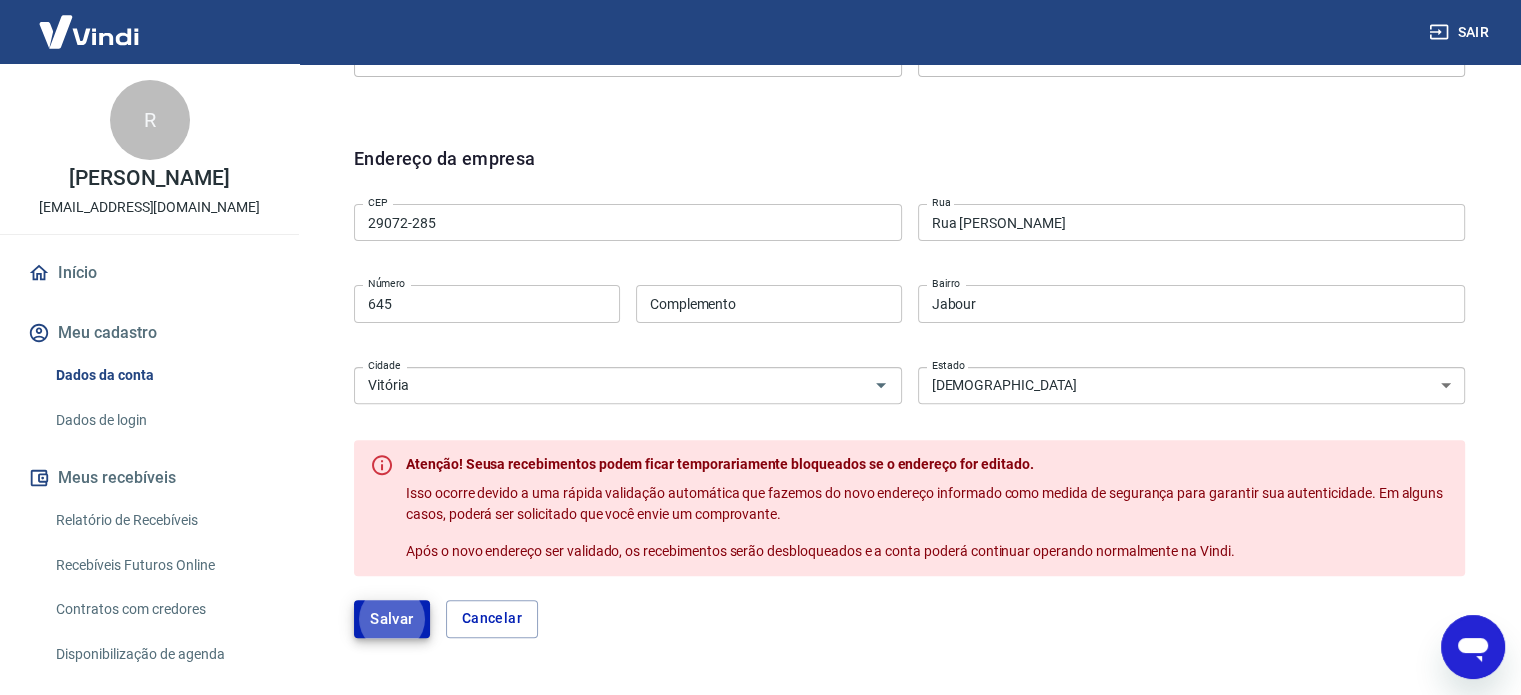 scroll, scrollTop: 646, scrollLeft: 0, axis: vertical 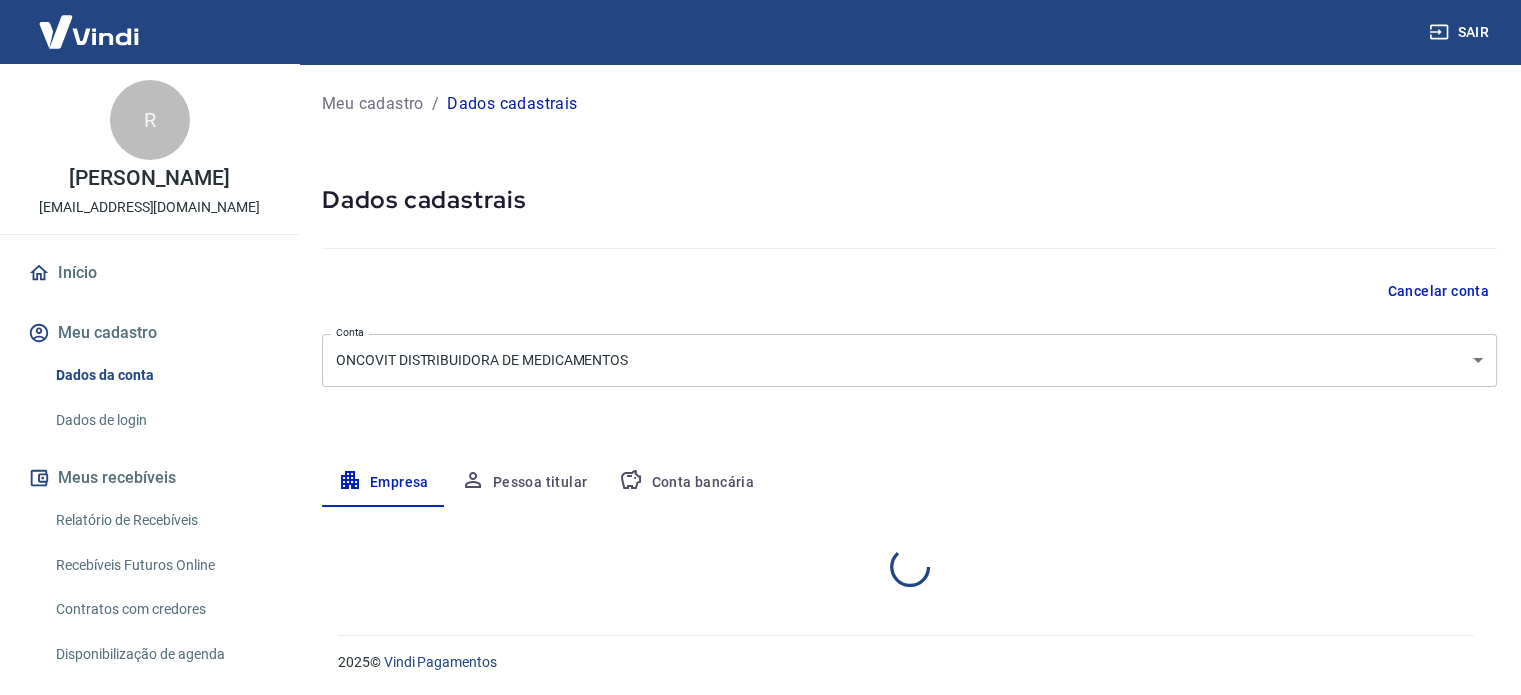 select on "ES" 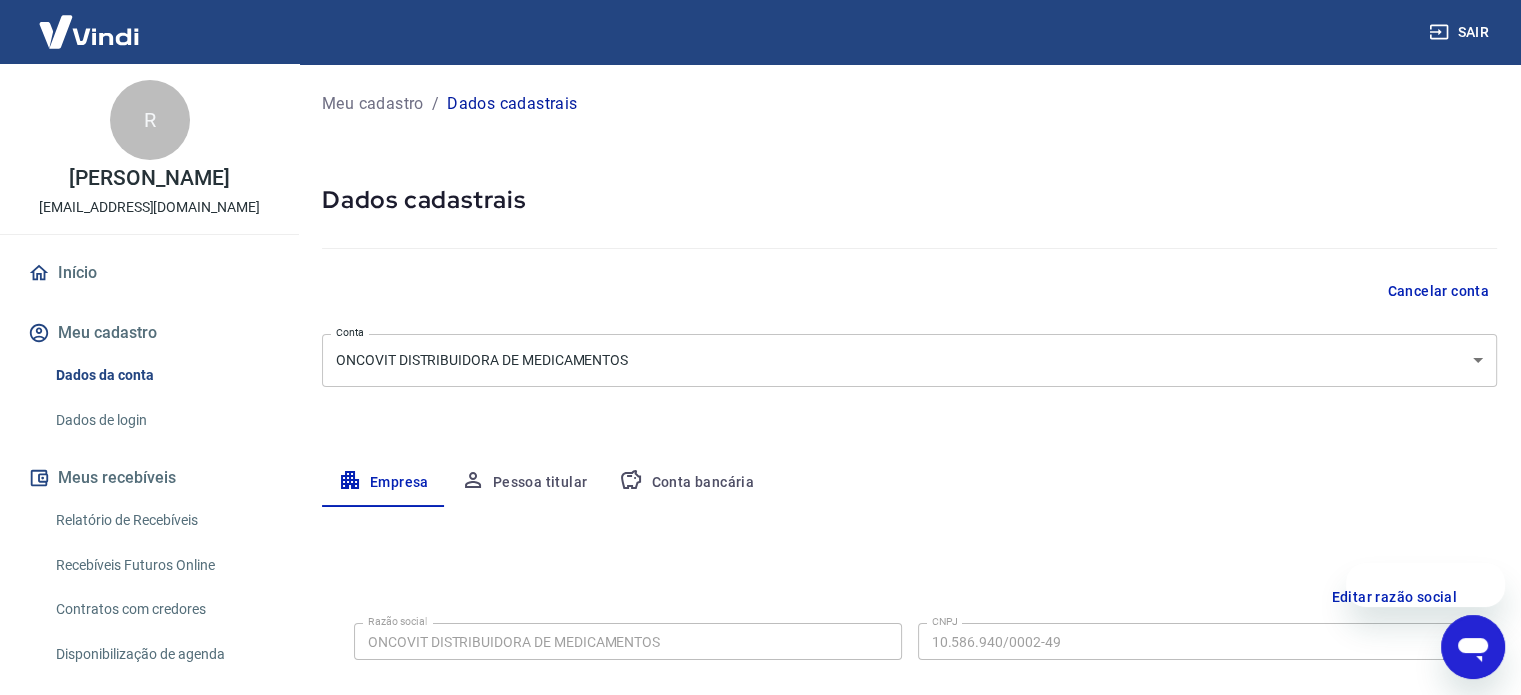 scroll, scrollTop: 0, scrollLeft: 0, axis: both 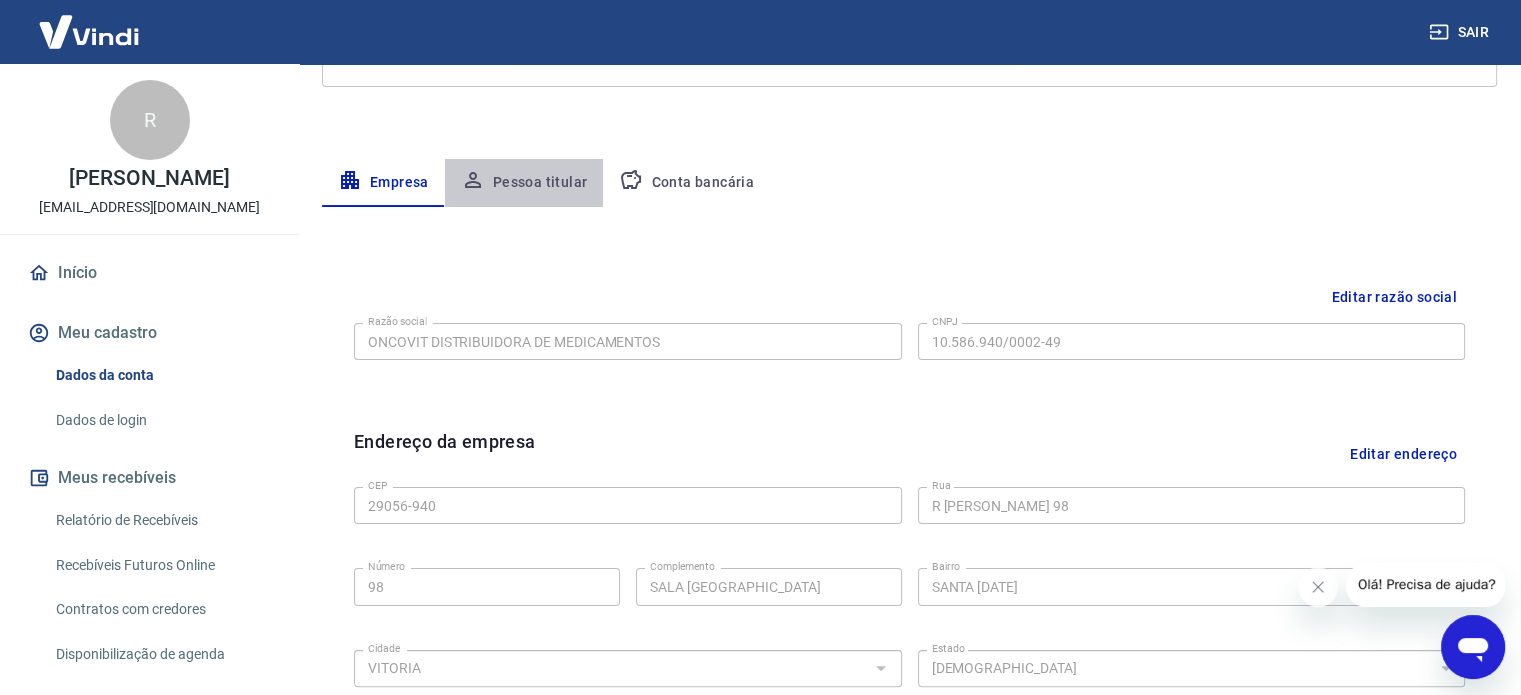 click on "Pessoa titular" at bounding box center [524, 183] 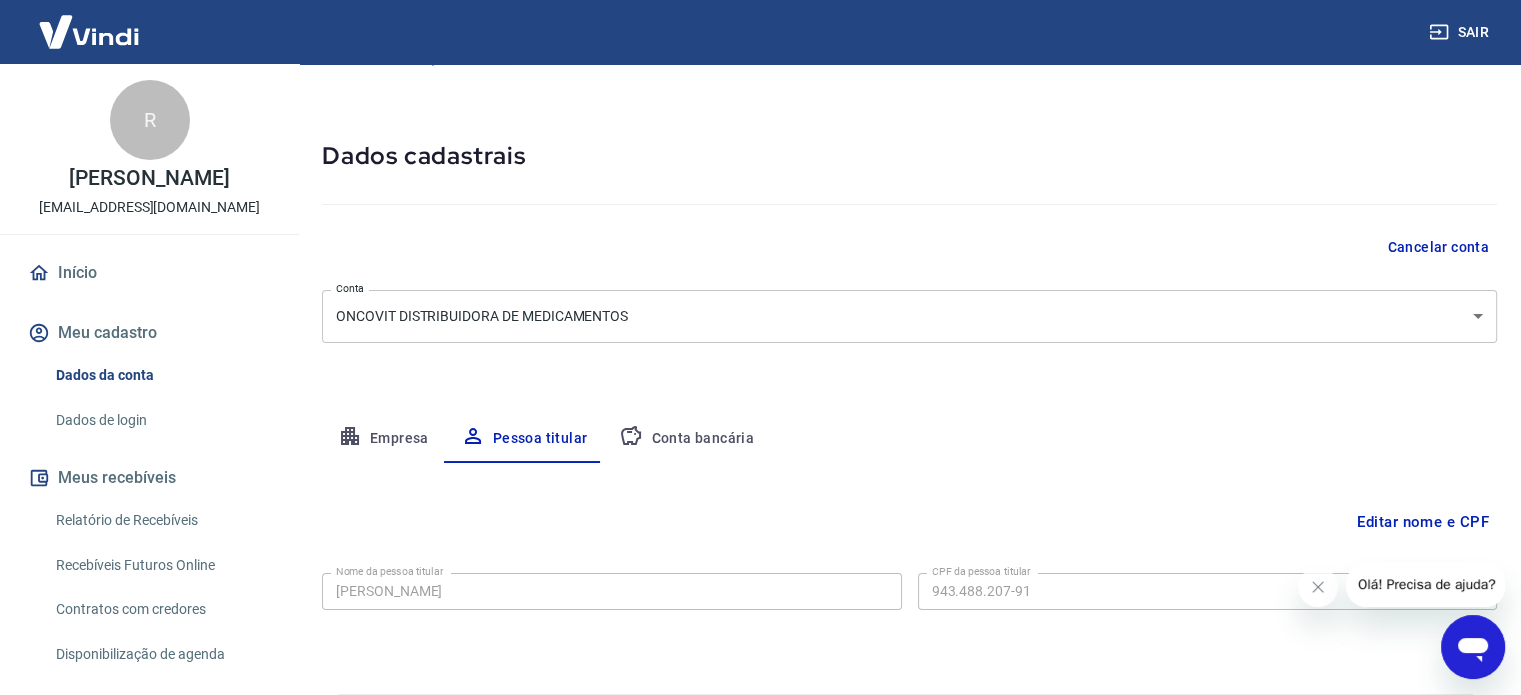 scroll, scrollTop: 104, scrollLeft: 0, axis: vertical 